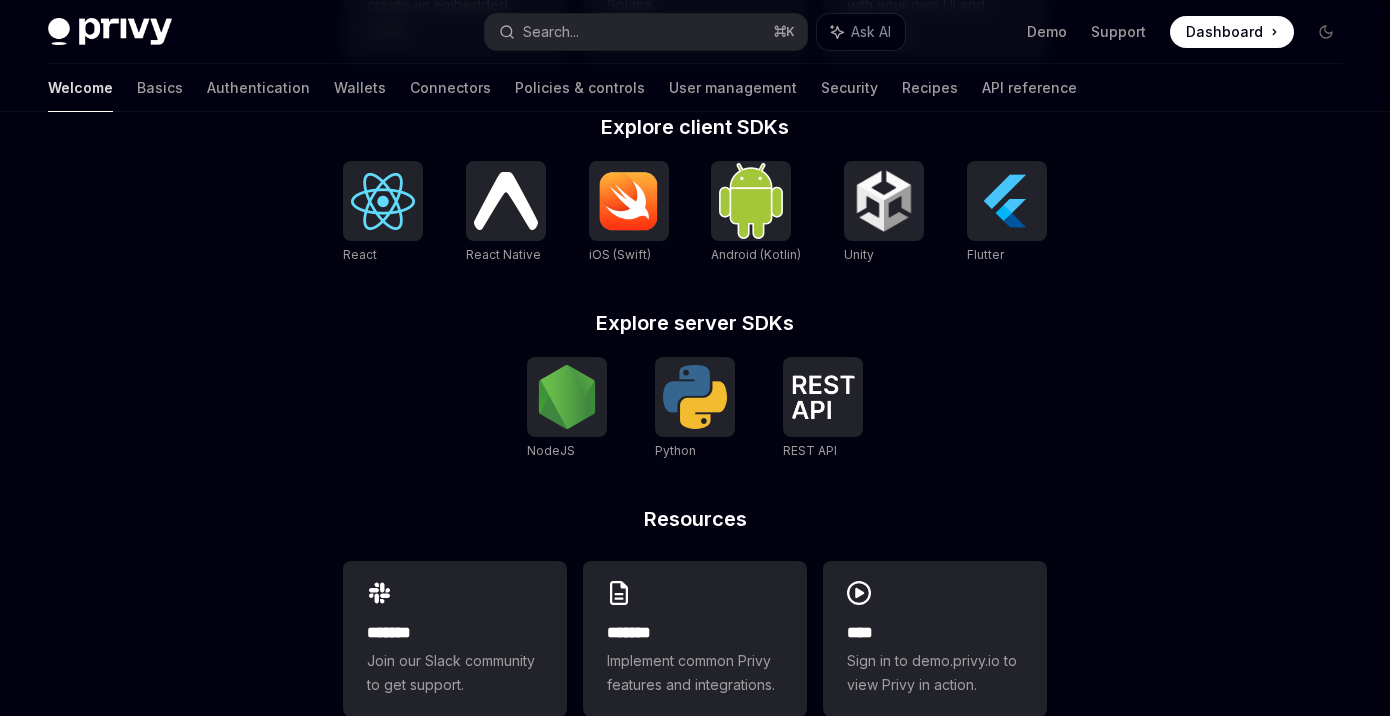 scroll, scrollTop: 874, scrollLeft: 0, axis: vertical 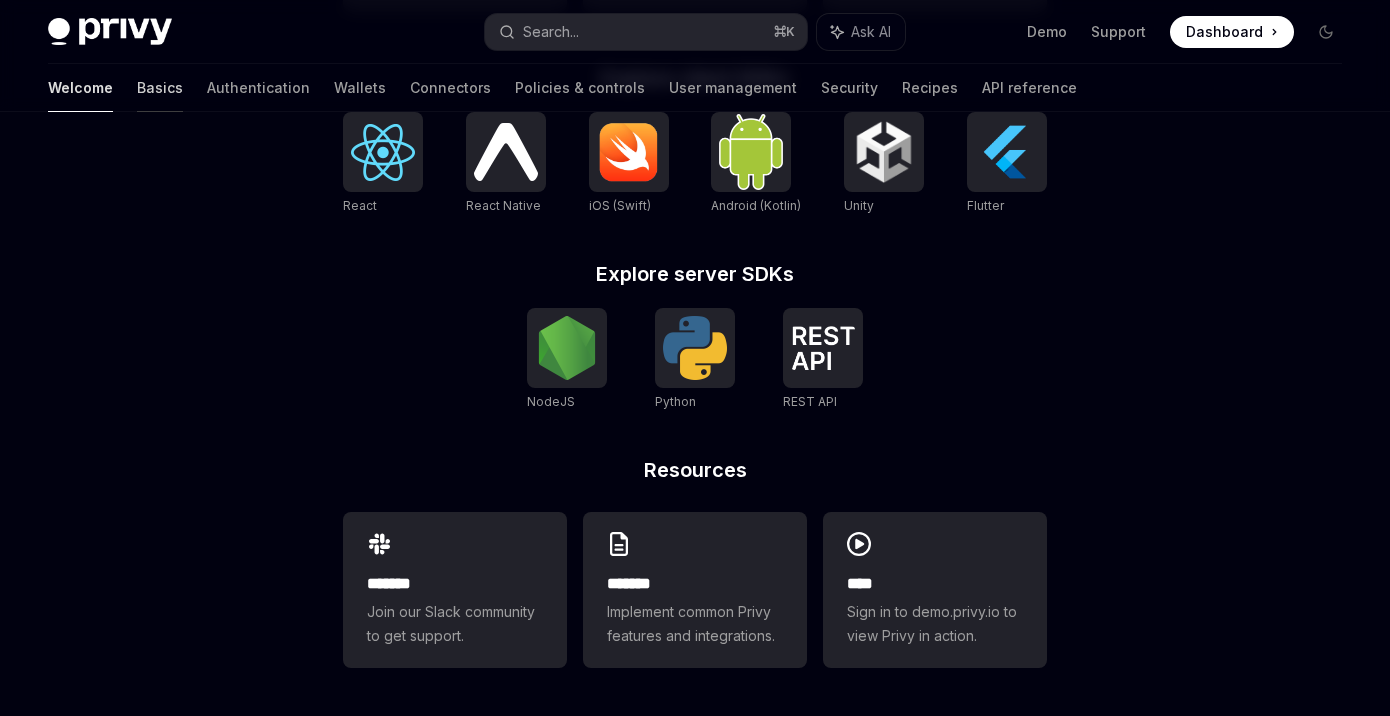 click on "Basics" at bounding box center [160, 88] 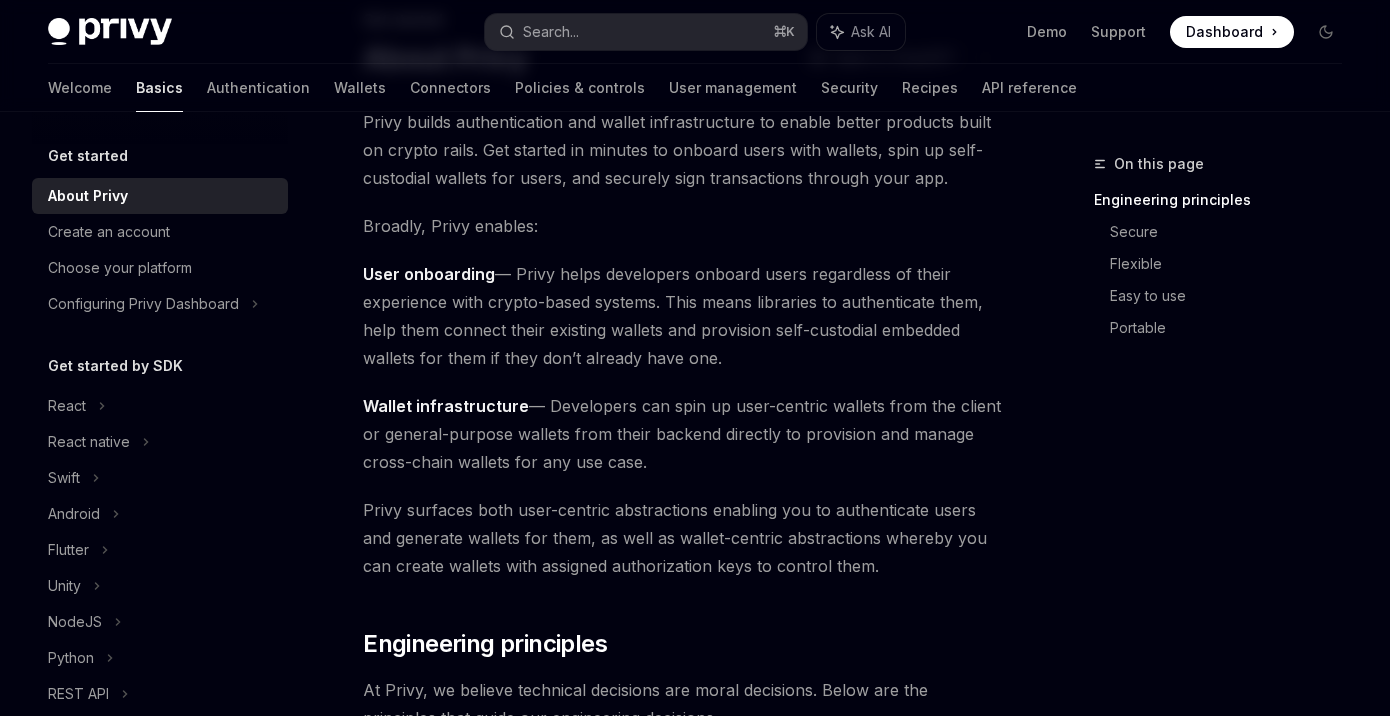 scroll, scrollTop: 199, scrollLeft: 0, axis: vertical 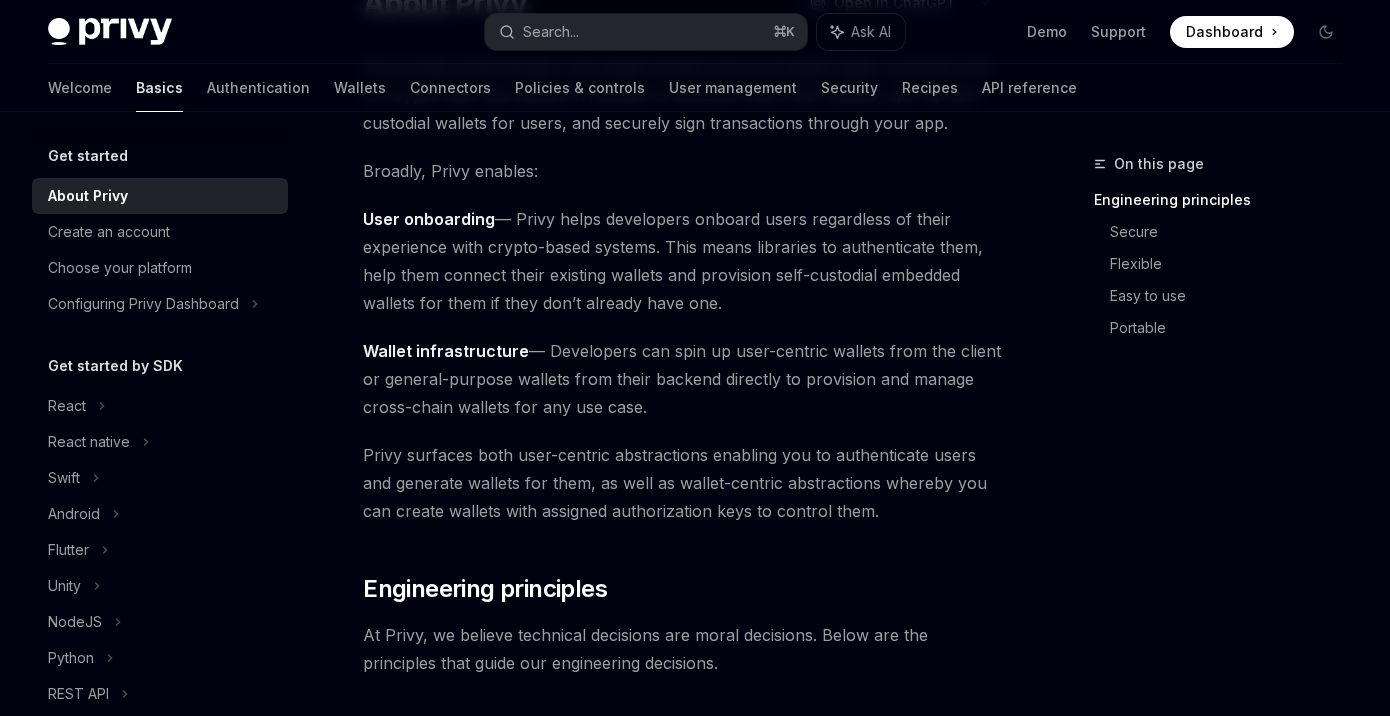 drag, startPoint x: 685, startPoint y: 417, endPoint x: 395, endPoint y: 323, distance: 304.85406 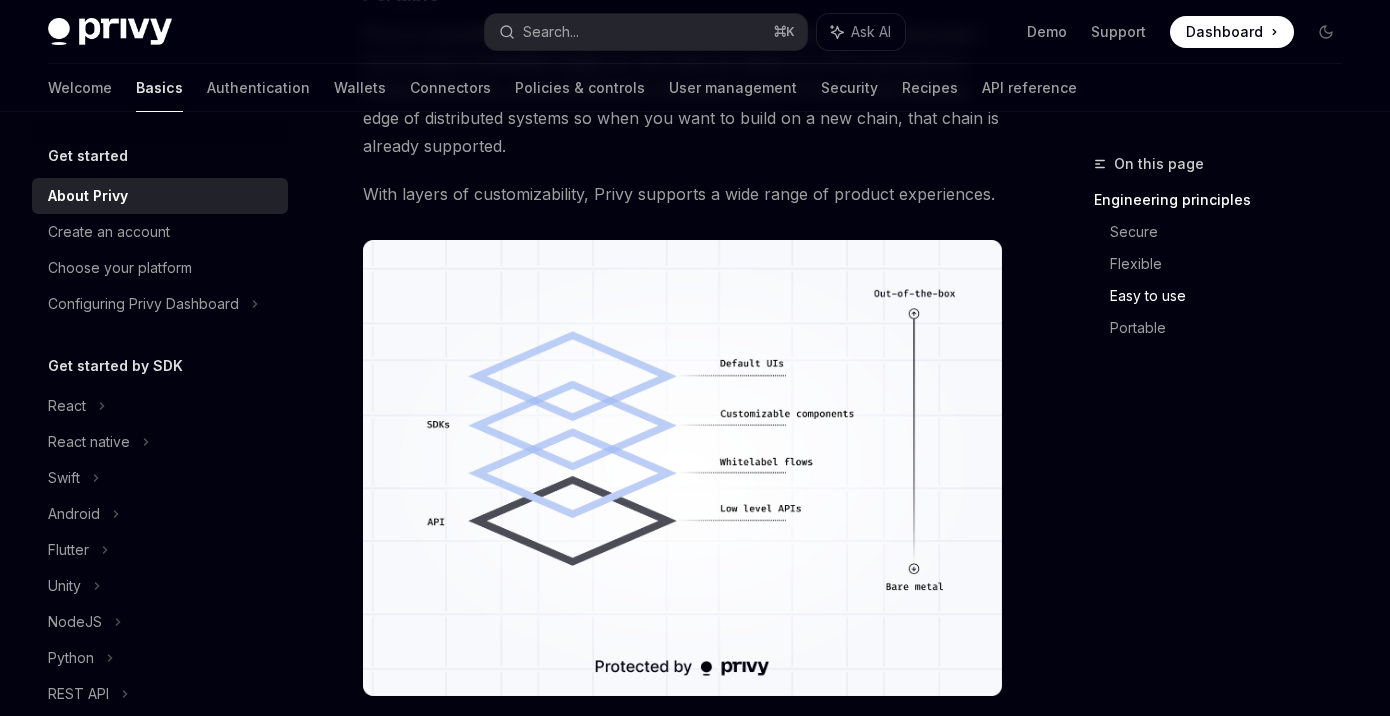scroll, scrollTop: 1897, scrollLeft: 0, axis: vertical 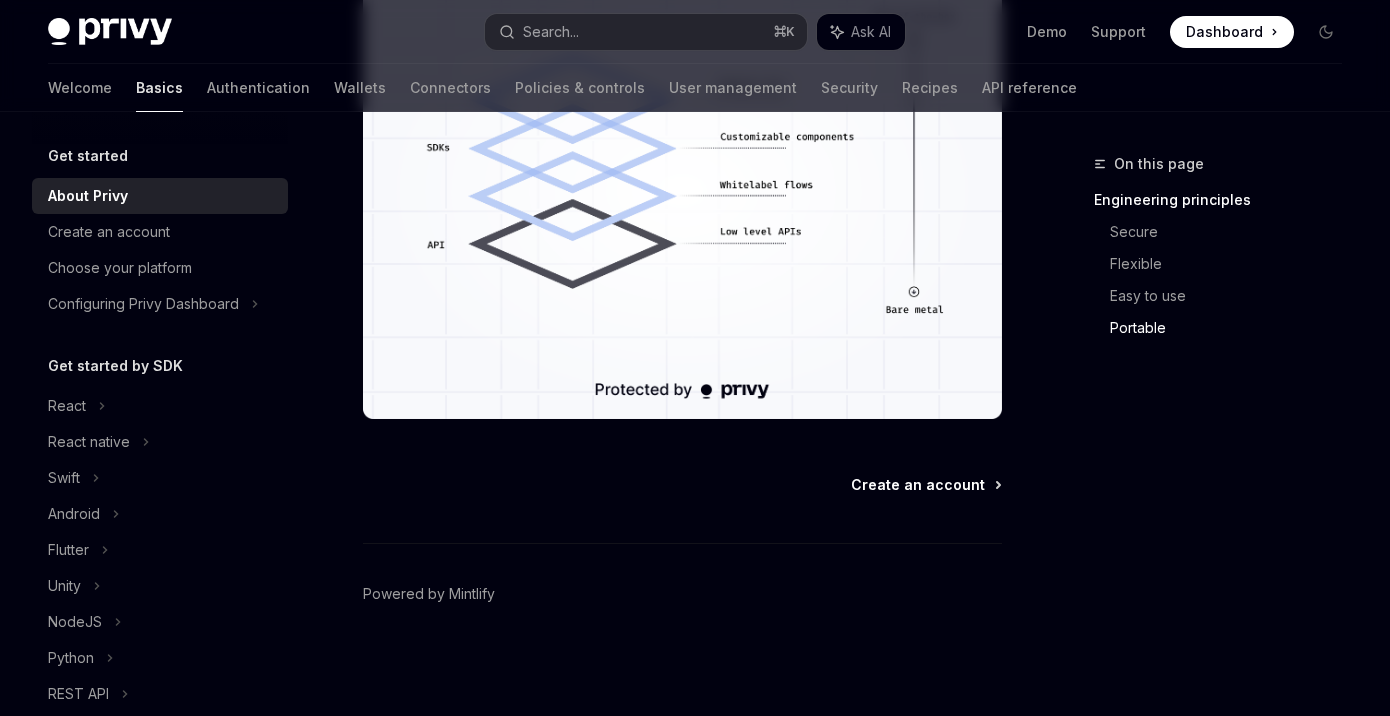 click on "Create an account" at bounding box center (918, 485) 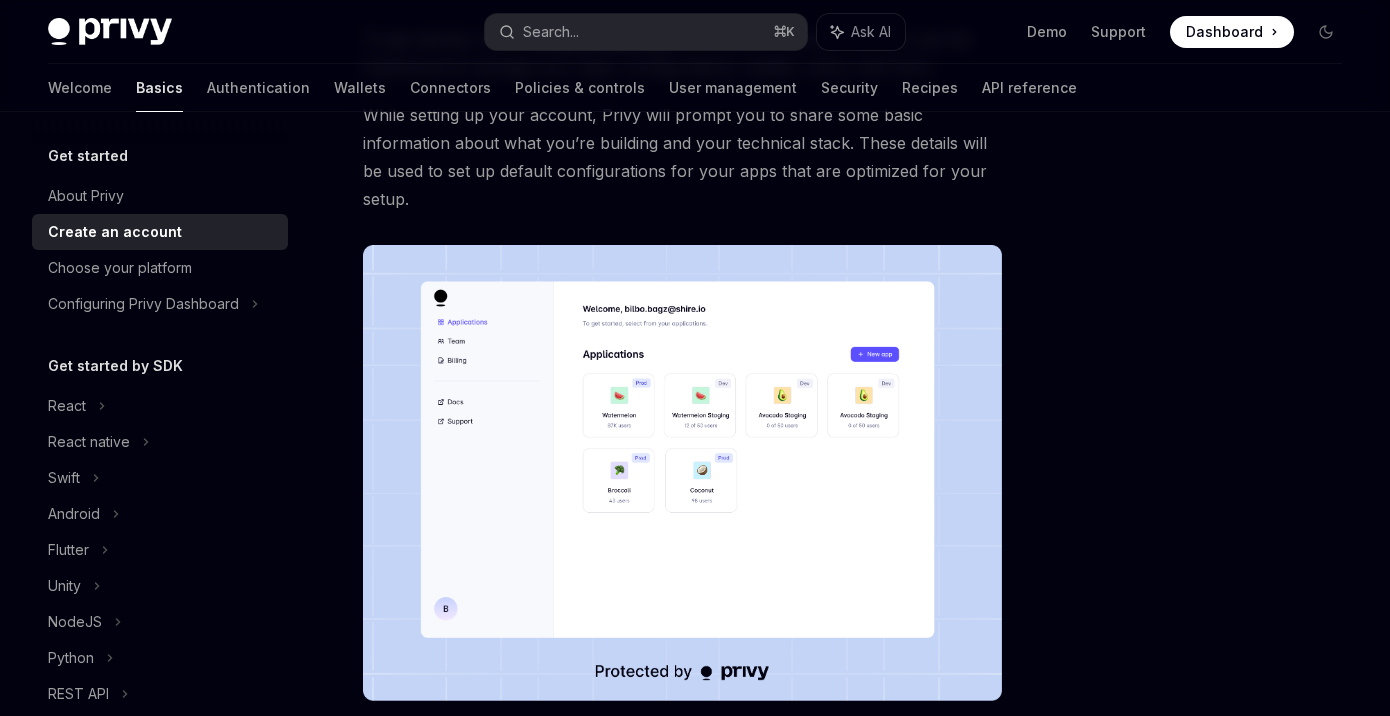 scroll, scrollTop: 509, scrollLeft: 0, axis: vertical 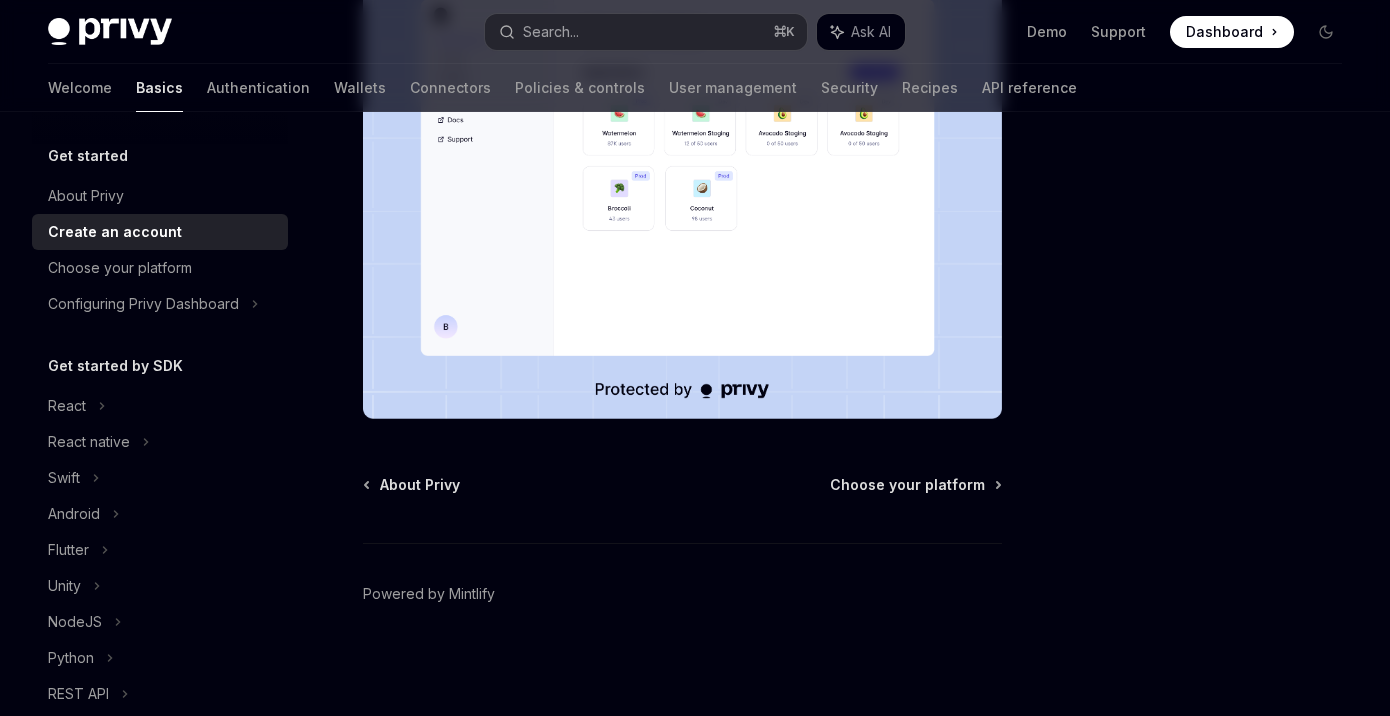 click on "About Privy Choose your platform Powered by Mintlify" at bounding box center [682, 595] 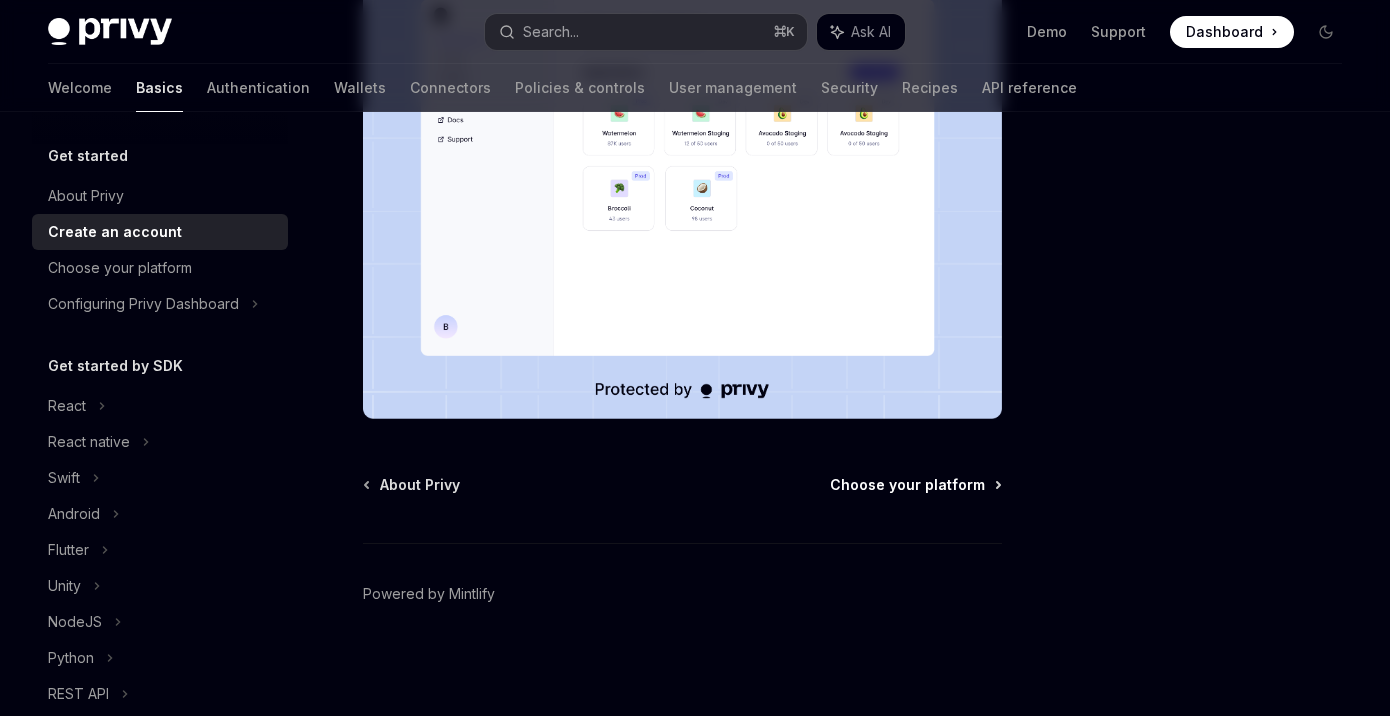 click on "Choose your platform" at bounding box center [907, 485] 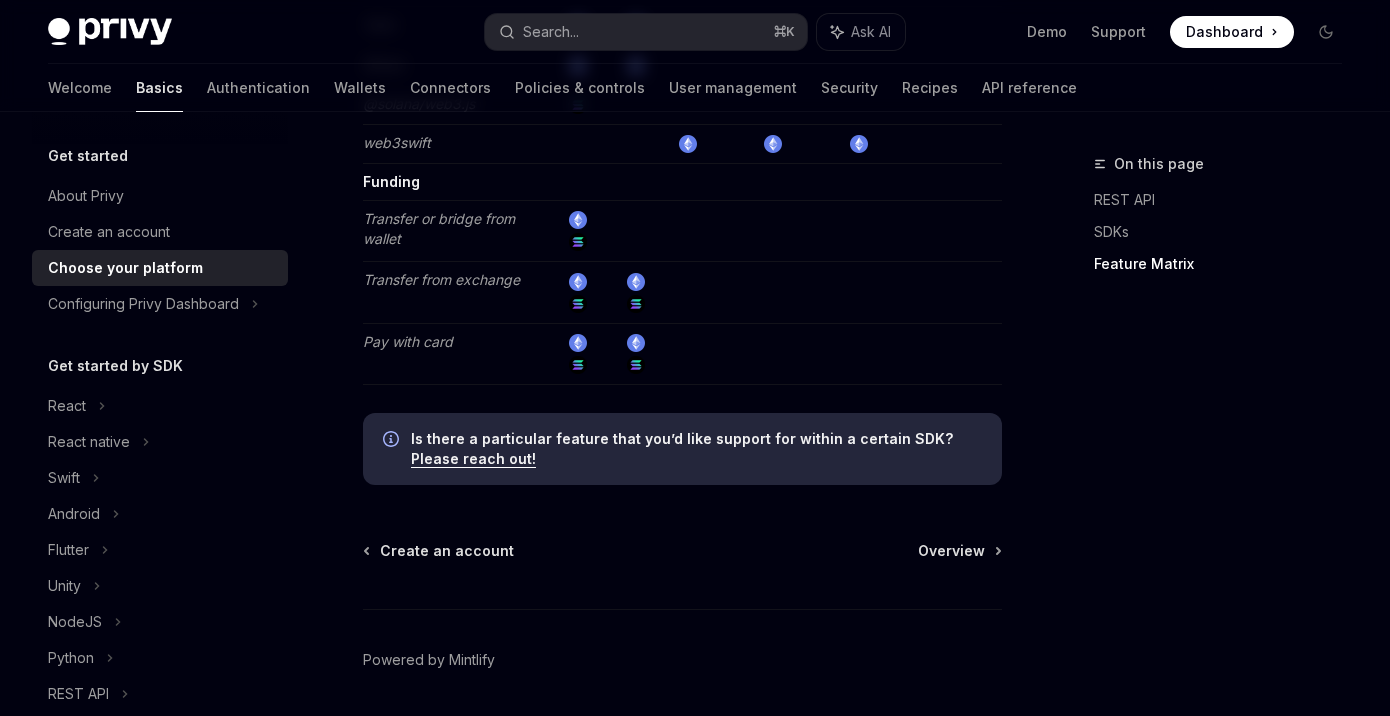 scroll, scrollTop: 3855, scrollLeft: 0, axis: vertical 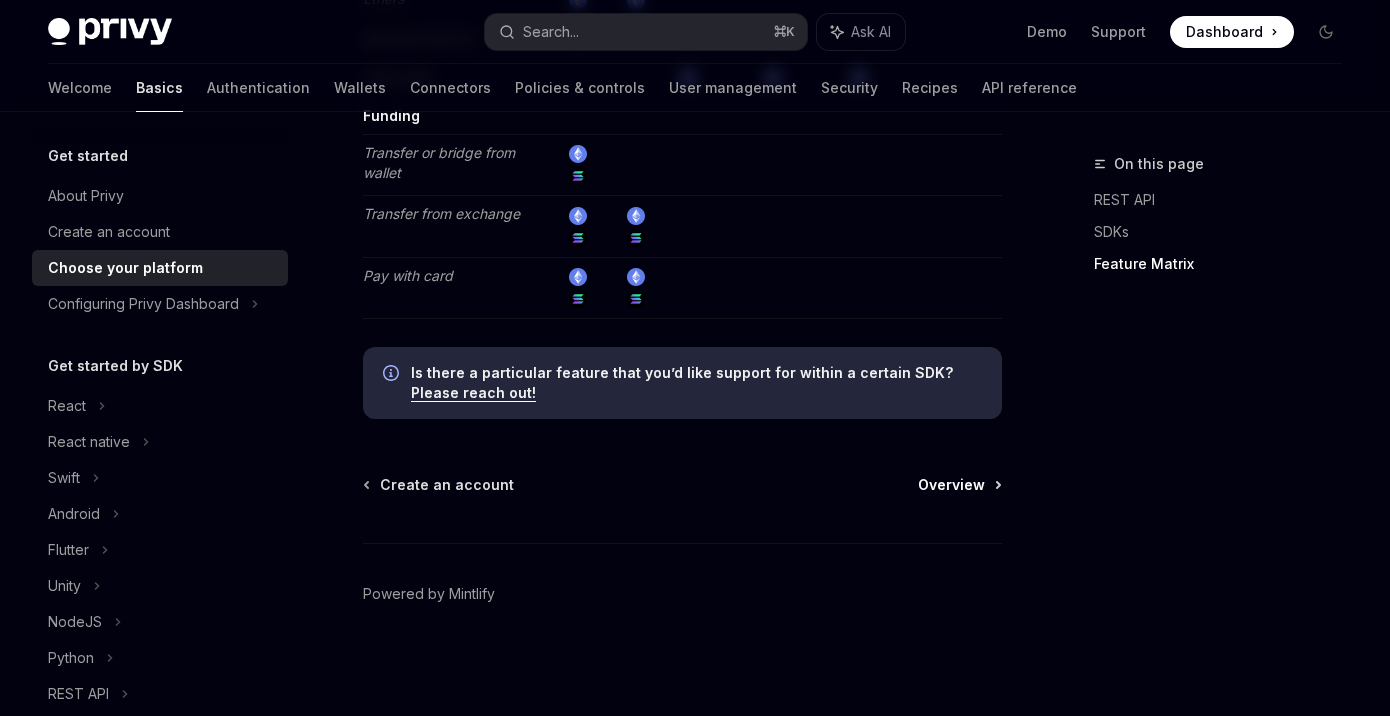 click on "Overview" at bounding box center [951, 485] 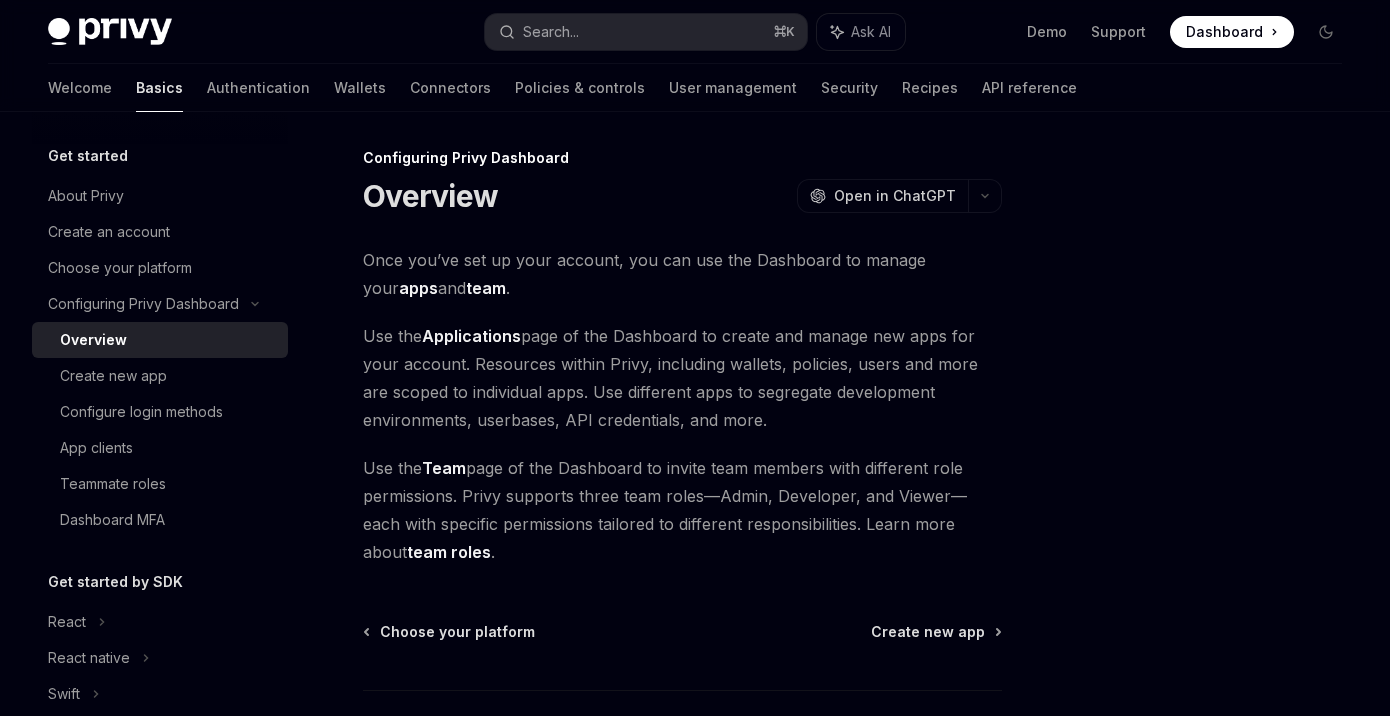 scroll, scrollTop: 7, scrollLeft: 0, axis: vertical 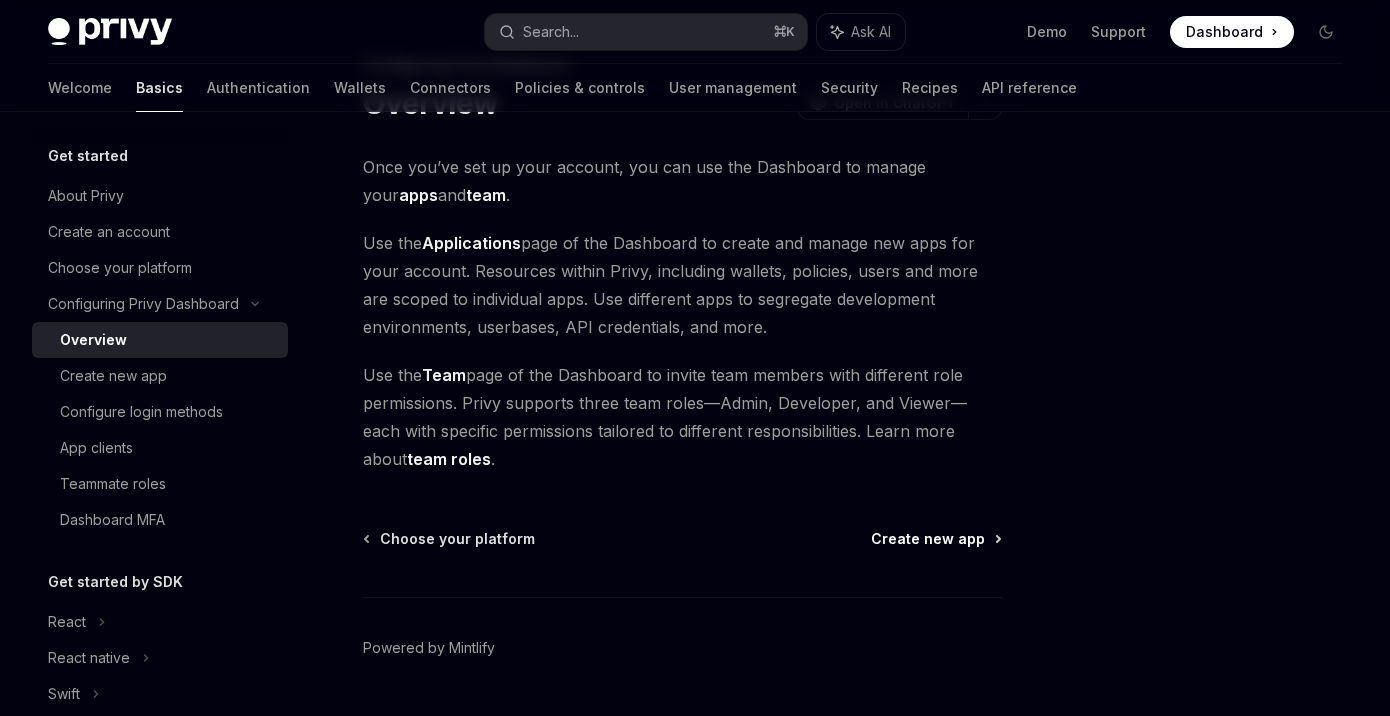 click on "Create new app" at bounding box center [928, 539] 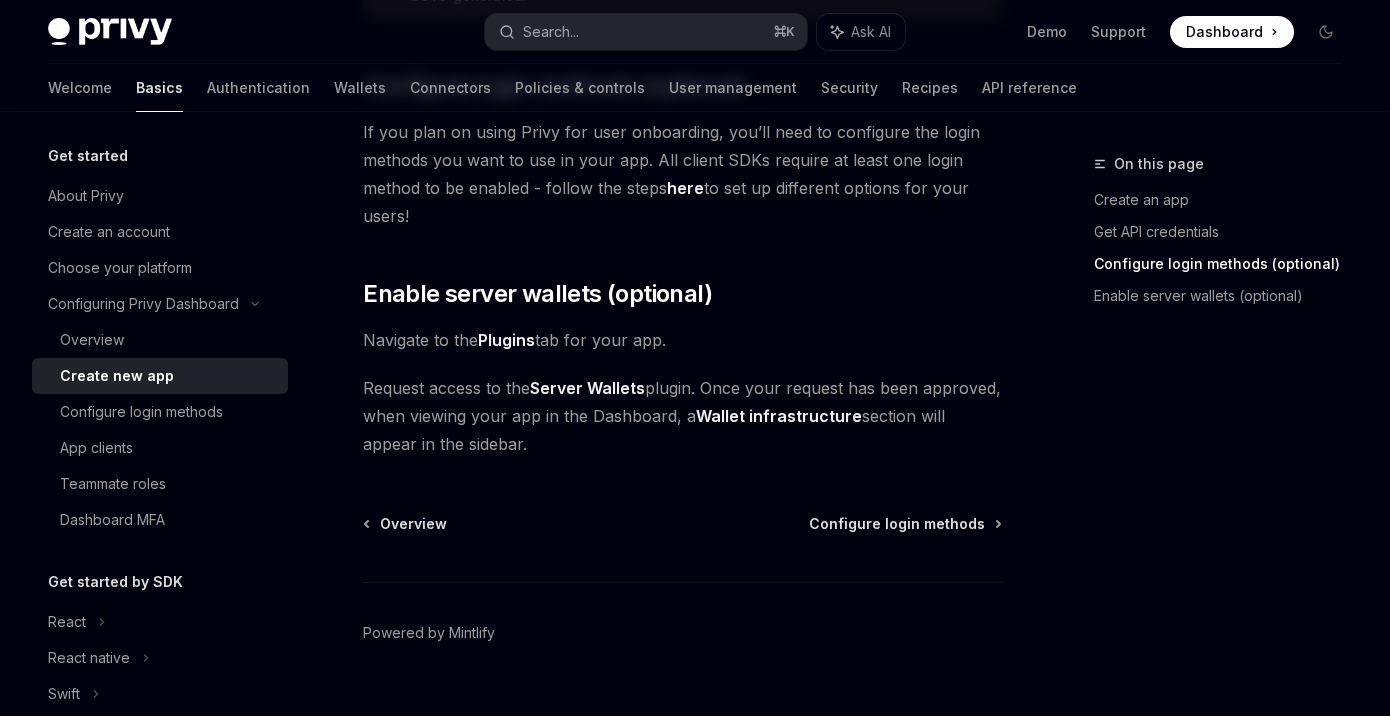 scroll, scrollTop: 942, scrollLeft: 0, axis: vertical 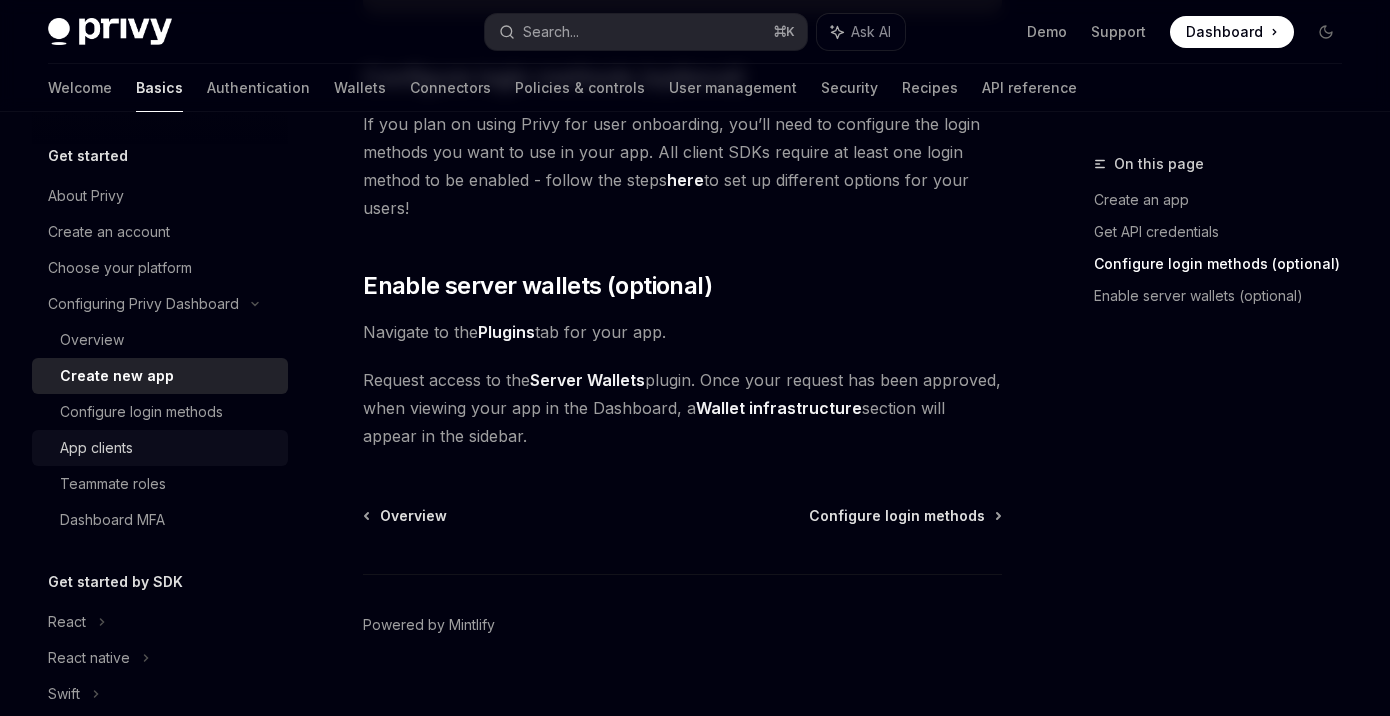 click on "App clients" at bounding box center [160, 448] 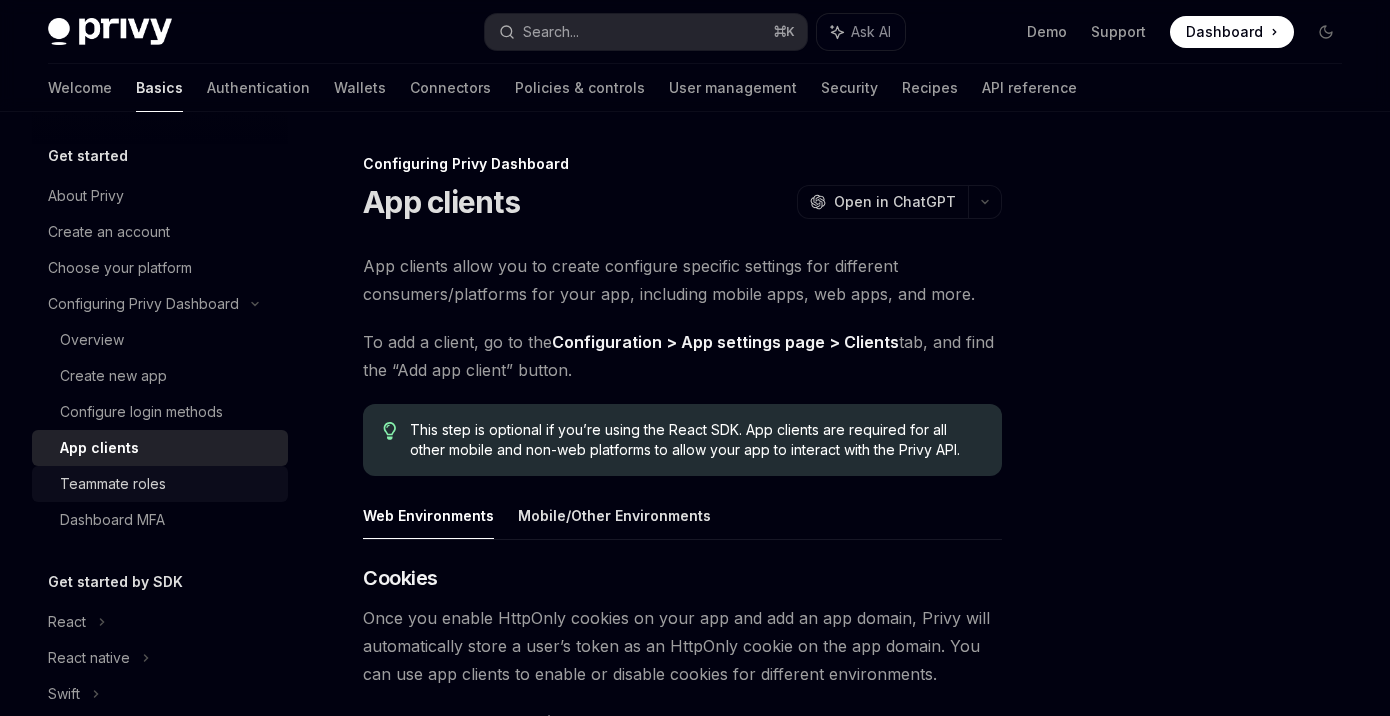 click on "Teammate roles" at bounding box center [113, 484] 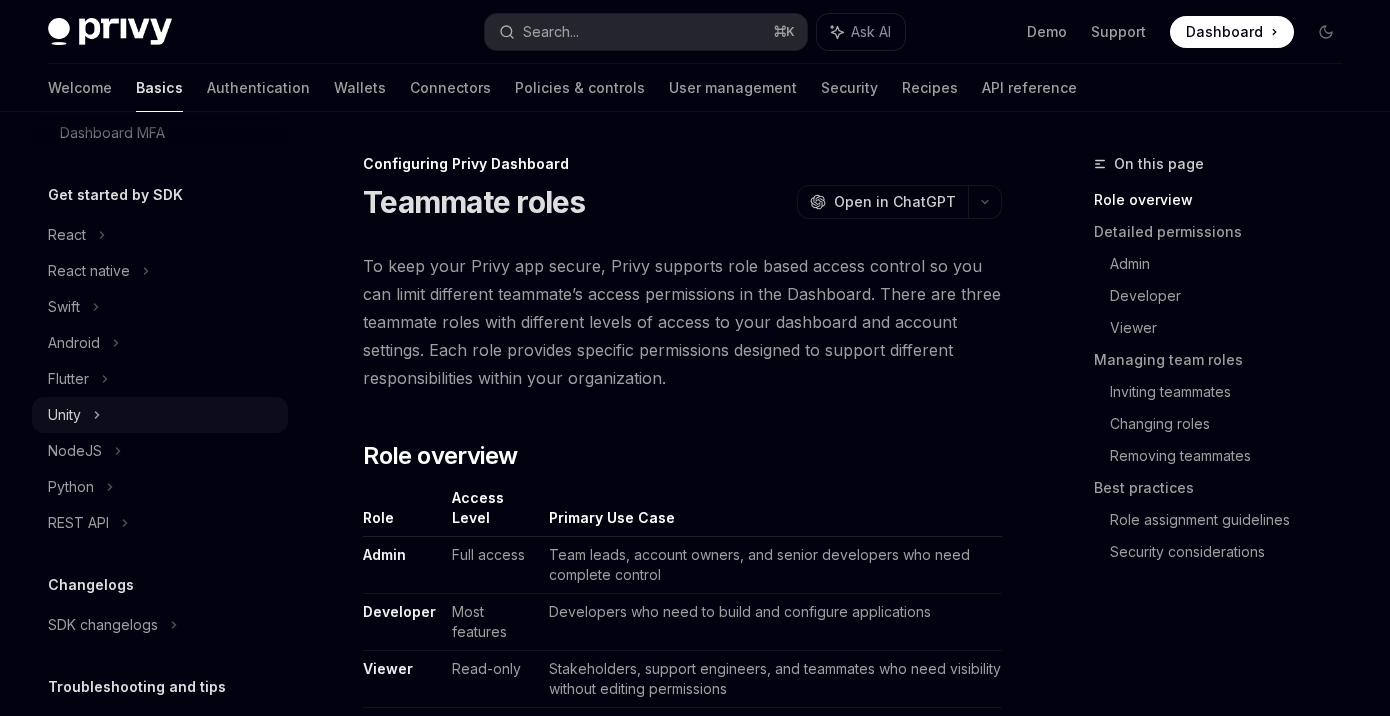 scroll, scrollTop: 404, scrollLeft: 0, axis: vertical 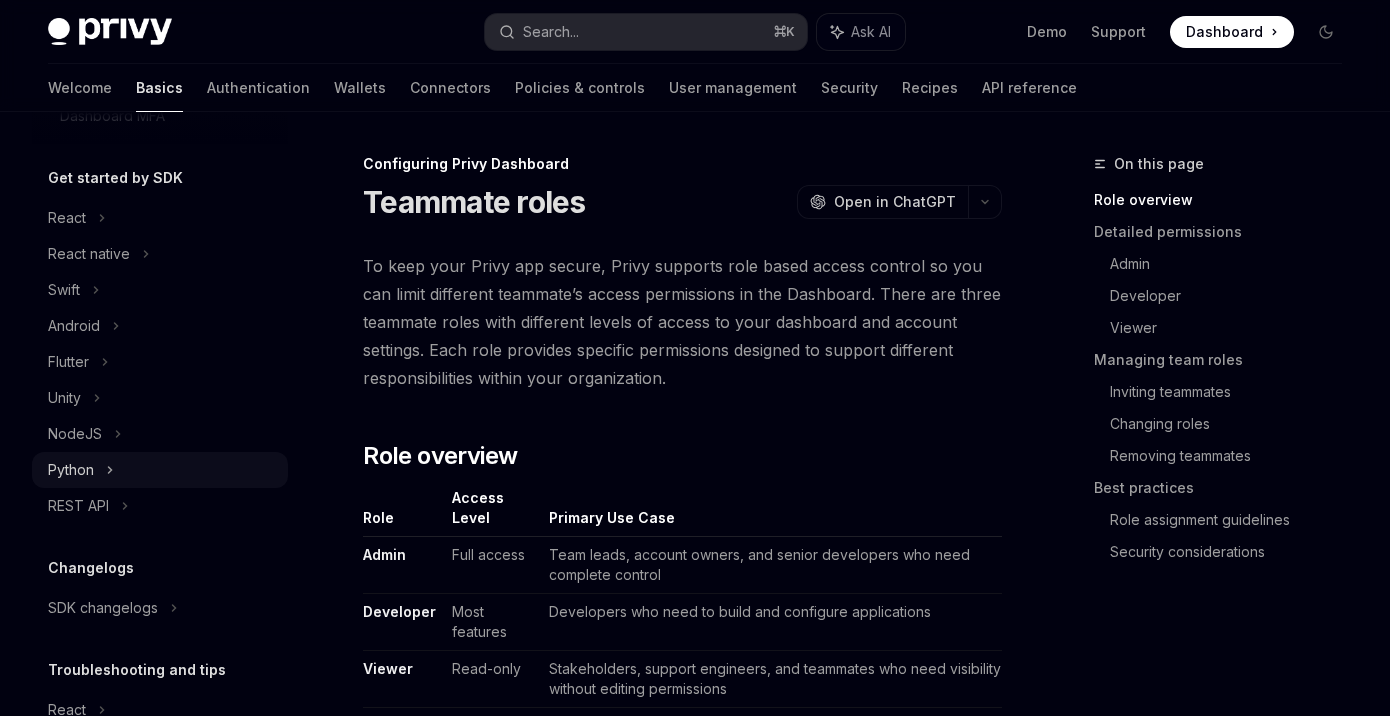 click on "Python" at bounding box center [71, 470] 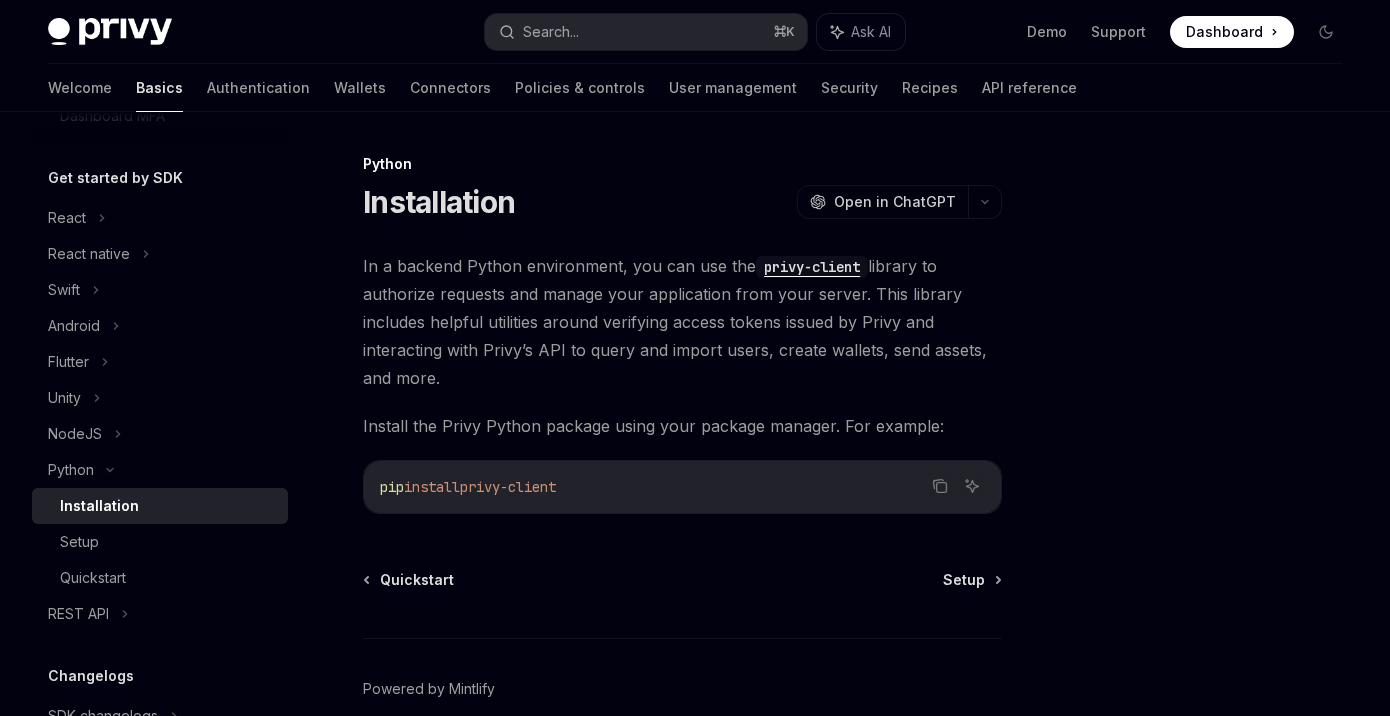 scroll, scrollTop: 409, scrollLeft: 0, axis: vertical 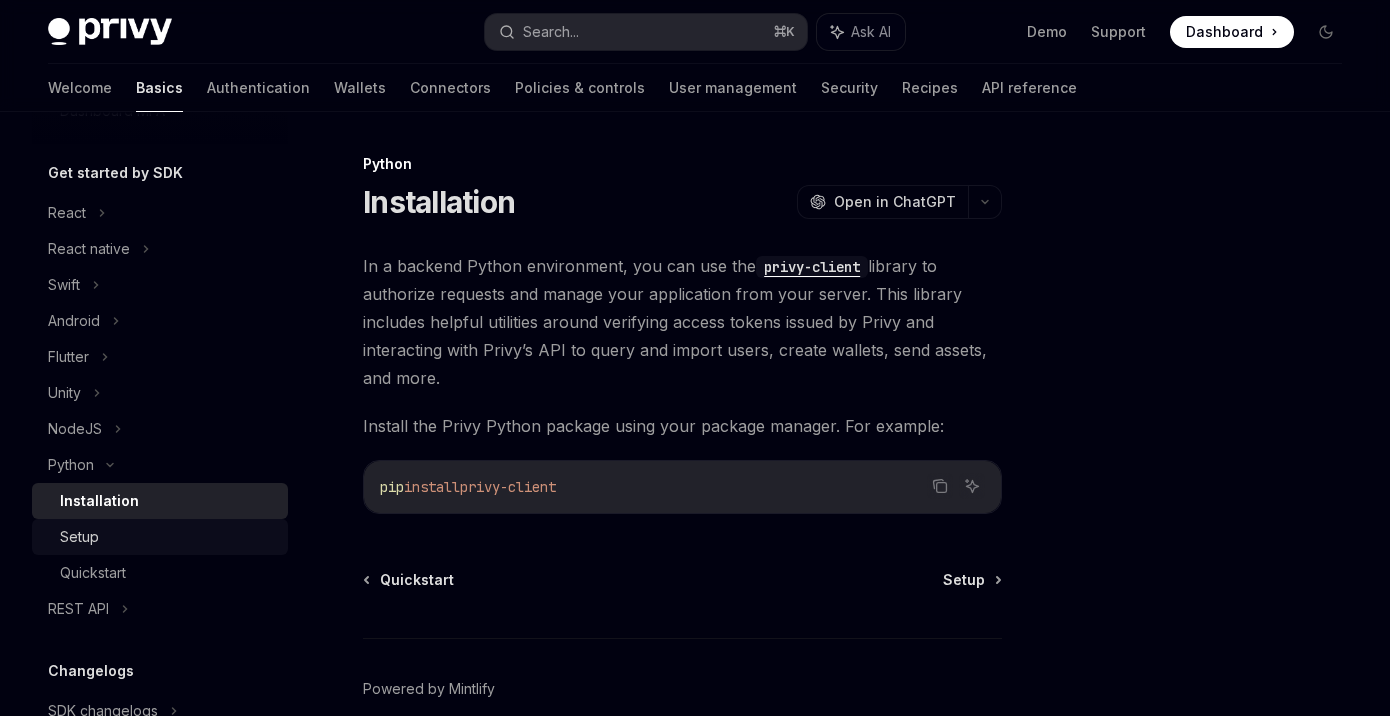 click on "Setup" at bounding box center [160, 537] 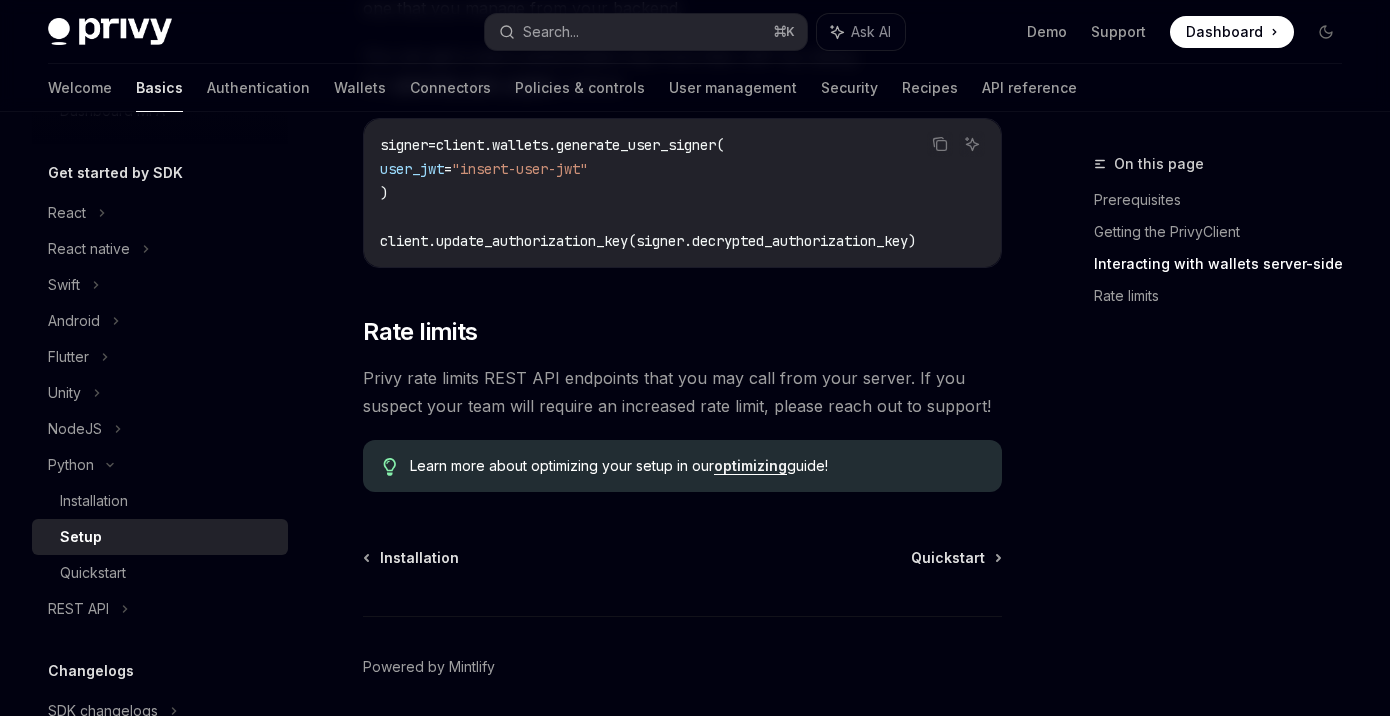 scroll, scrollTop: 1007, scrollLeft: 0, axis: vertical 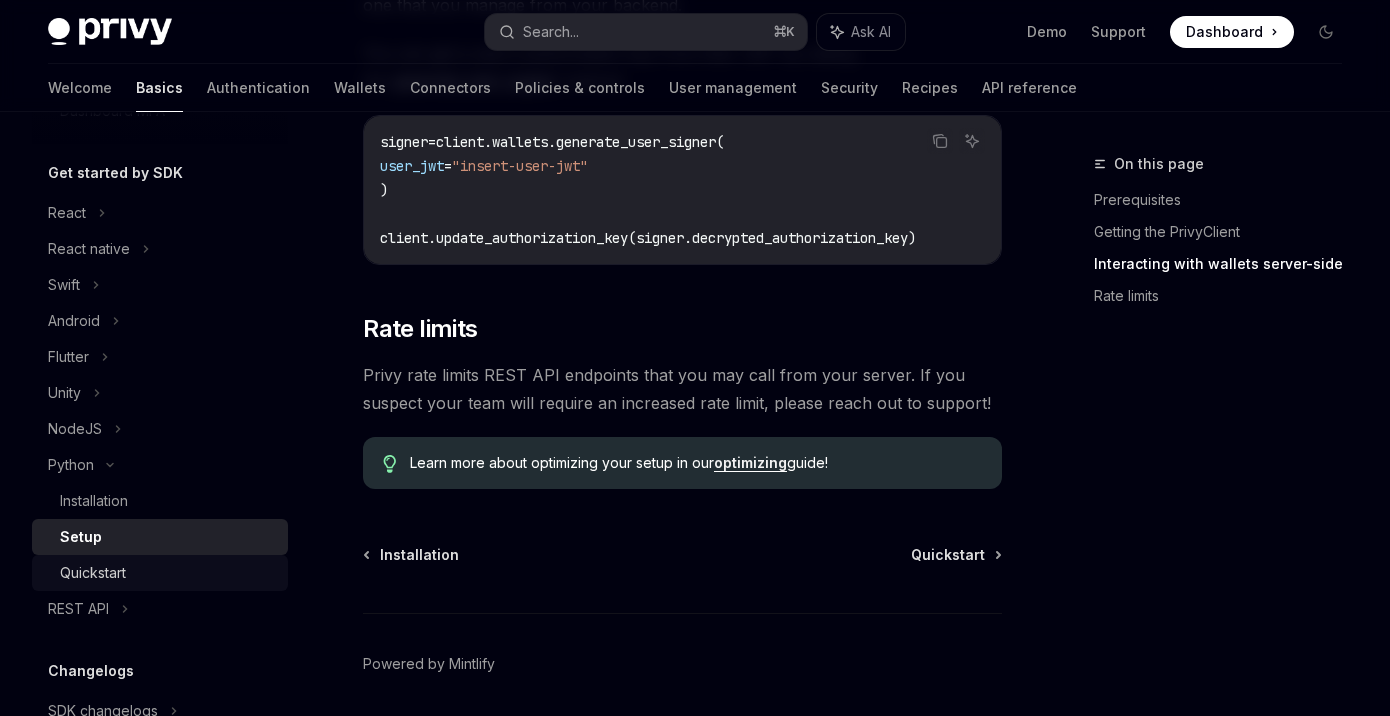 click on "Quickstart" at bounding box center (168, 573) 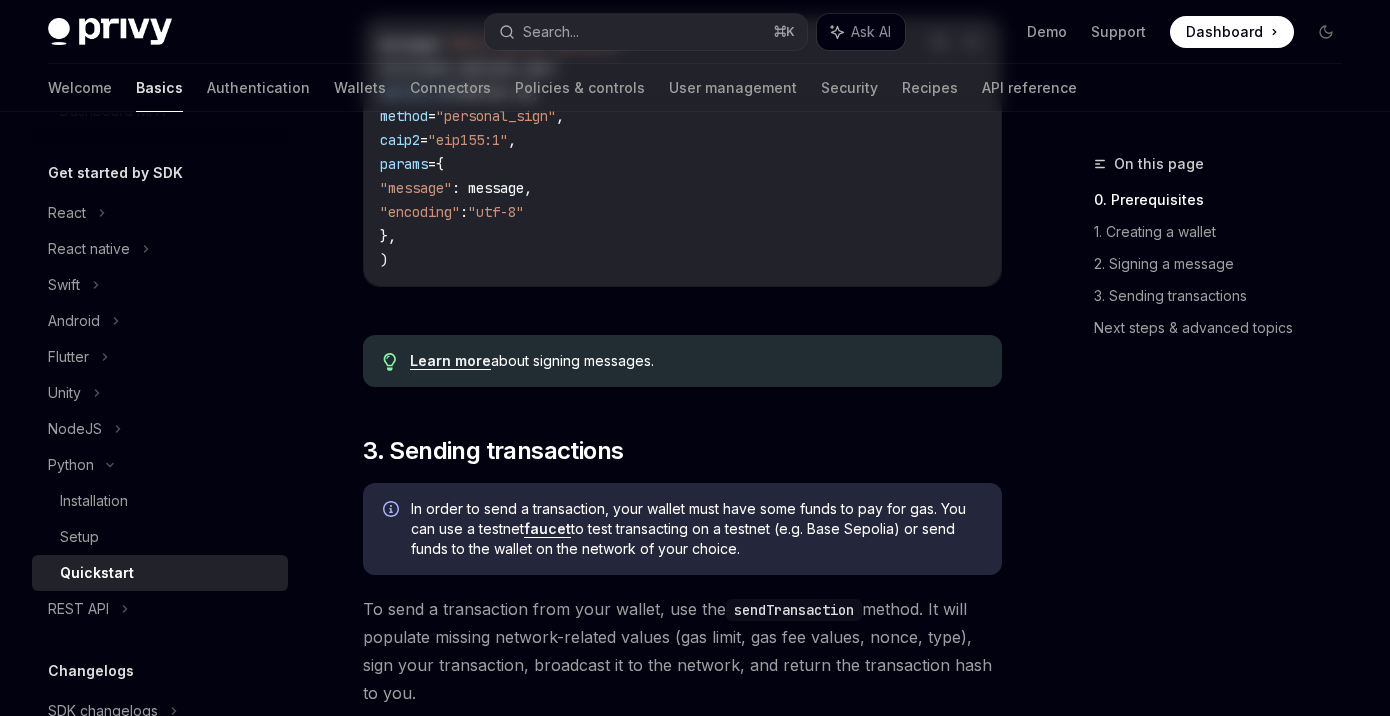 scroll, scrollTop: 0, scrollLeft: 0, axis: both 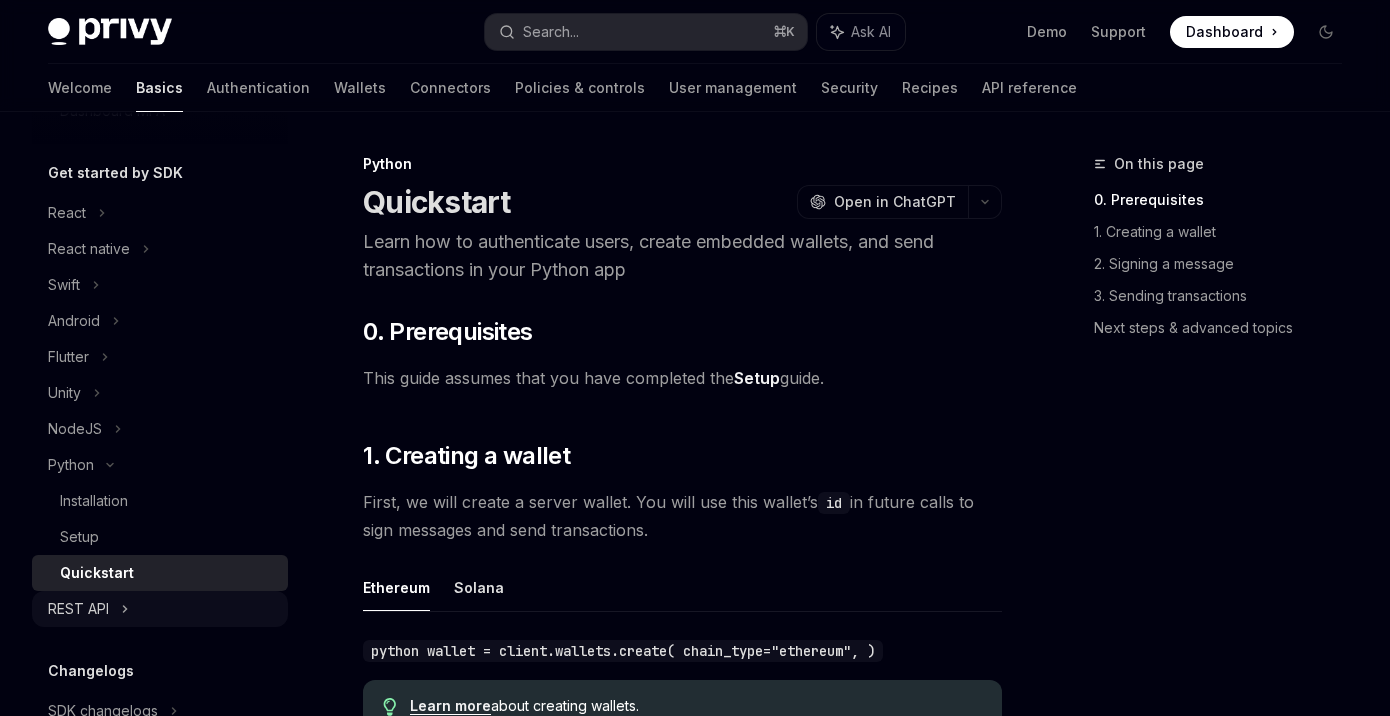 click on "REST API" at bounding box center [160, 609] 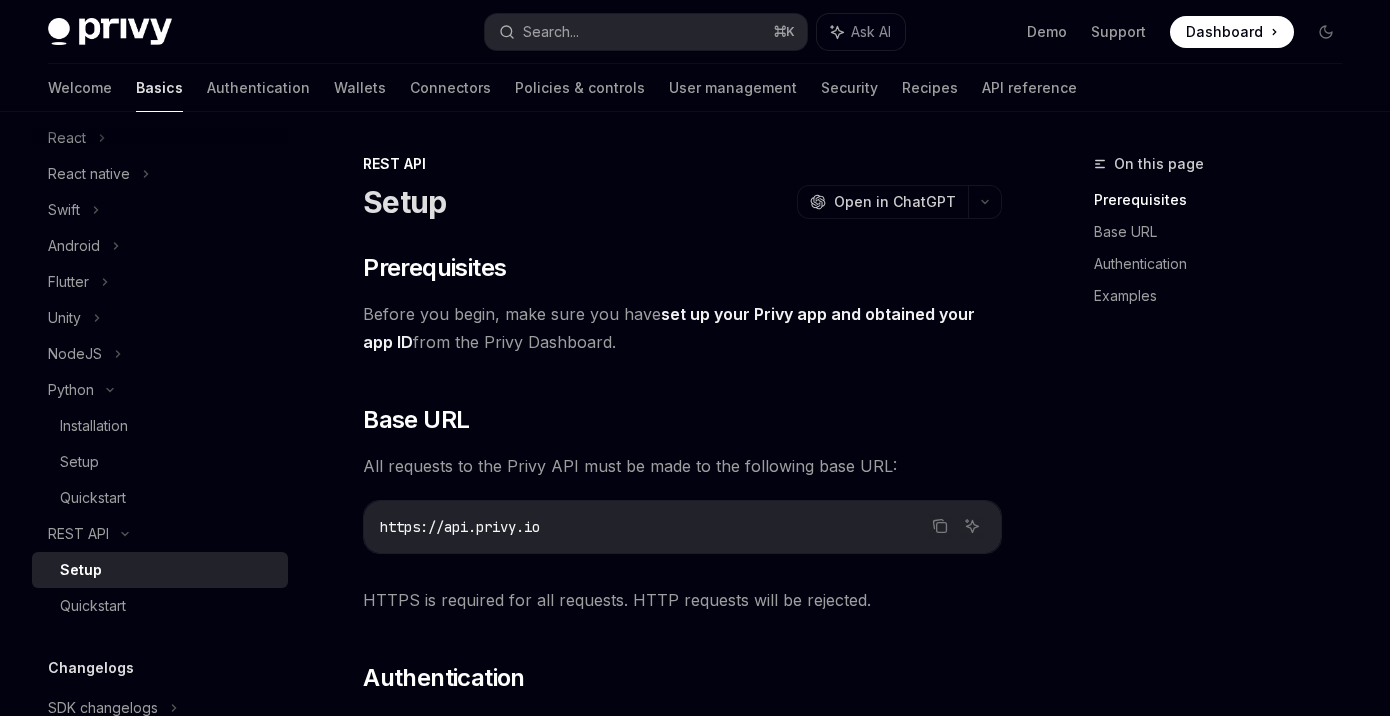 scroll, scrollTop: 489, scrollLeft: 0, axis: vertical 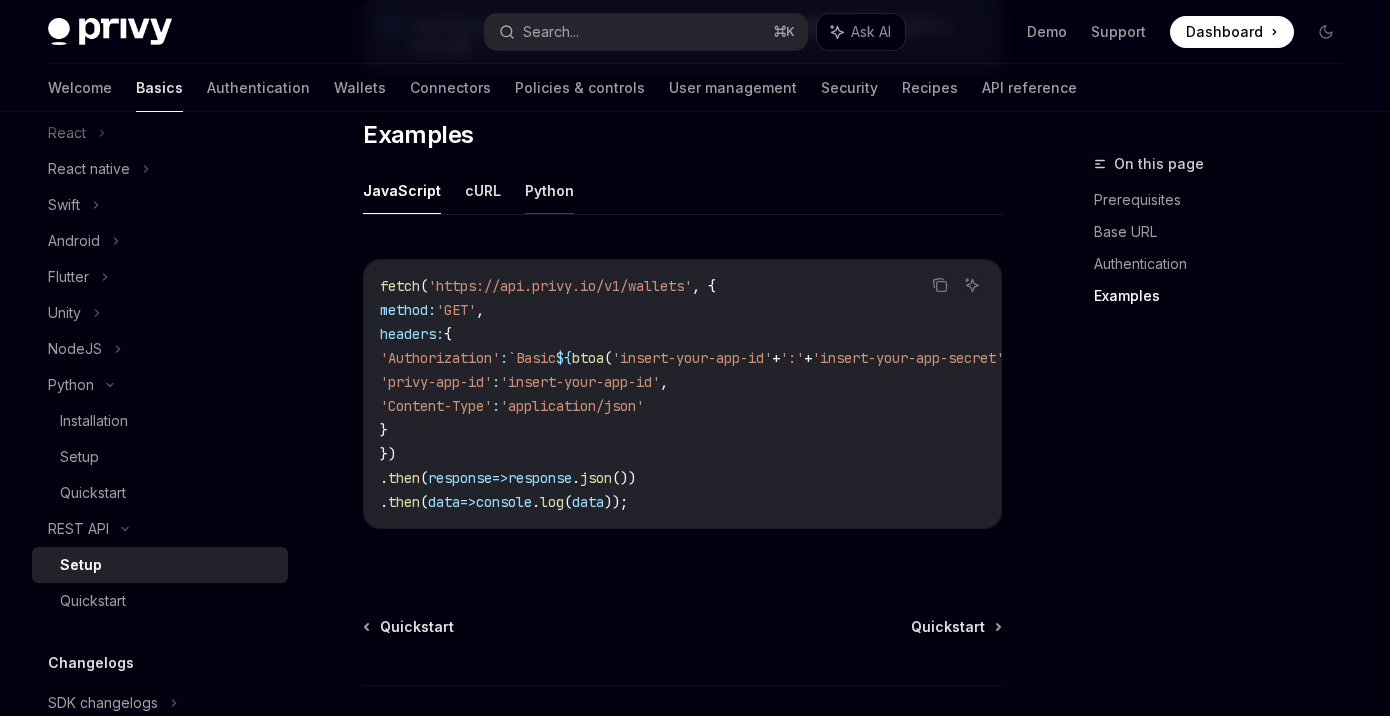 click on "Python" at bounding box center [549, 190] 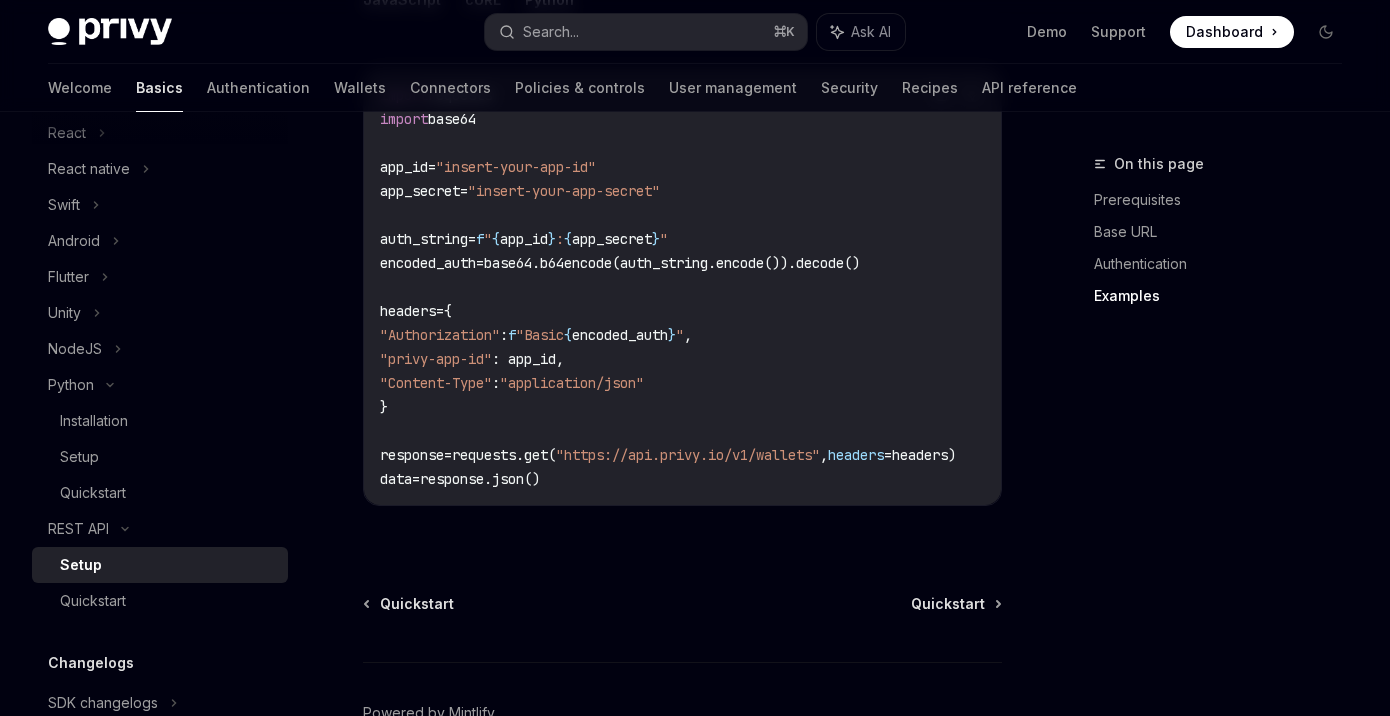 scroll, scrollTop: 1373, scrollLeft: 0, axis: vertical 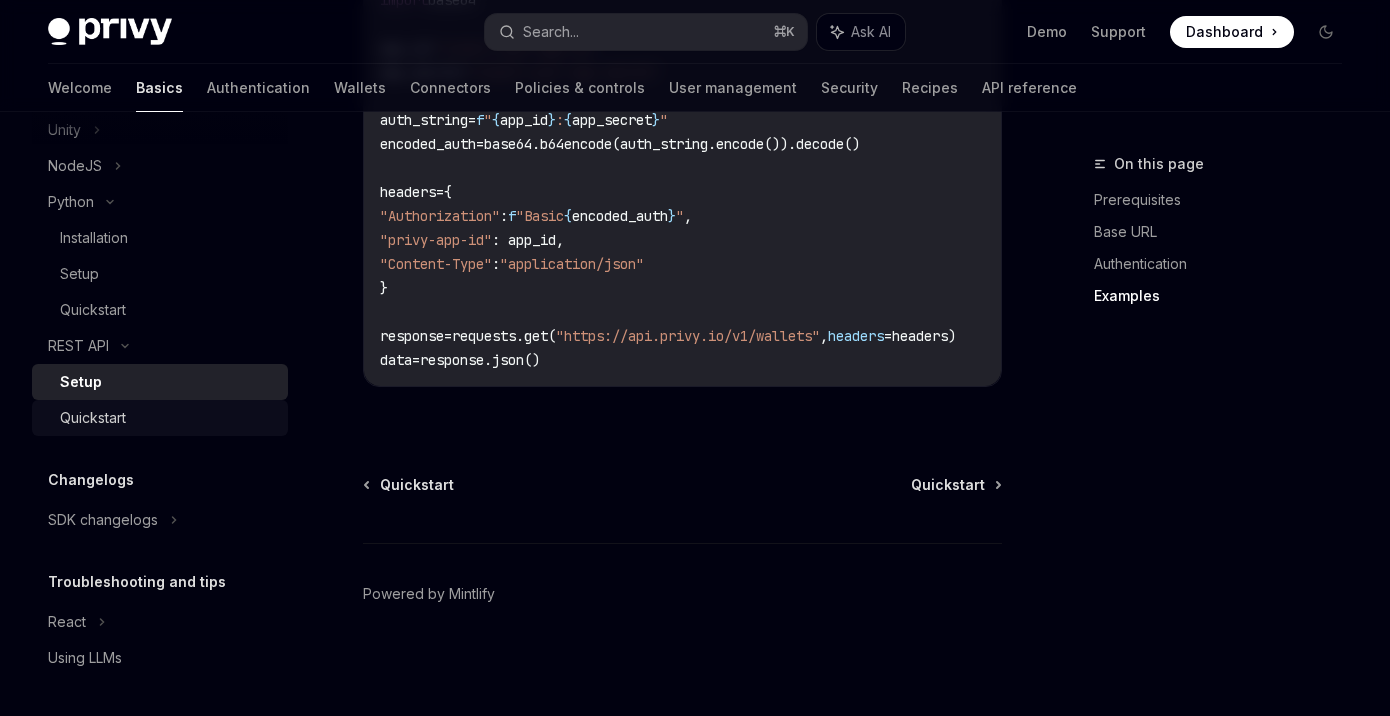 click on "Quickstart" at bounding box center (93, 418) 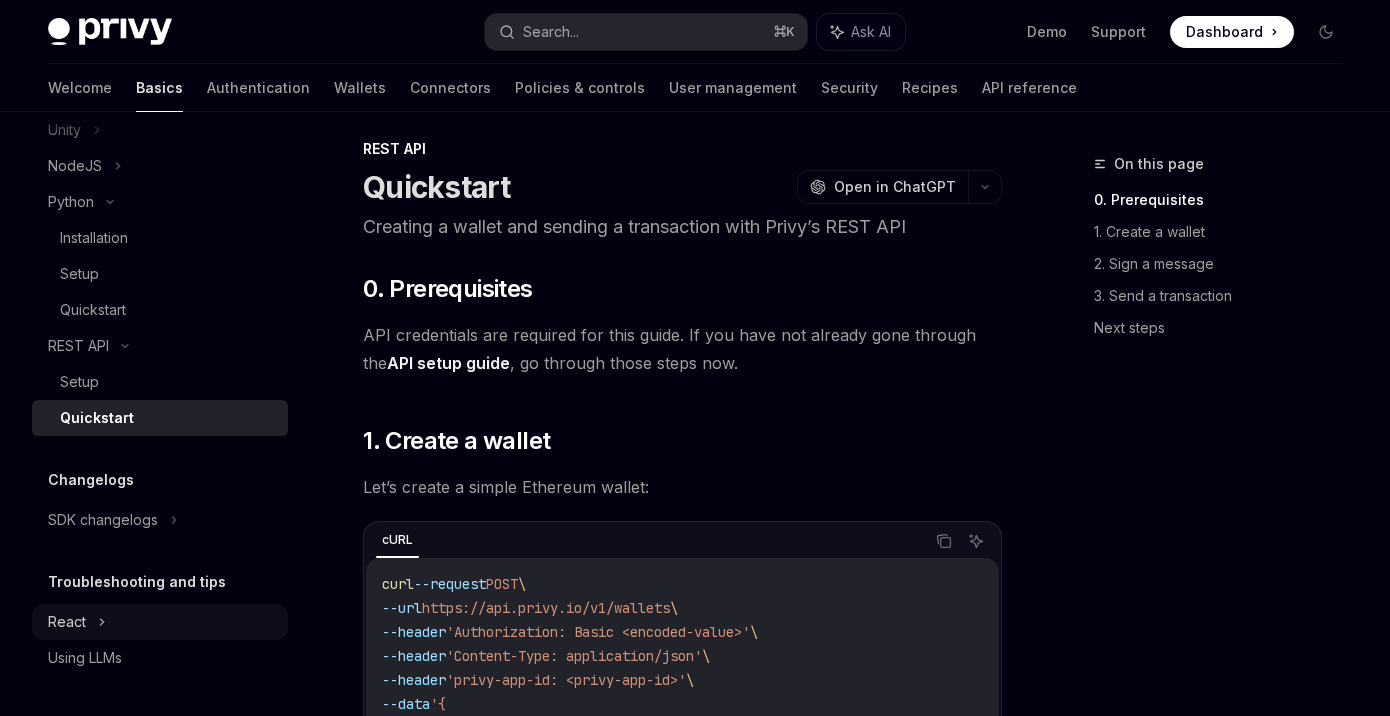 scroll, scrollTop: 54, scrollLeft: 0, axis: vertical 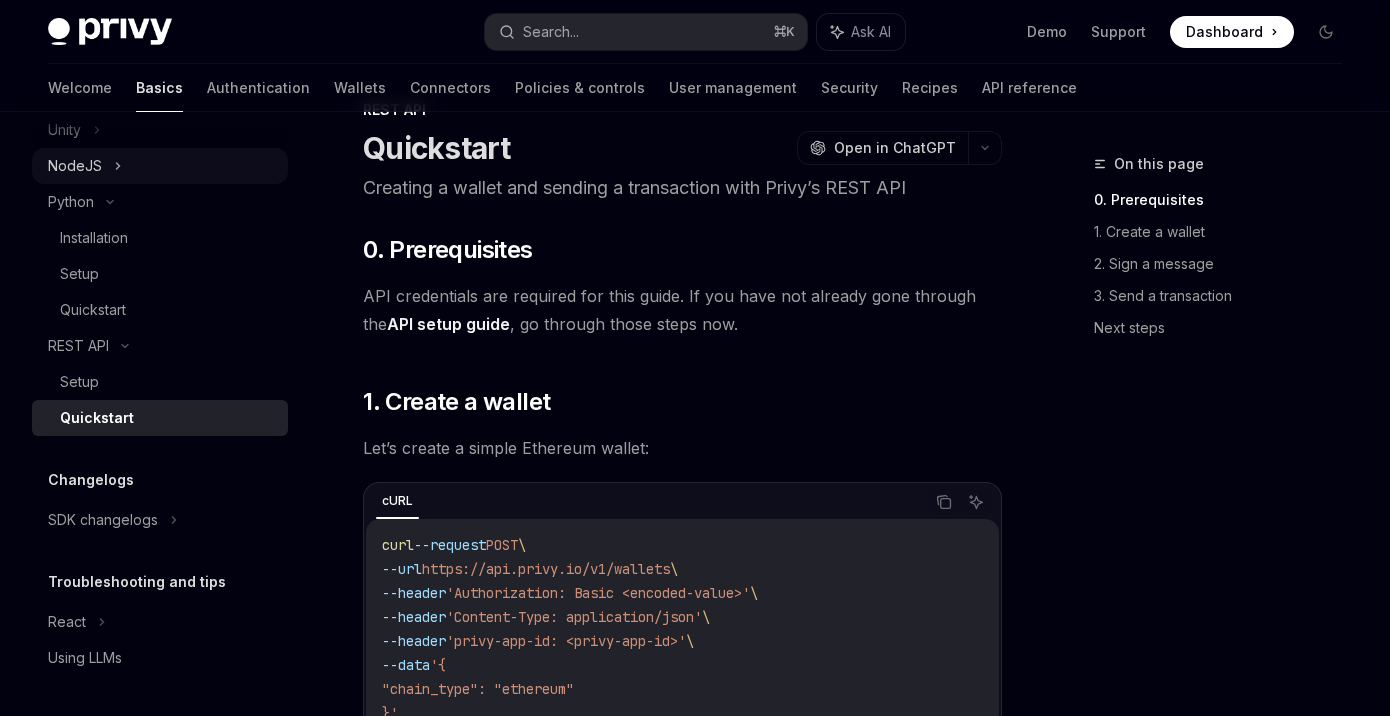 click on "NodeJS" at bounding box center (160, 166) 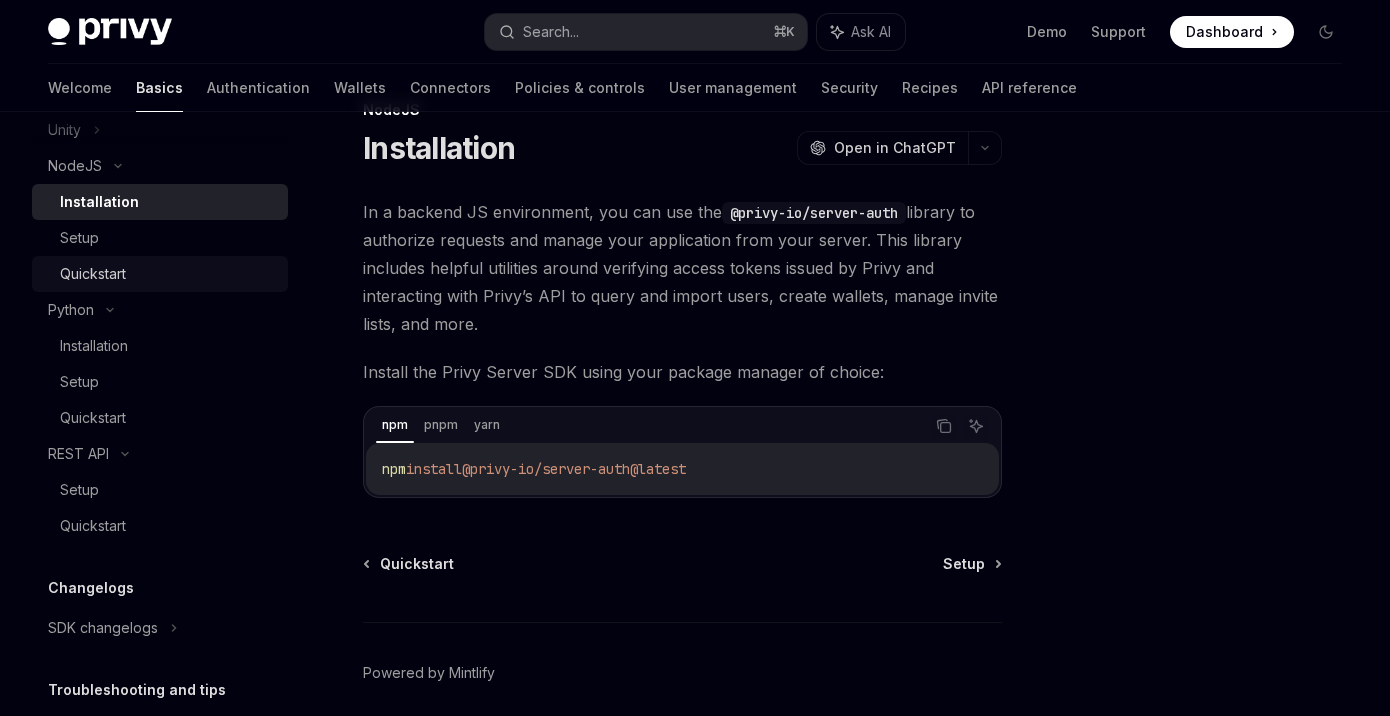 click on "Quickstart" at bounding box center [93, 274] 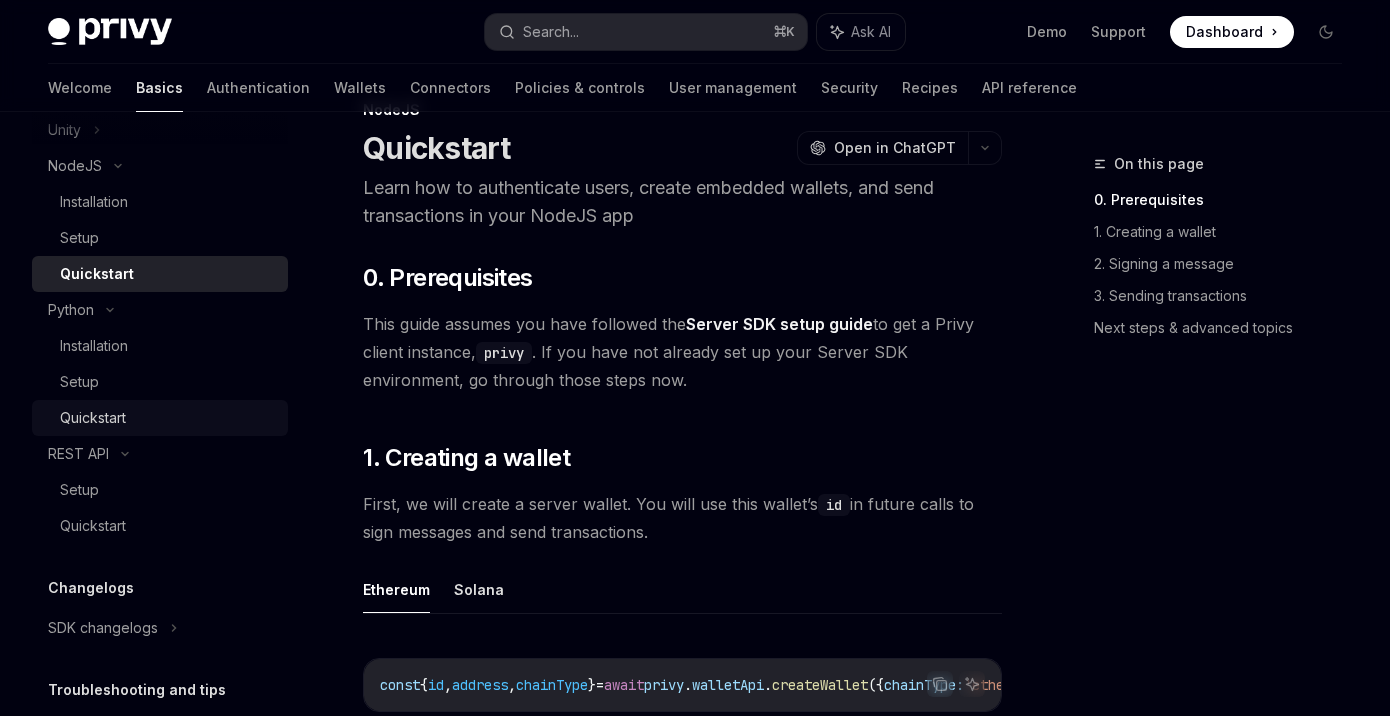 click on "Quickstart" at bounding box center (168, 418) 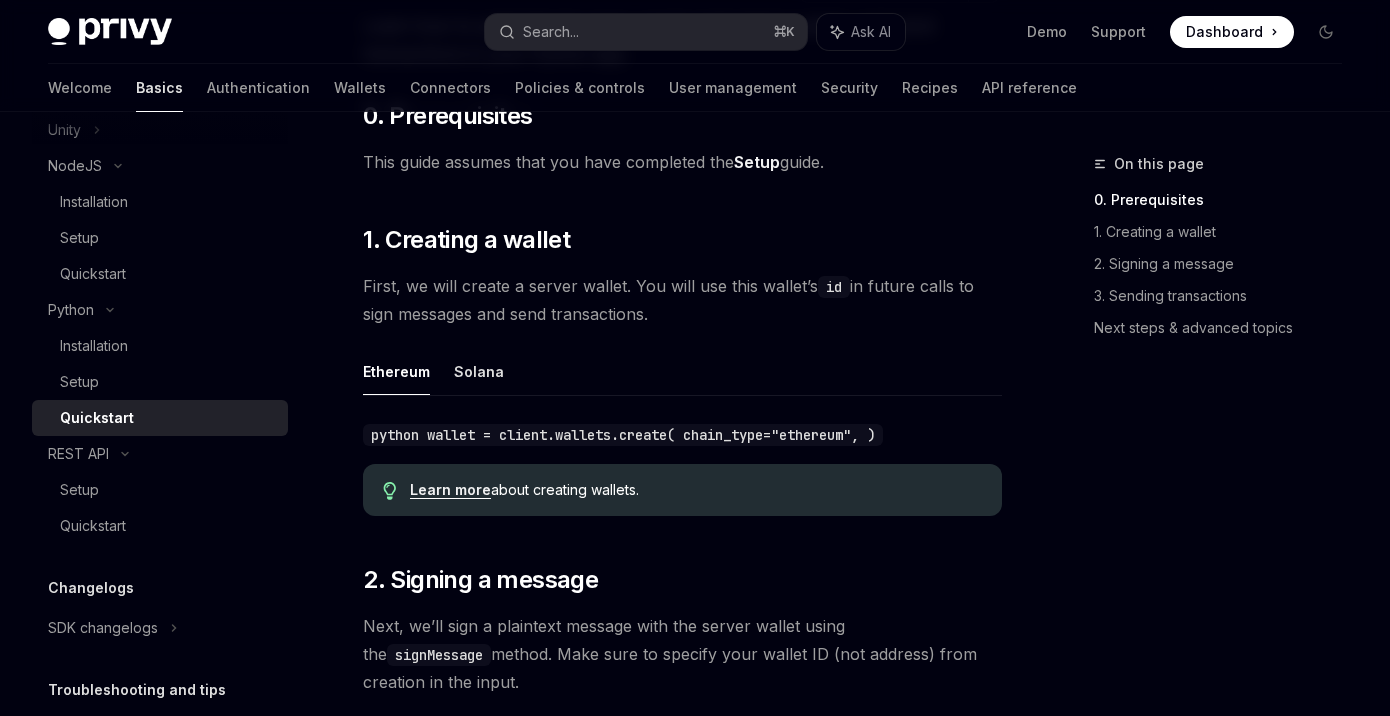 scroll, scrollTop: 508, scrollLeft: 0, axis: vertical 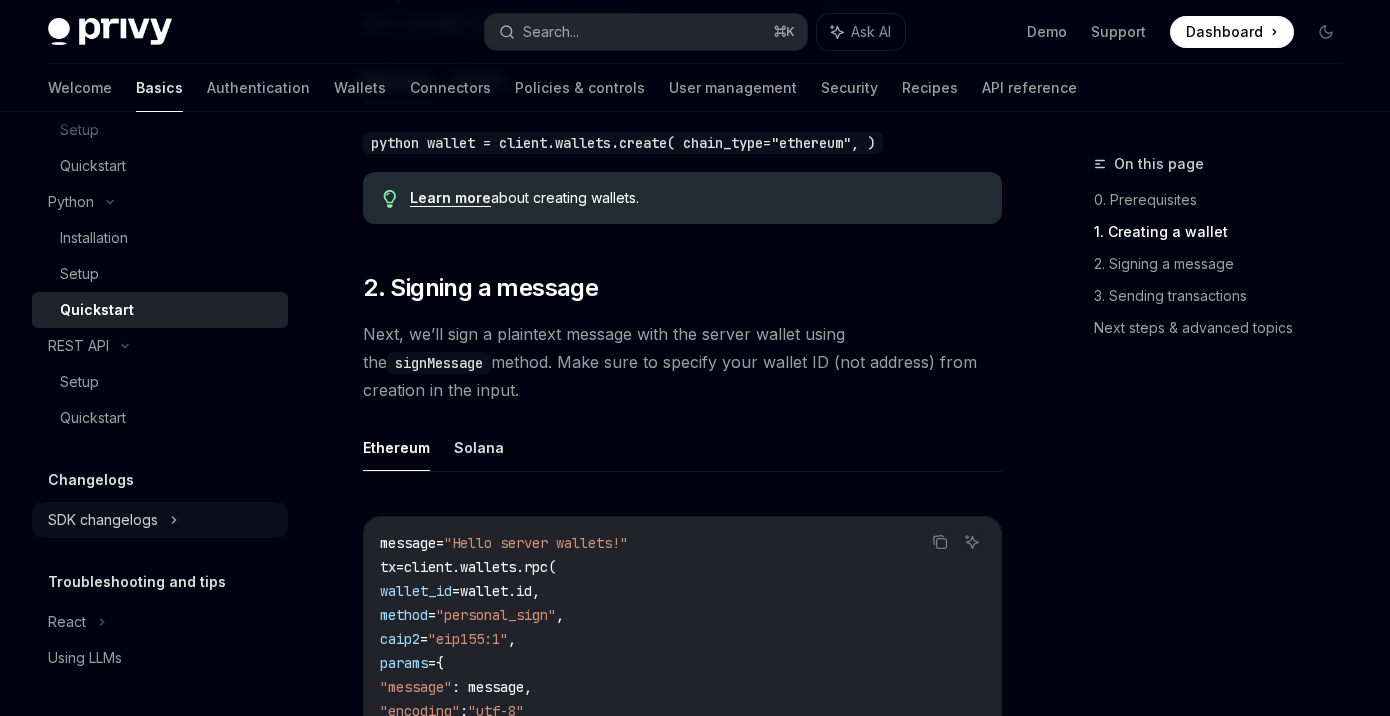 click on "SDK changelogs" at bounding box center [67, -158] 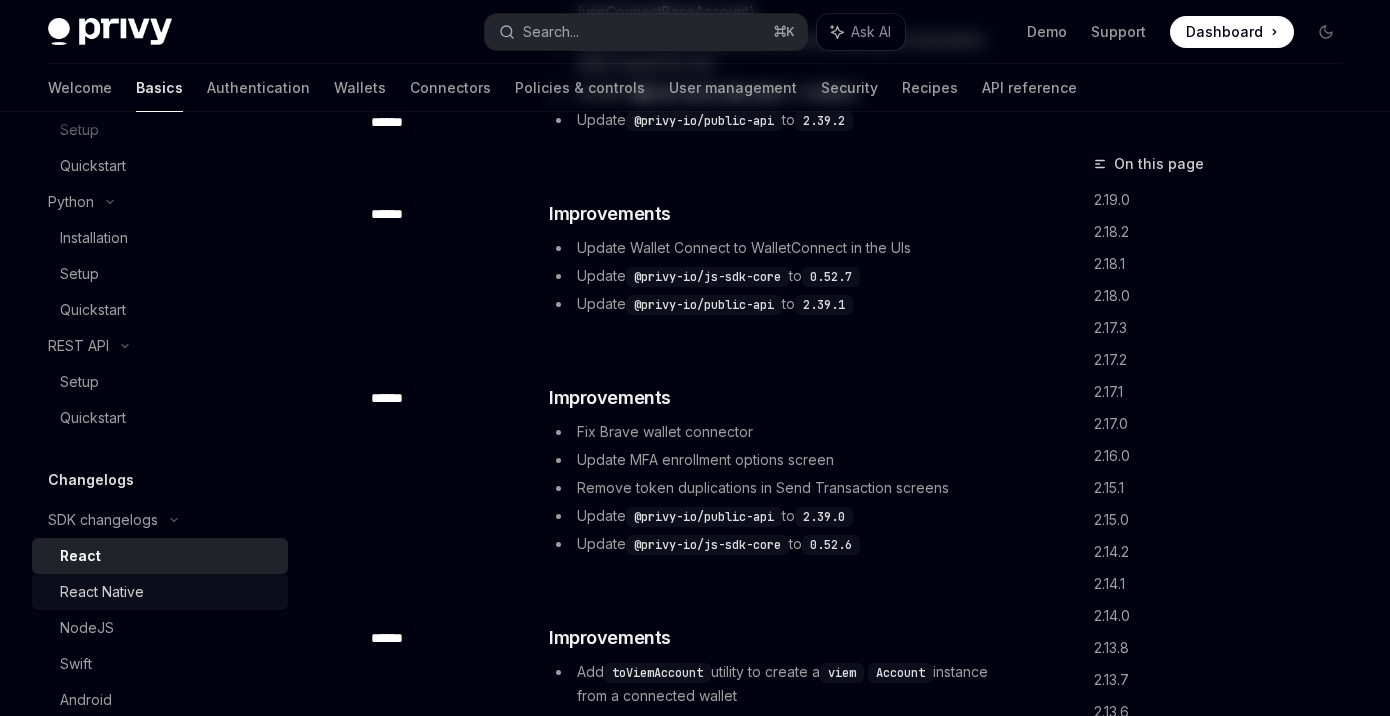 scroll, scrollTop: 0, scrollLeft: 0, axis: both 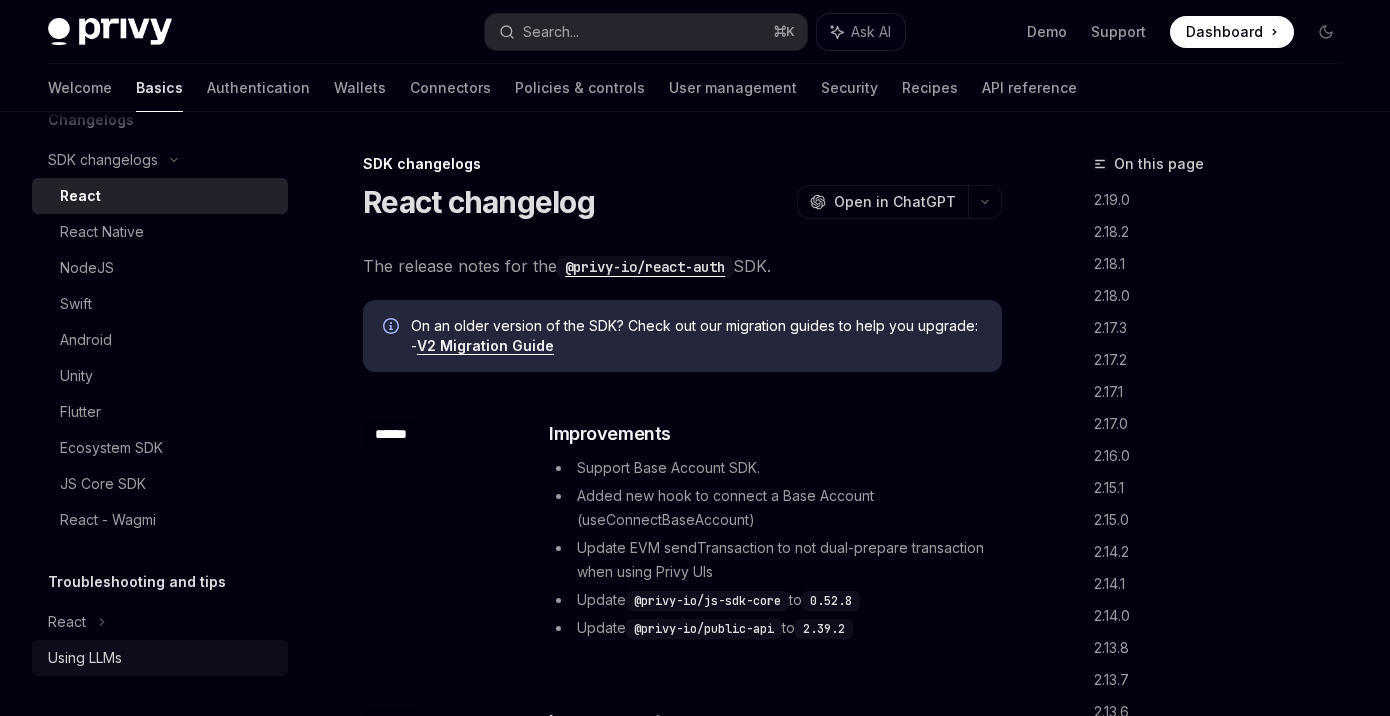 click on "Using LLMs" at bounding box center (85, 658) 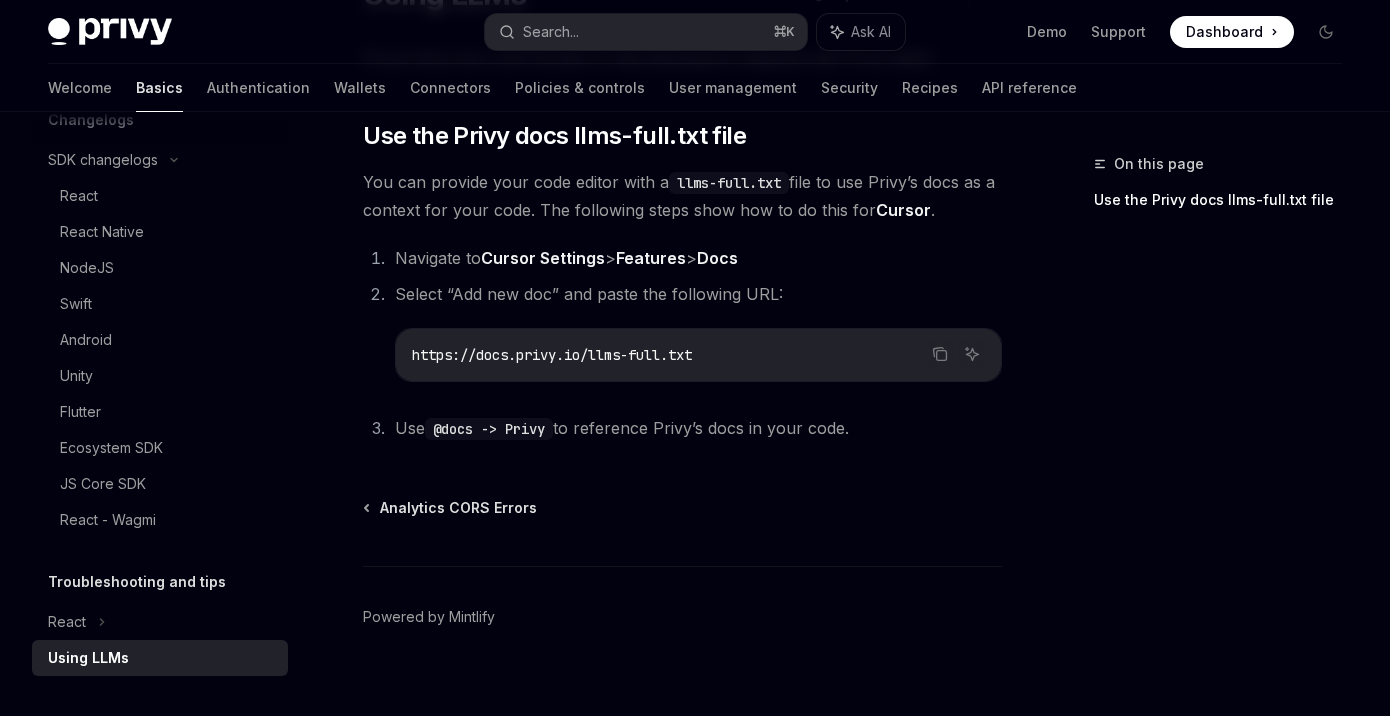scroll, scrollTop: 198, scrollLeft: 0, axis: vertical 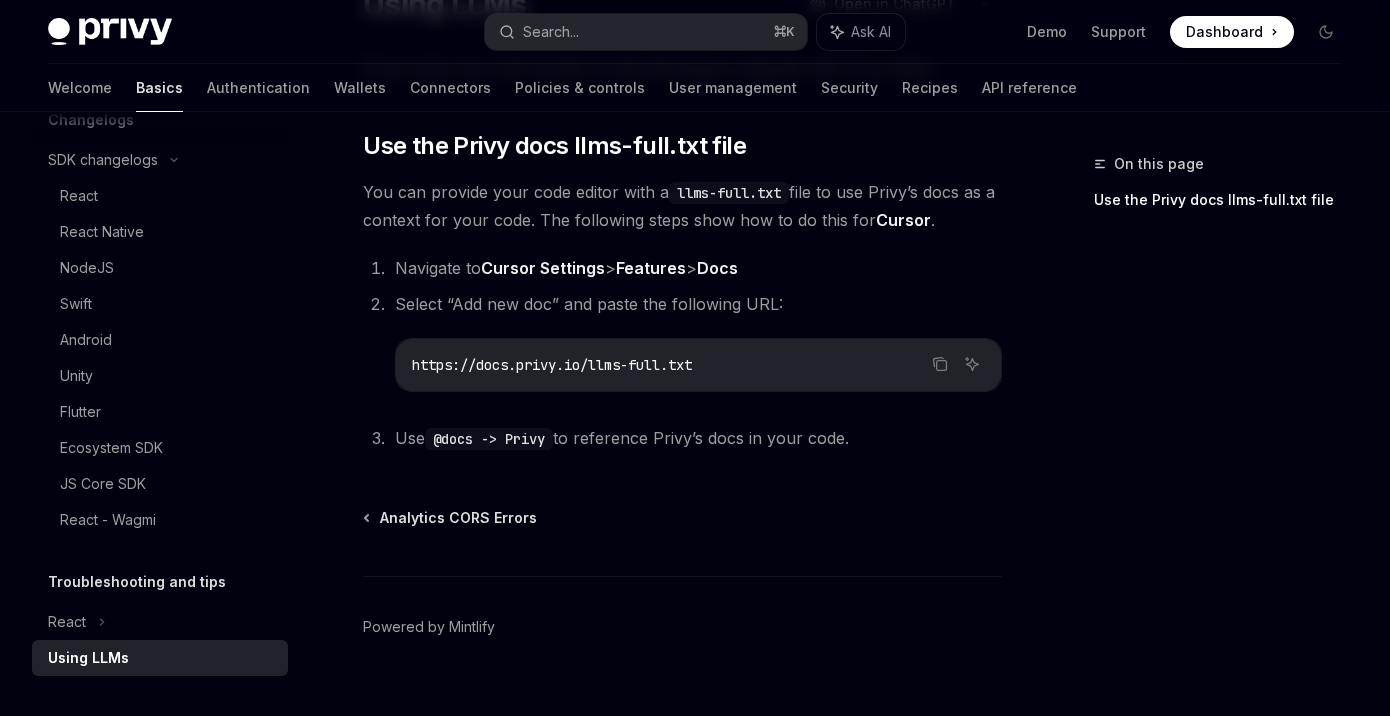 click on "https://docs.privy.io/llms-full.txt" at bounding box center (552, 365) 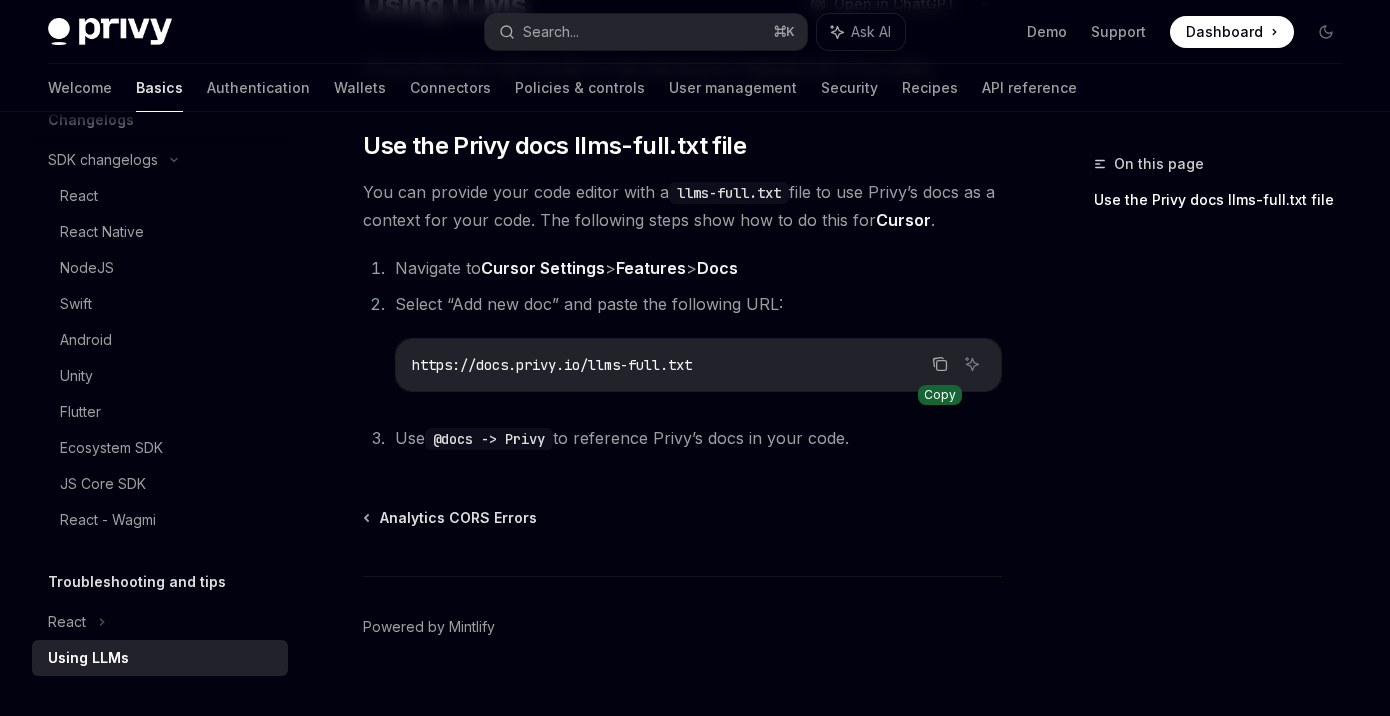click 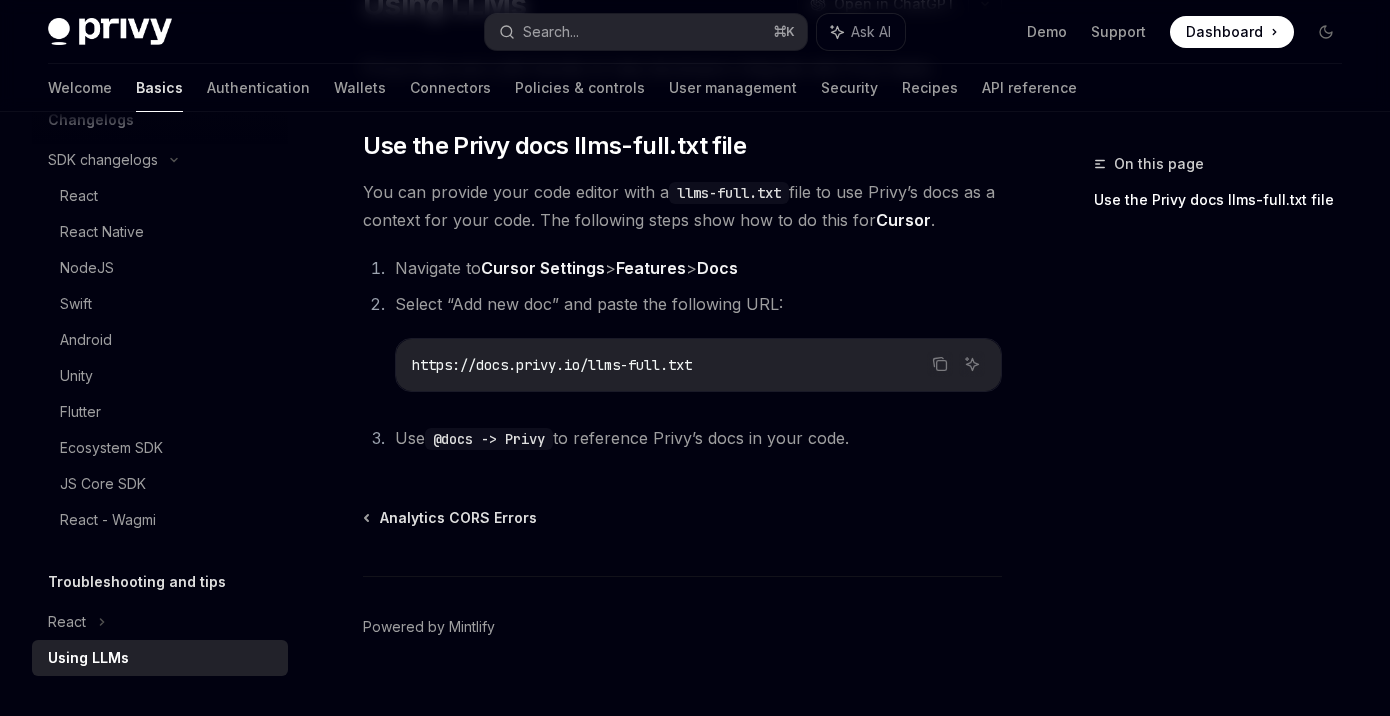 click on "Cursor" at bounding box center (903, 220) 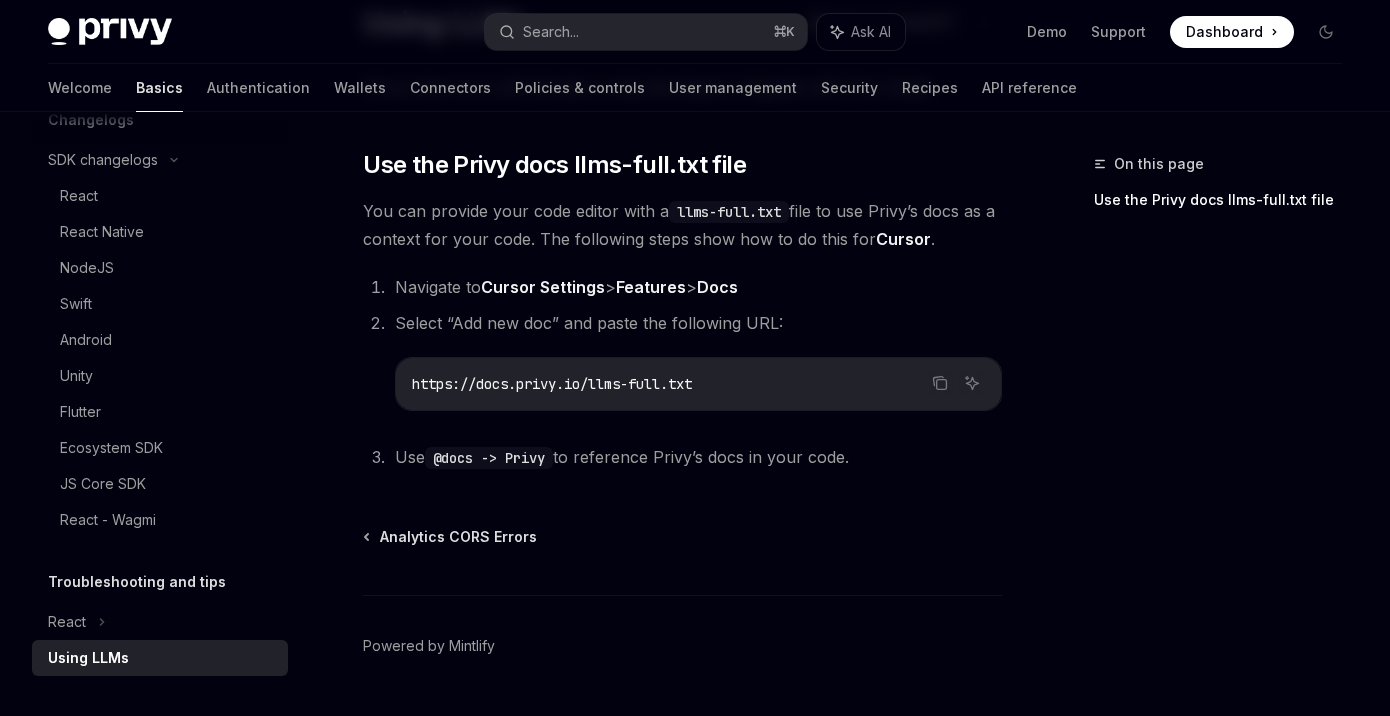 scroll, scrollTop: 0, scrollLeft: 0, axis: both 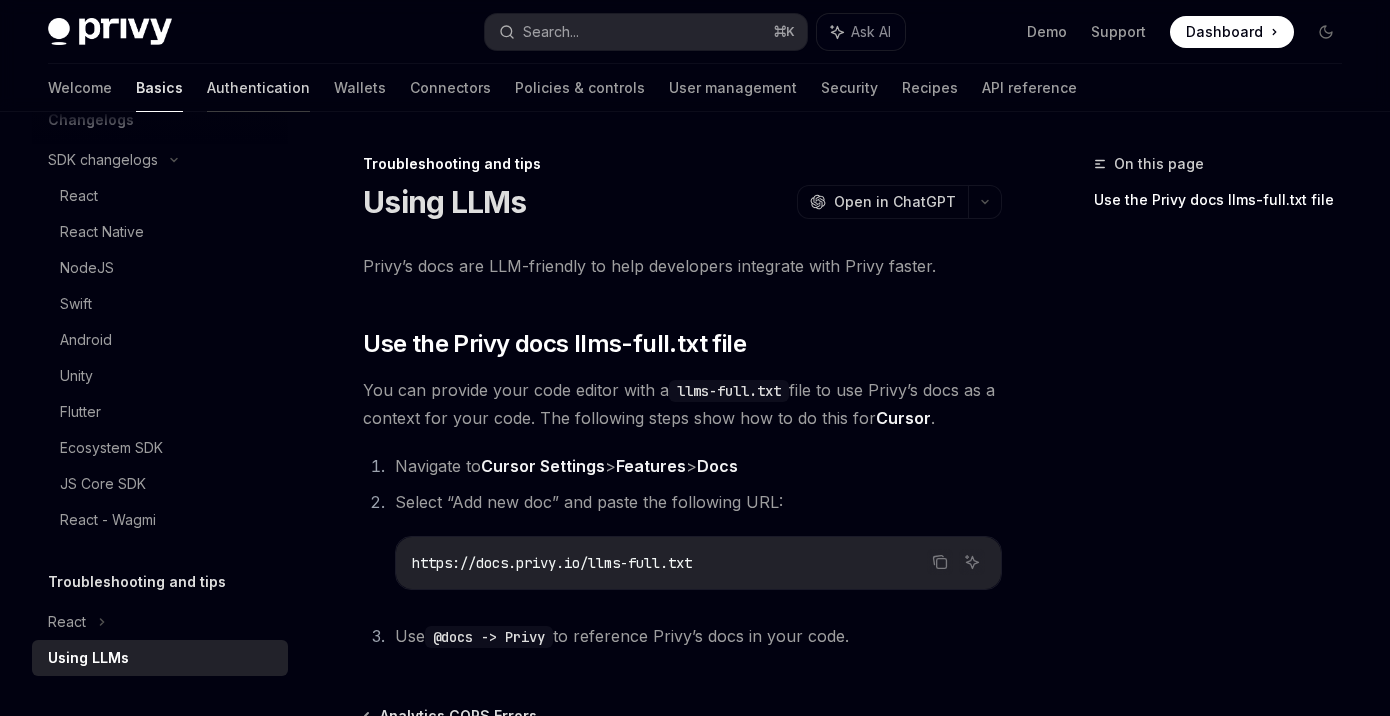 click on "Authentication" at bounding box center (258, 88) 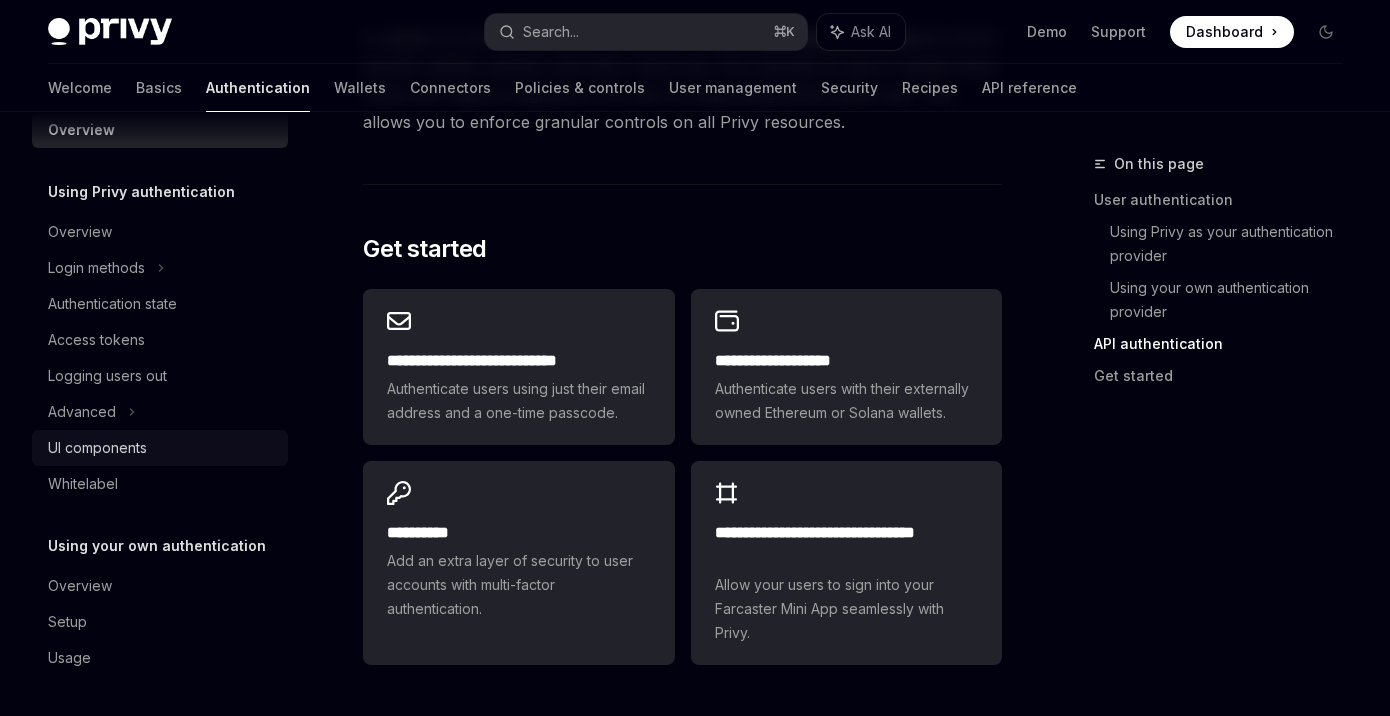 scroll, scrollTop: 1894, scrollLeft: 0, axis: vertical 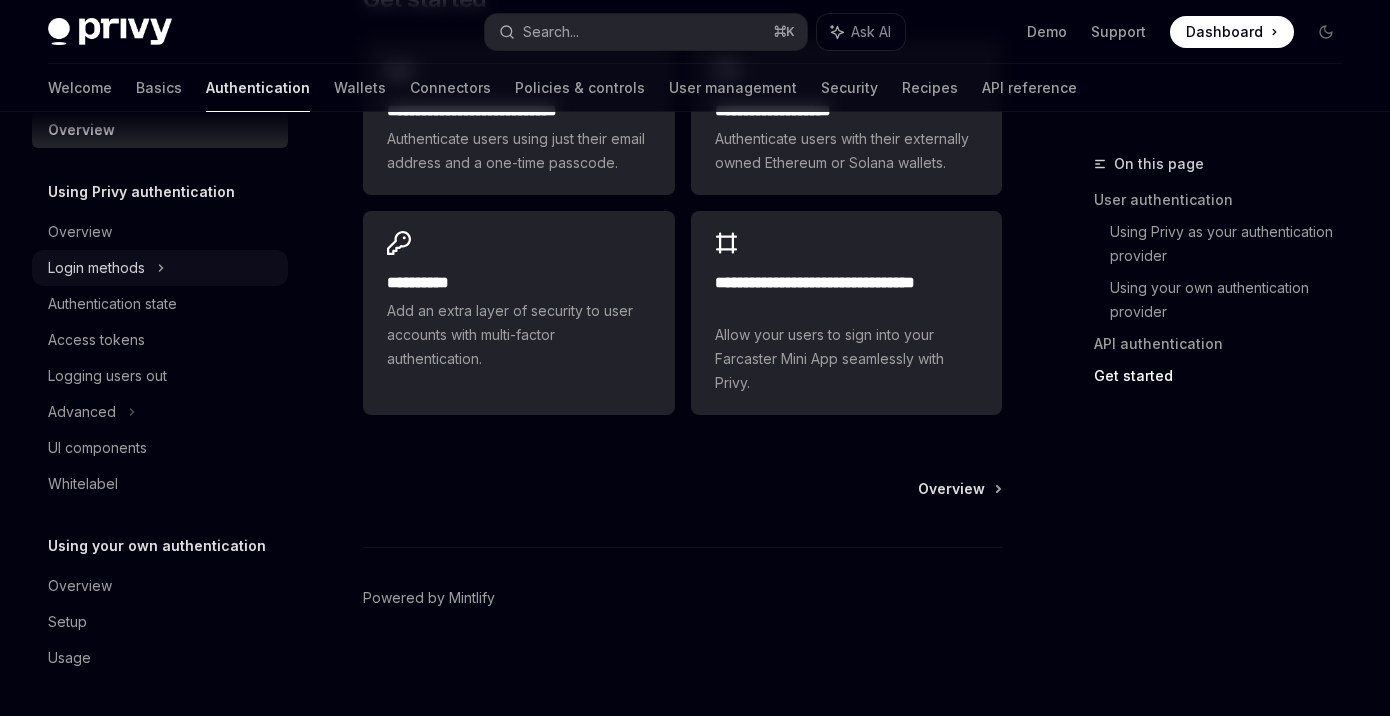 click on "Login methods" at bounding box center (160, 268) 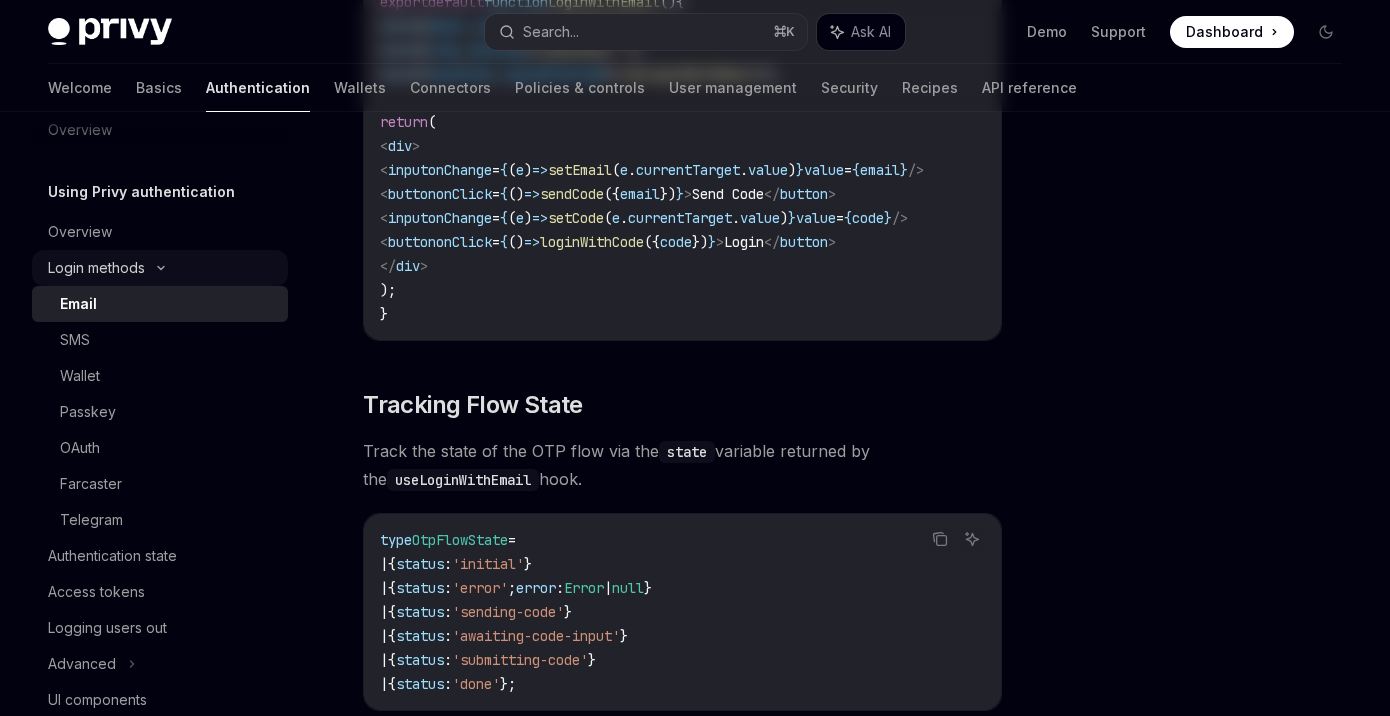 scroll, scrollTop: 0, scrollLeft: 0, axis: both 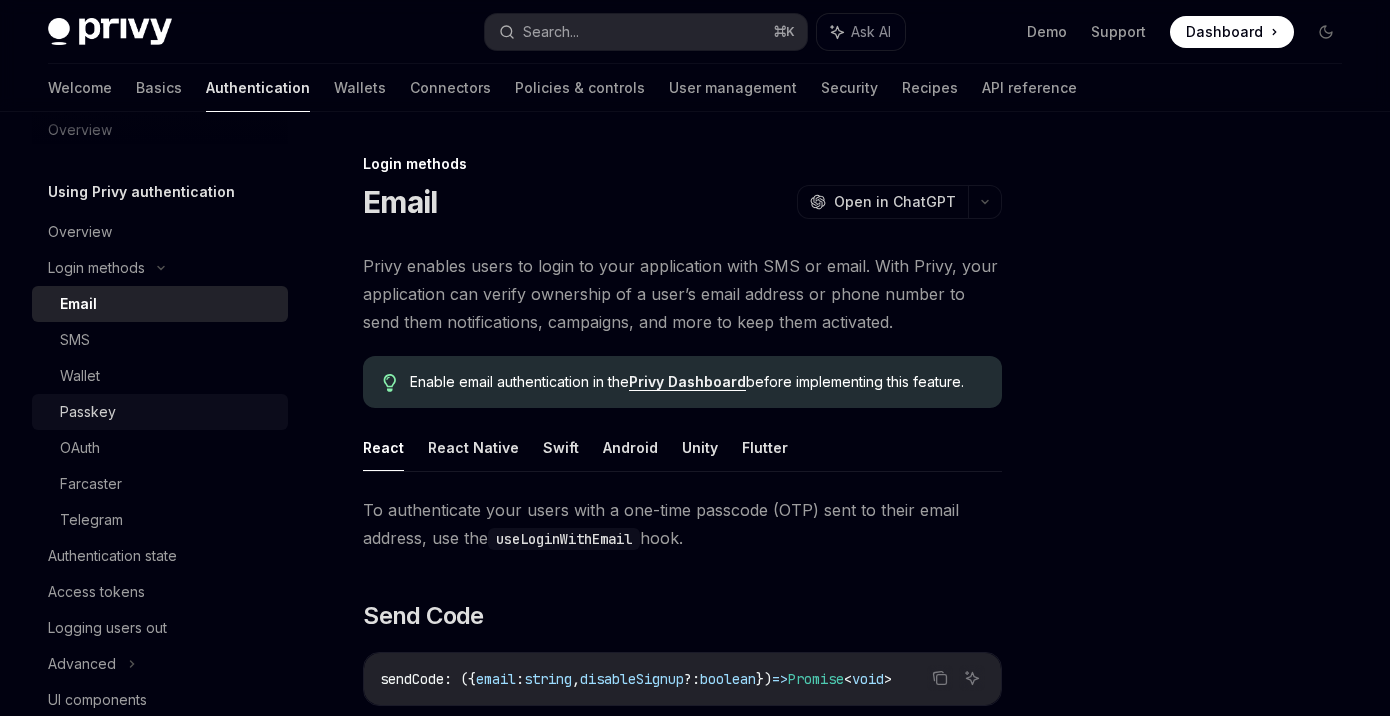 click on "Passkey" at bounding box center [168, 412] 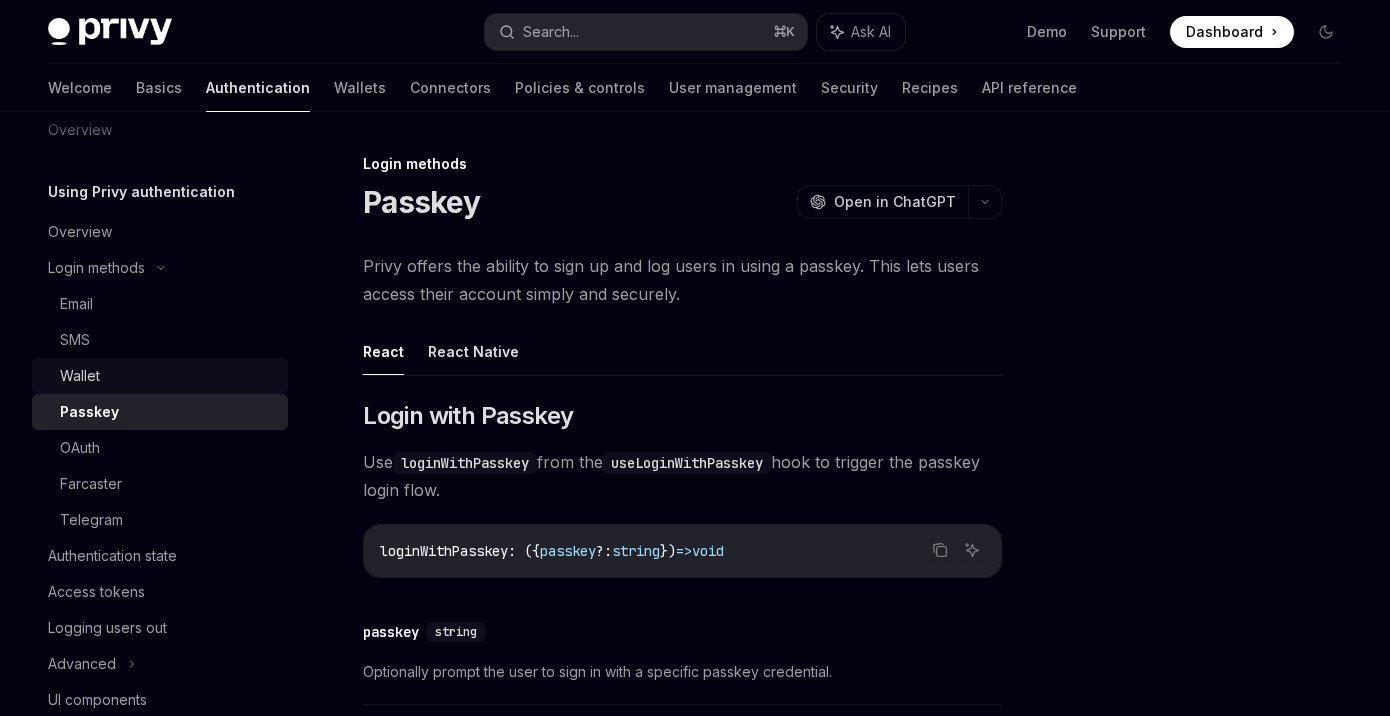click on "Wallet" at bounding box center [168, 376] 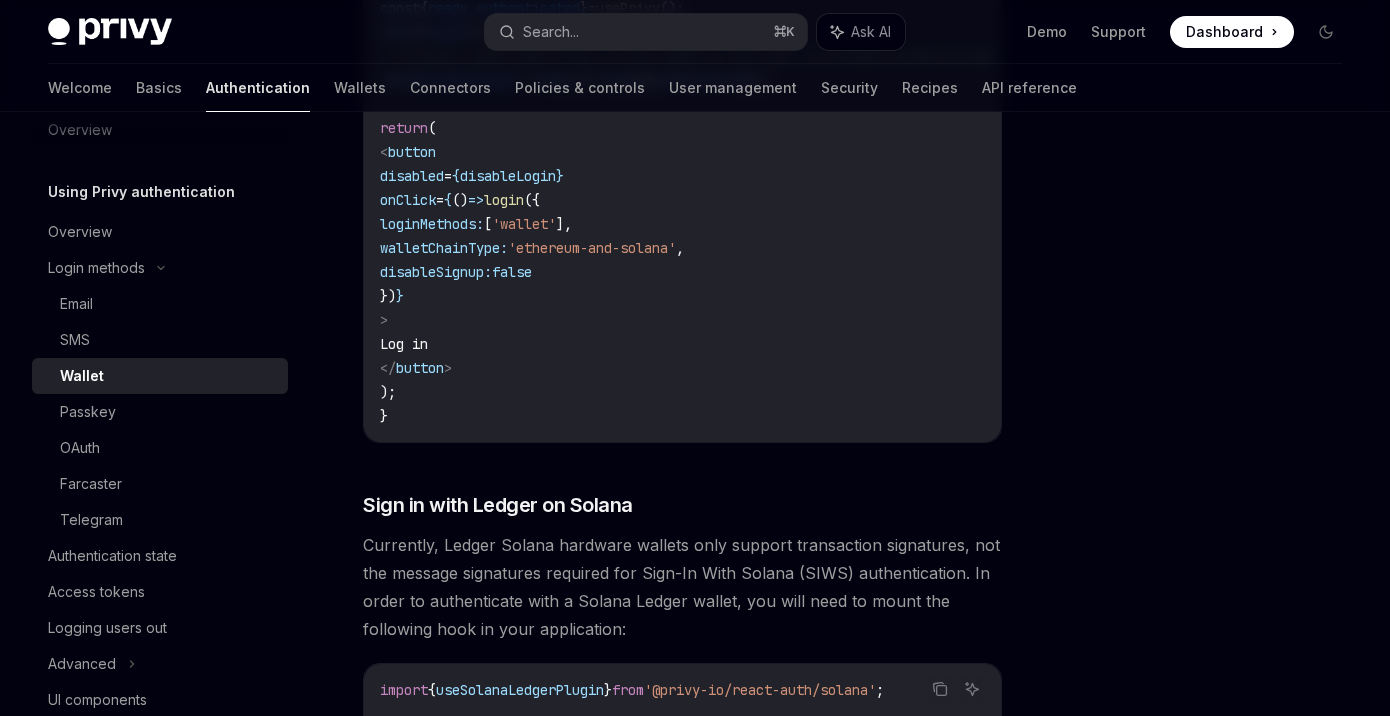 scroll, scrollTop: 1986, scrollLeft: 0, axis: vertical 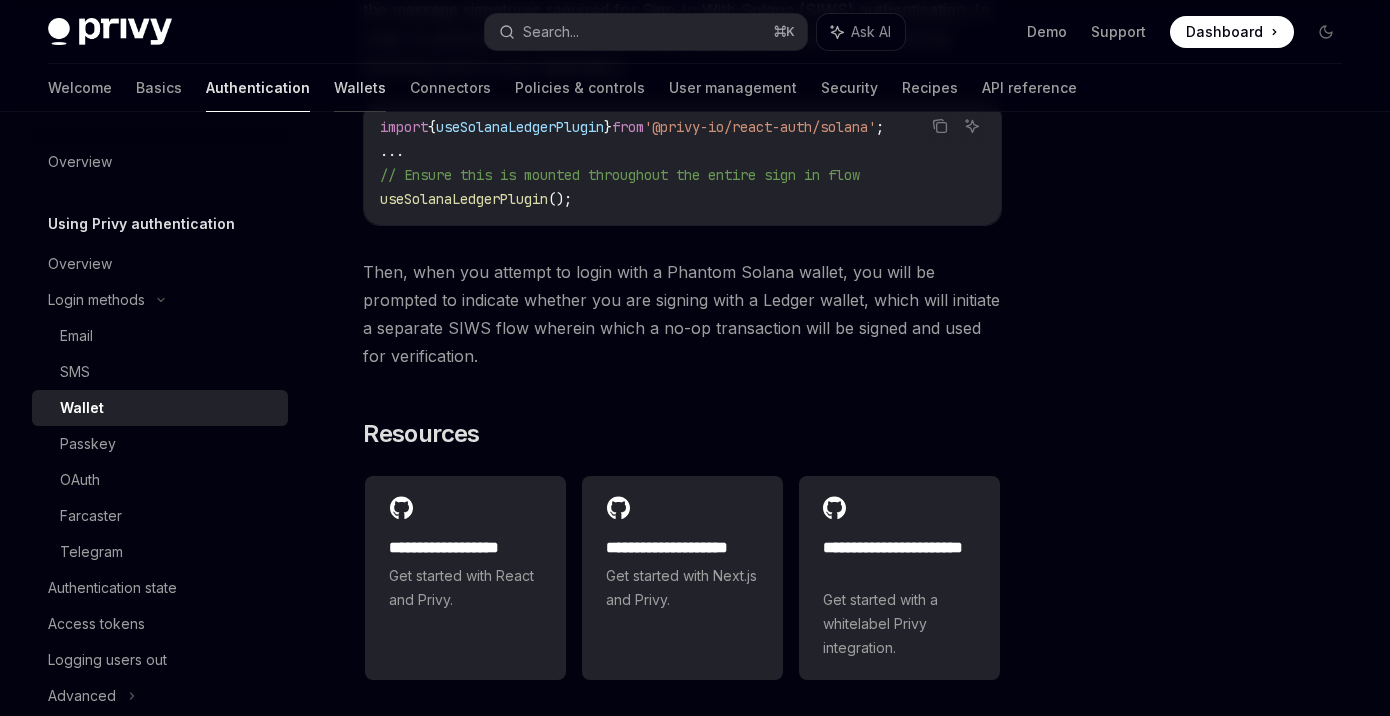 click on "Wallets" at bounding box center [360, 88] 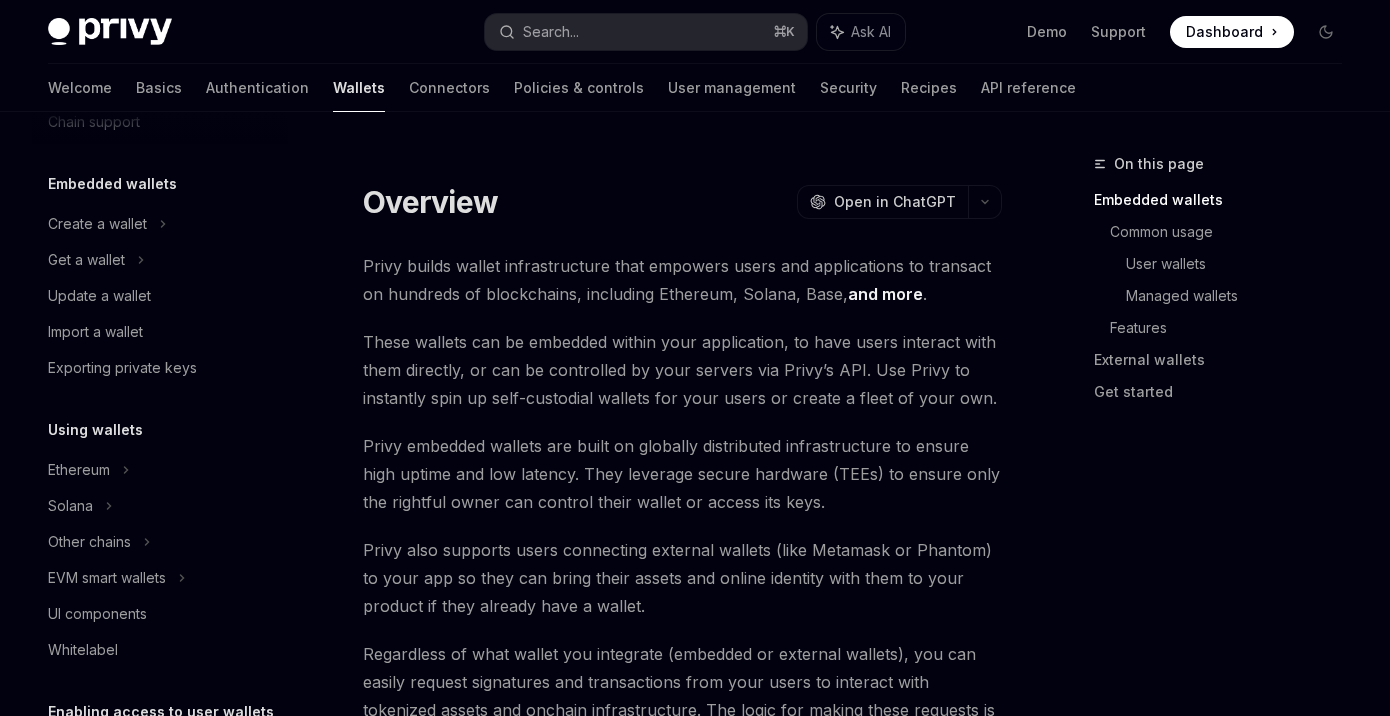 scroll, scrollTop: 91, scrollLeft: 0, axis: vertical 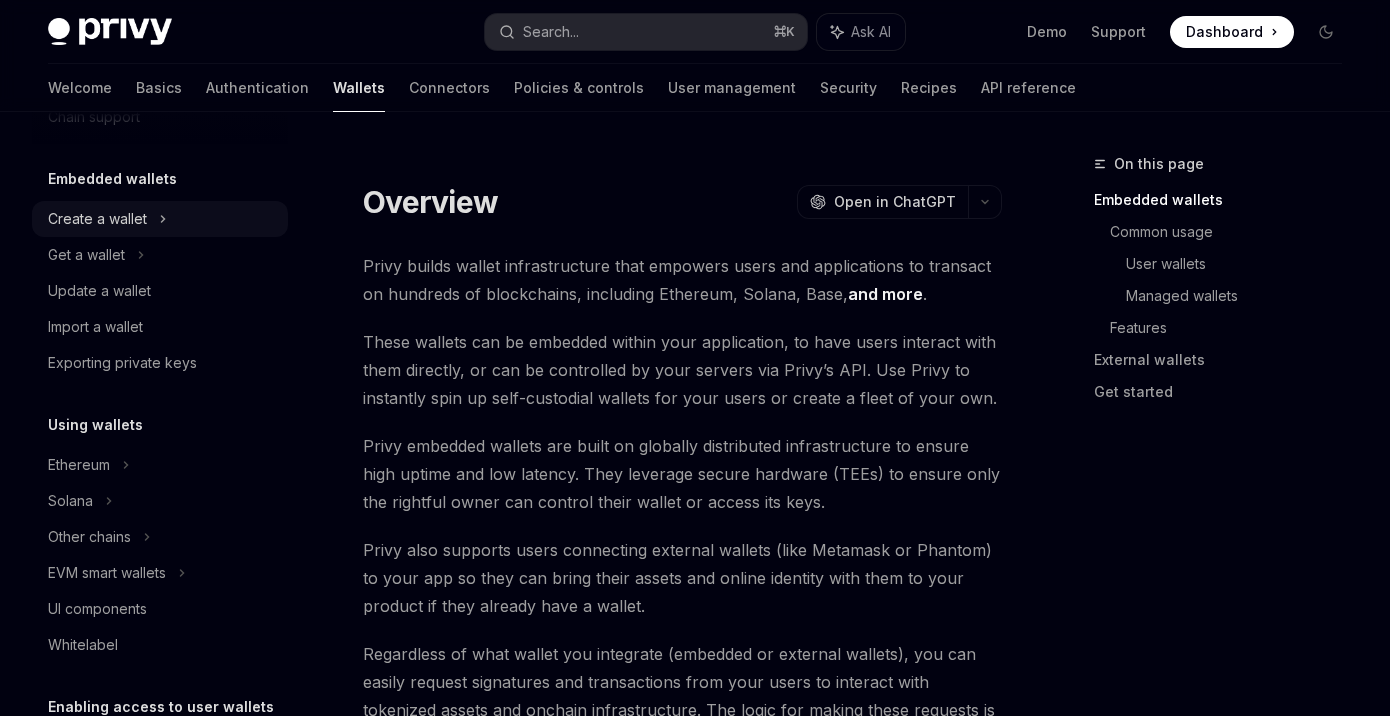 click on "Create a wallet" at bounding box center [160, 219] 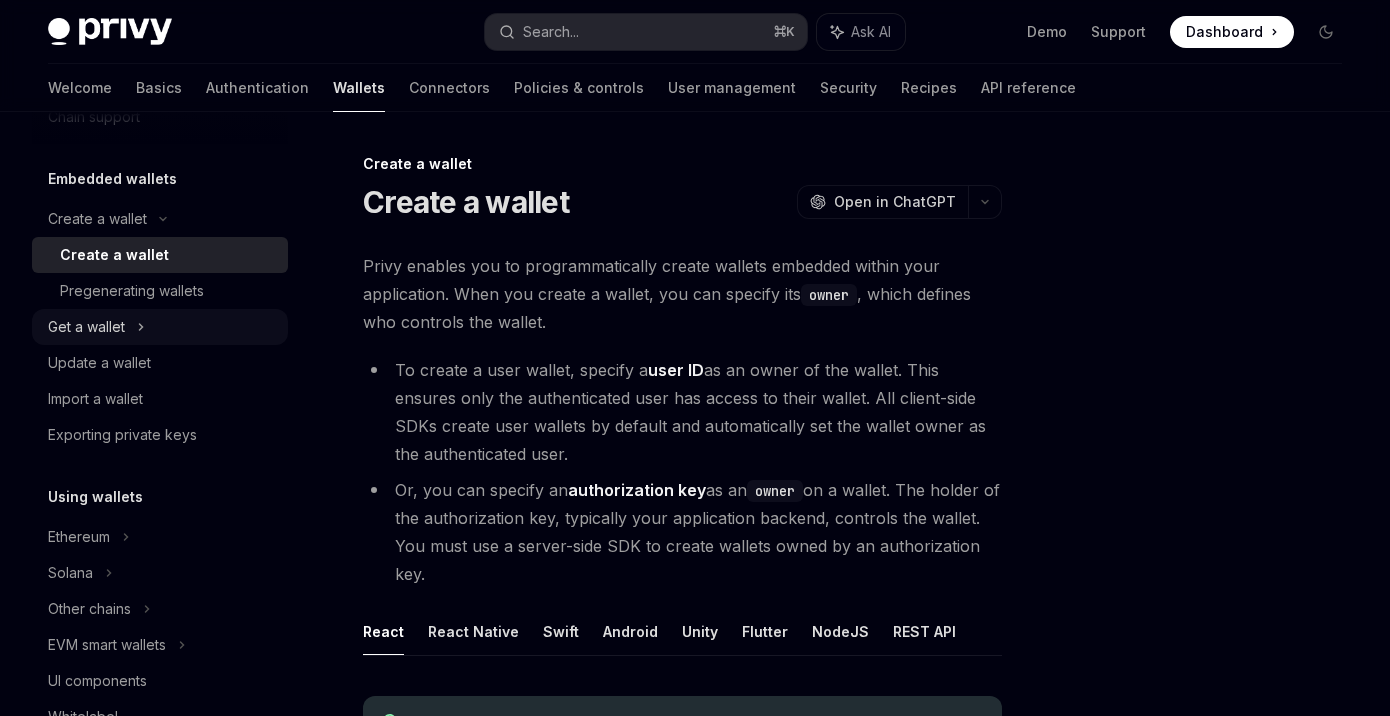 click on "Get a wallet" at bounding box center (86, 327) 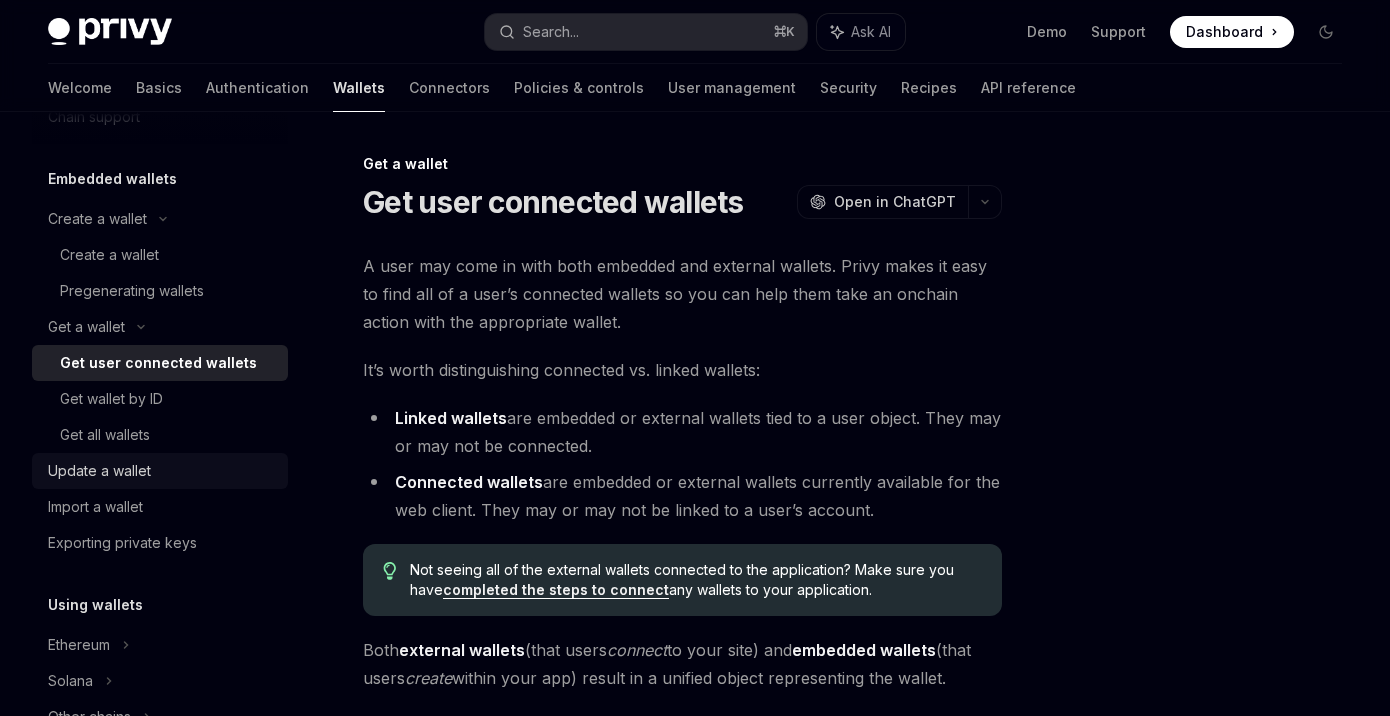 click on "Update a wallet" at bounding box center [99, 471] 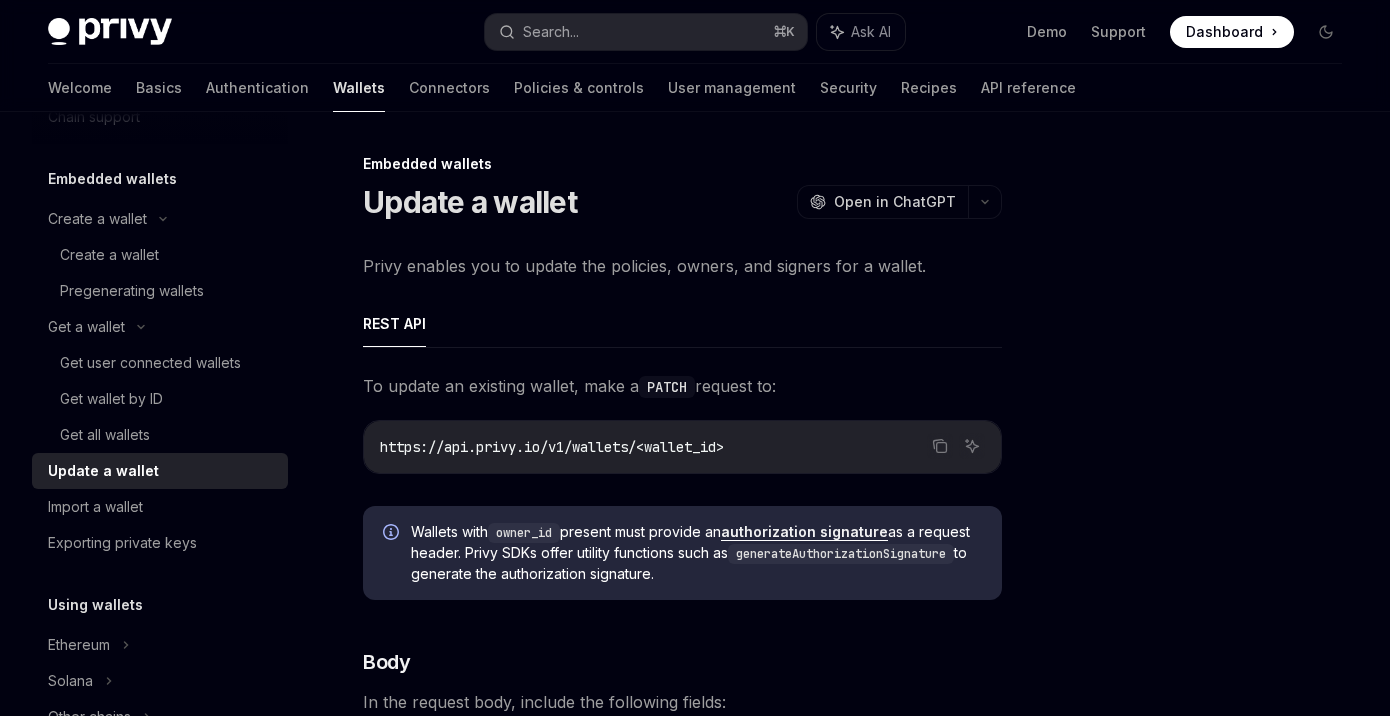 scroll, scrollTop: 464, scrollLeft: 0, axis: vertical 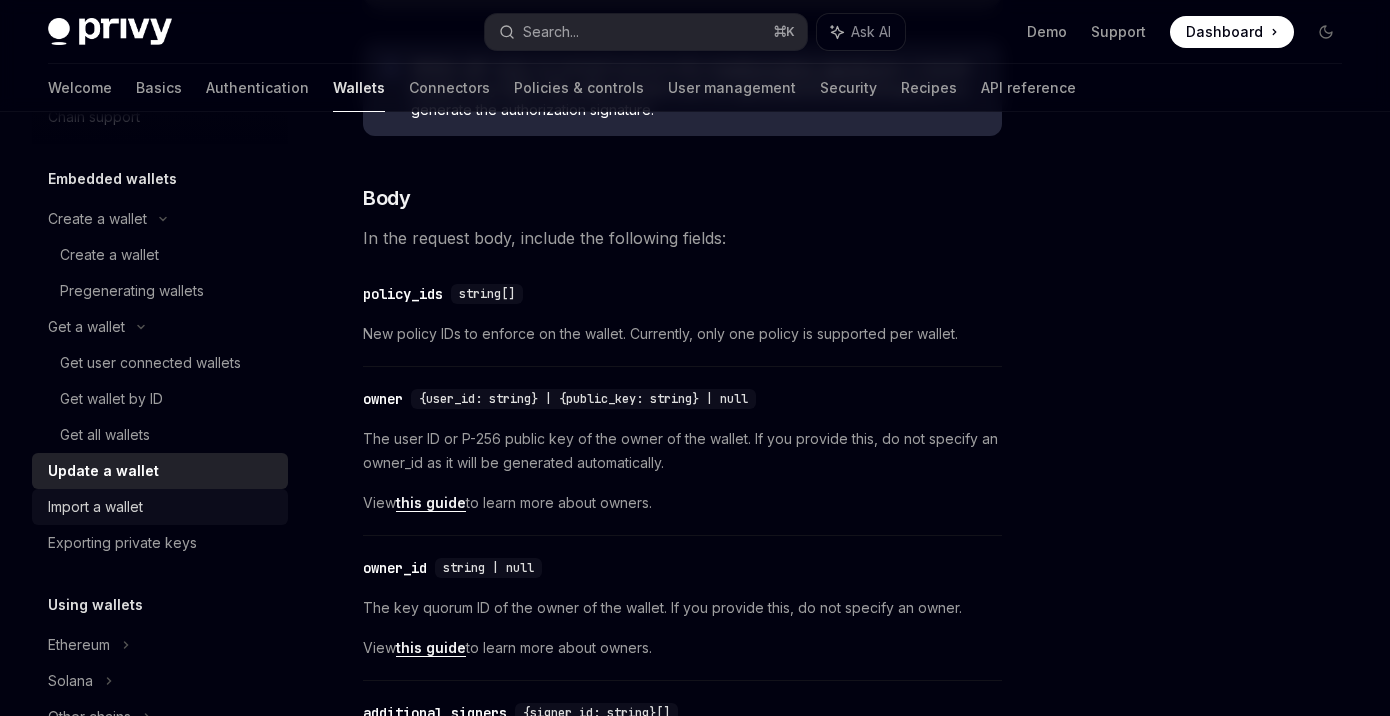 click on "Import a wallet" at bounding box center [95, 507] 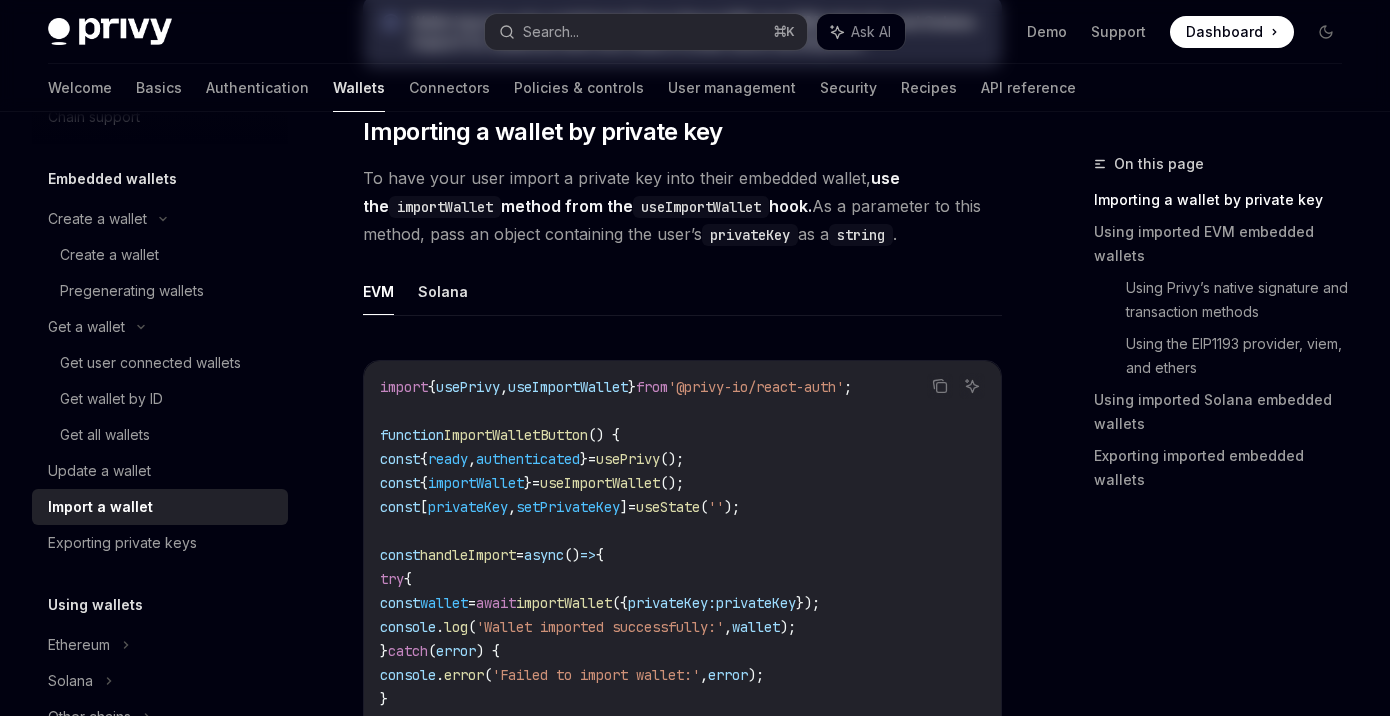 scroll, scrollTop: 0, scrollLeft: 0, axis: both 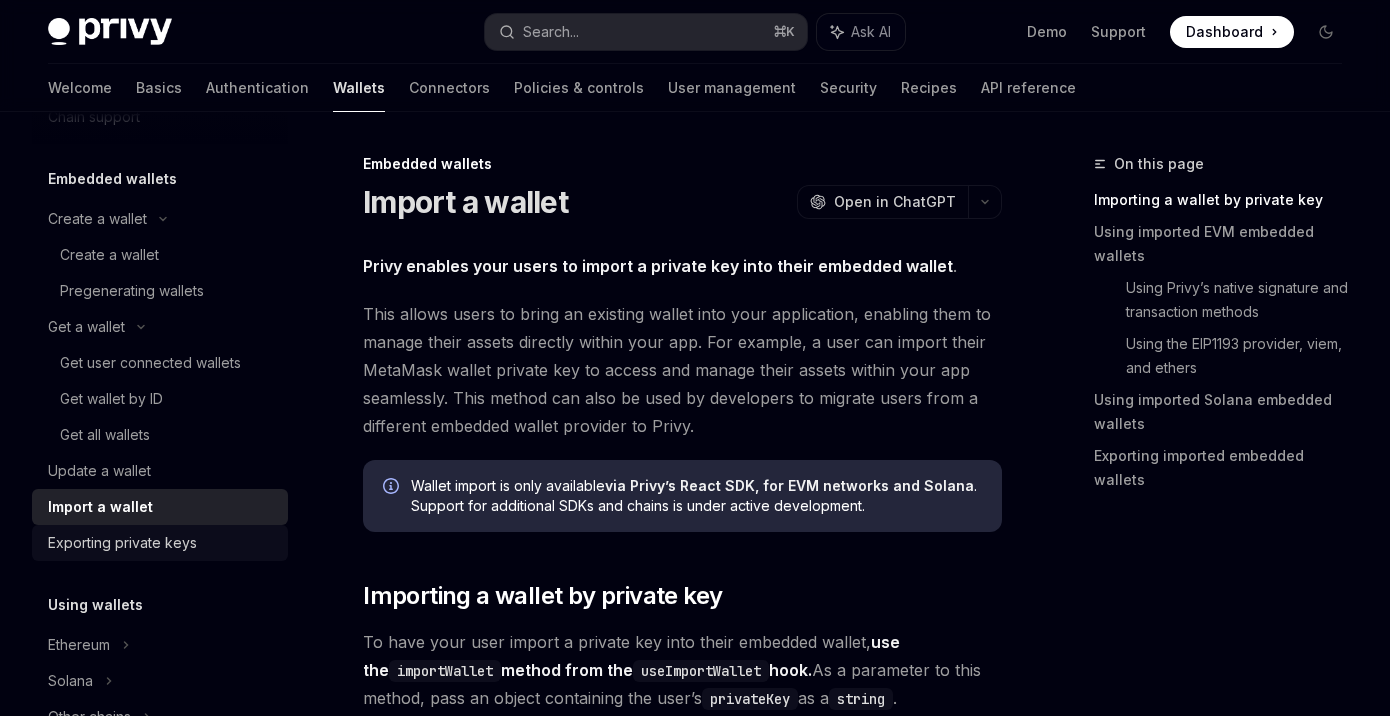 click on "Exporting private keys" at bounding box center (122, 543) 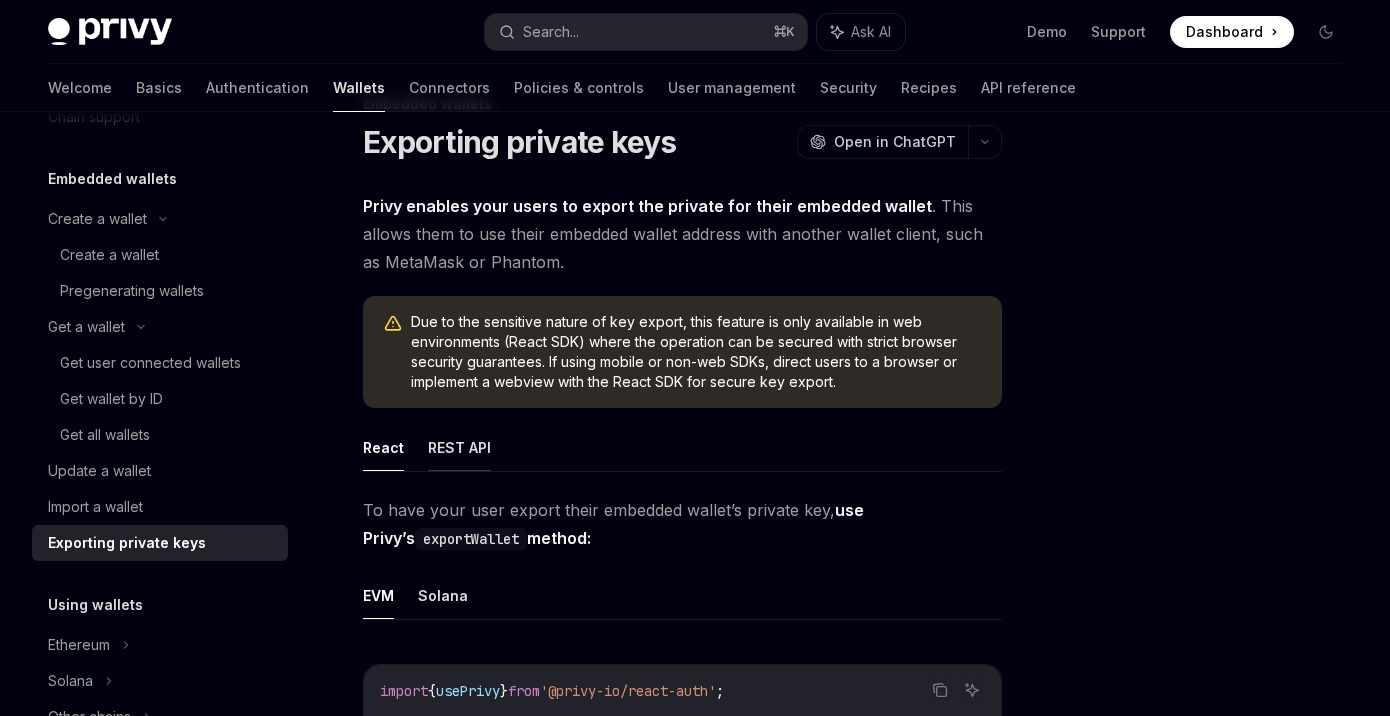 scroll, scrollTop: 211, scrollLeft: 0, axis: vertical 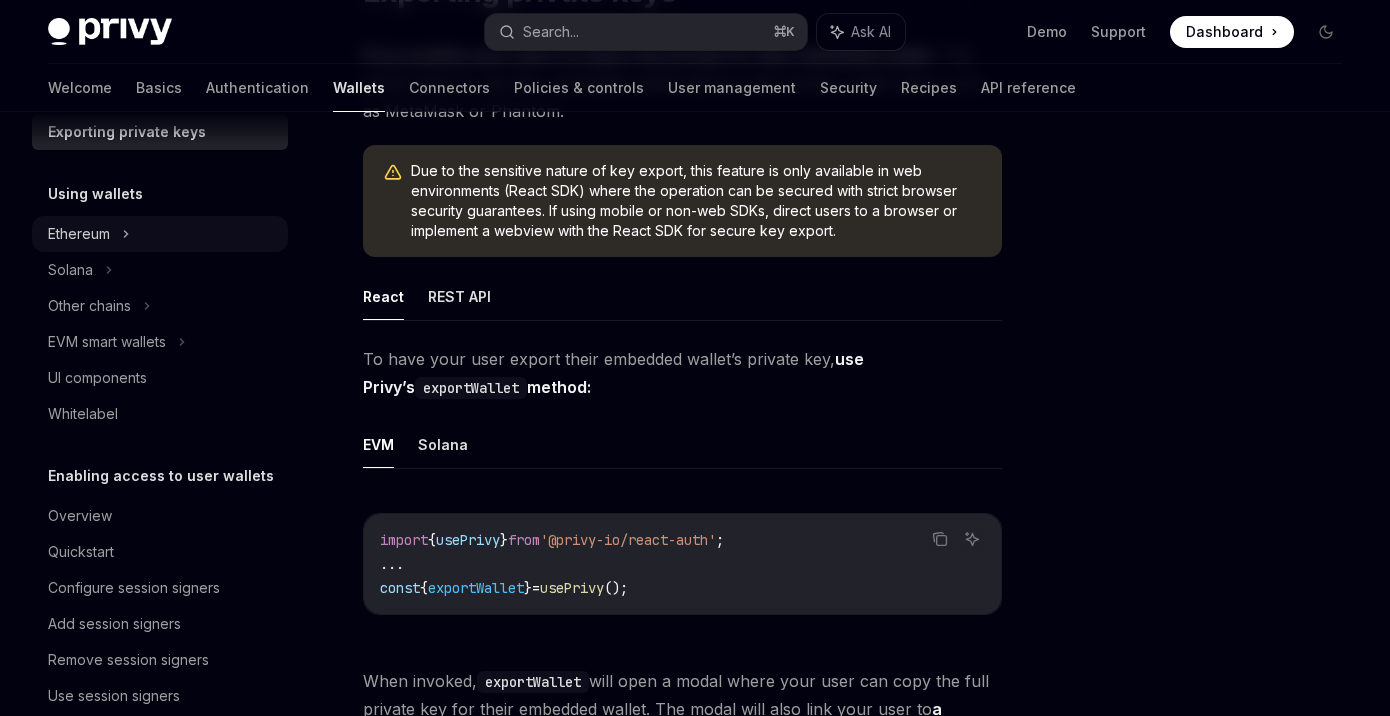 click on "Ethereum" at bounding box center [160, -192] 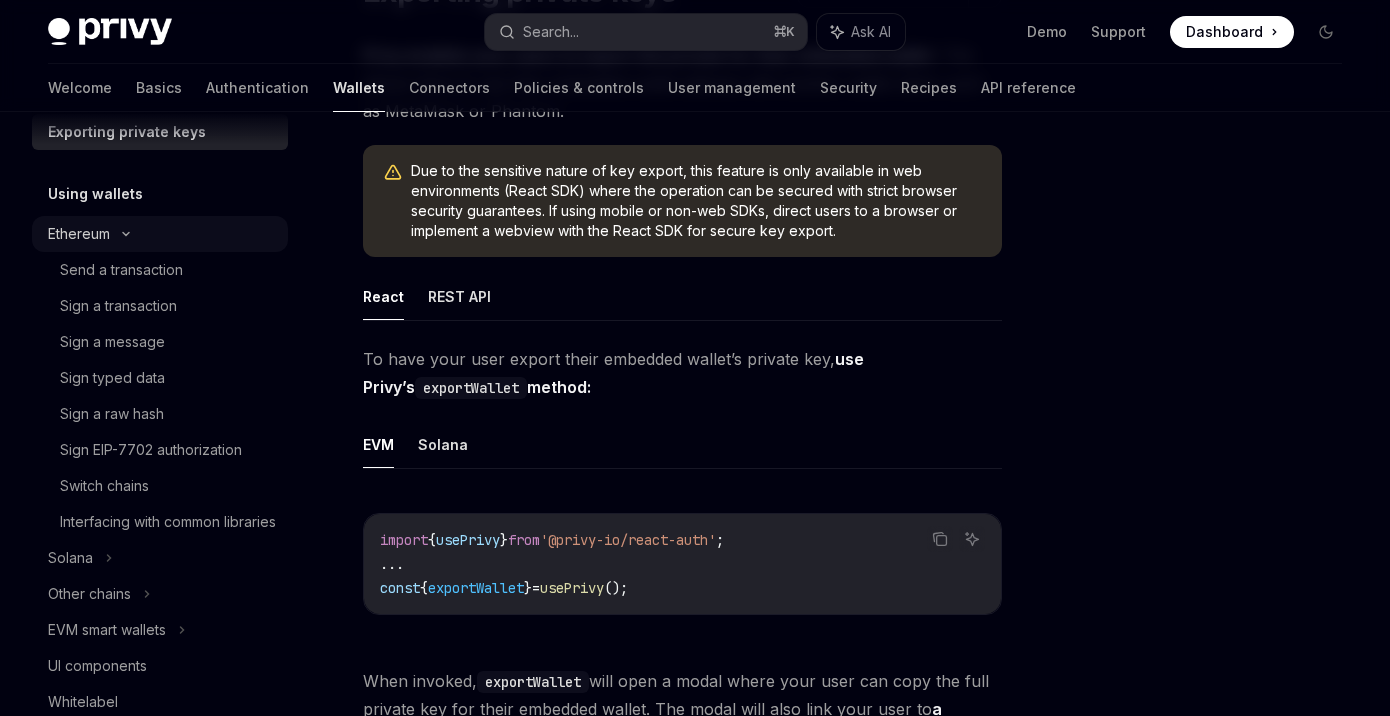 scroll, scrollTop: 0, scrollLeft: 0, axis: both 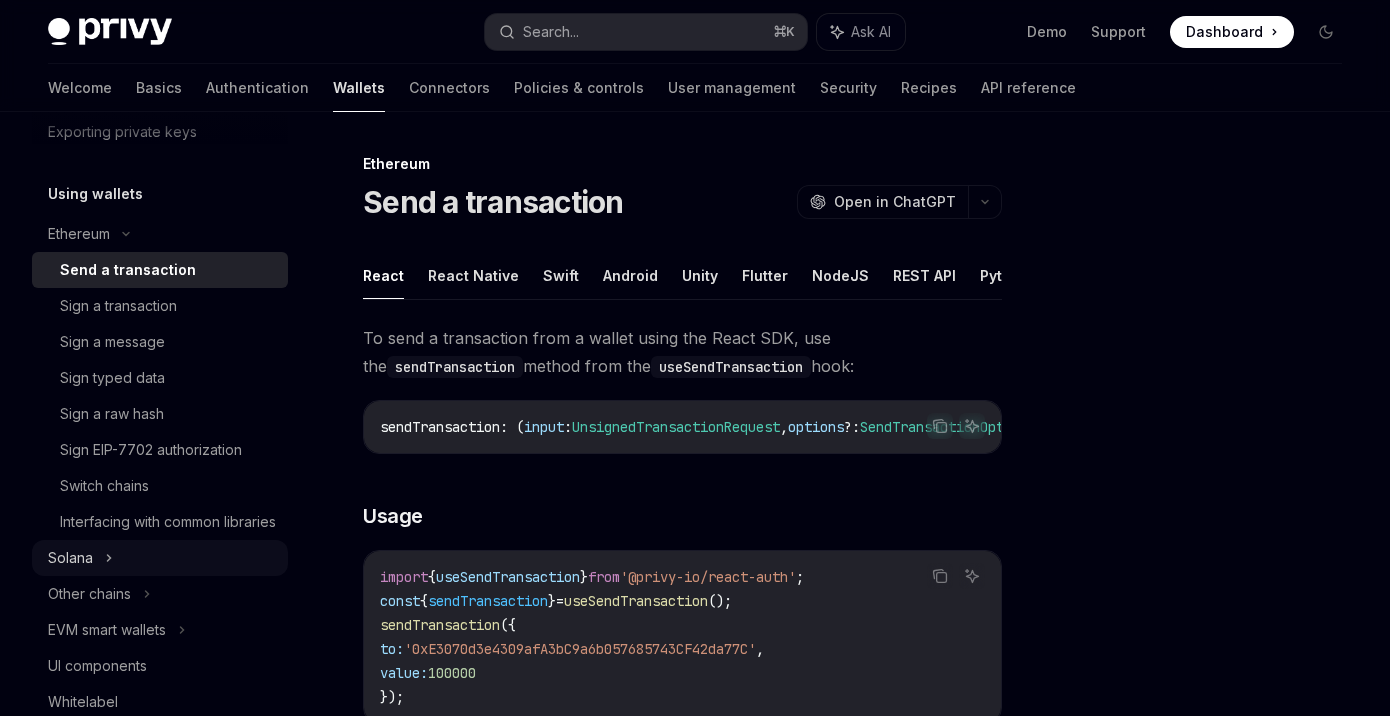 click on "Solana" at bounding box center [160, -84] 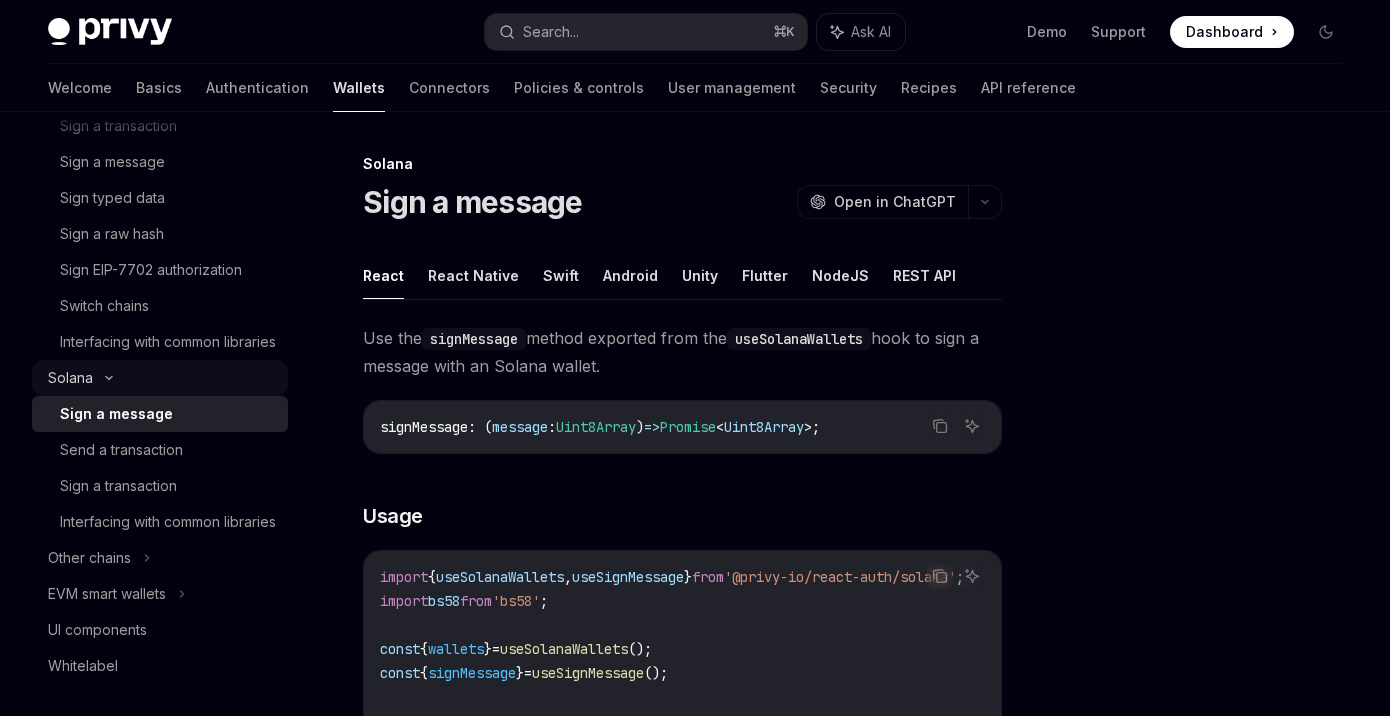 scroll, scrollTop: 688, scrollLeft: 0, axis: vertical 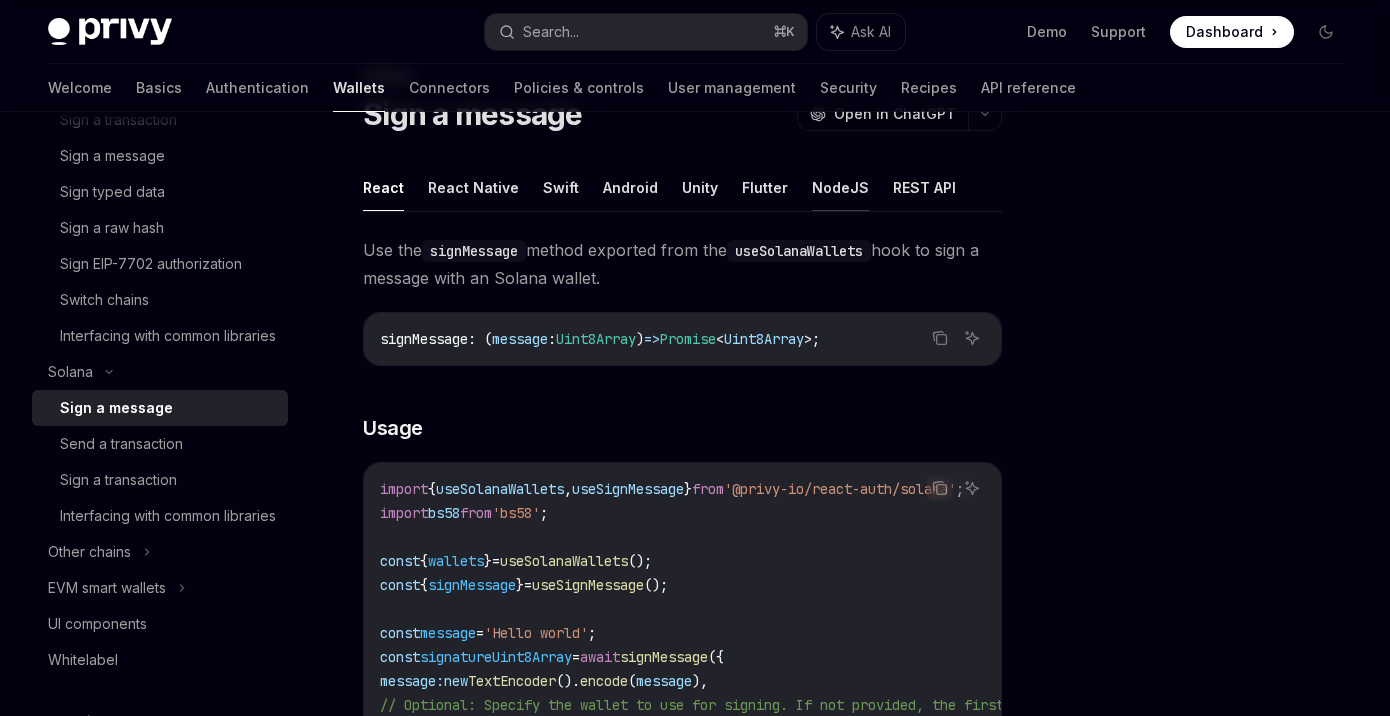 click on "NodeJS" at bounding box center (840, 187) 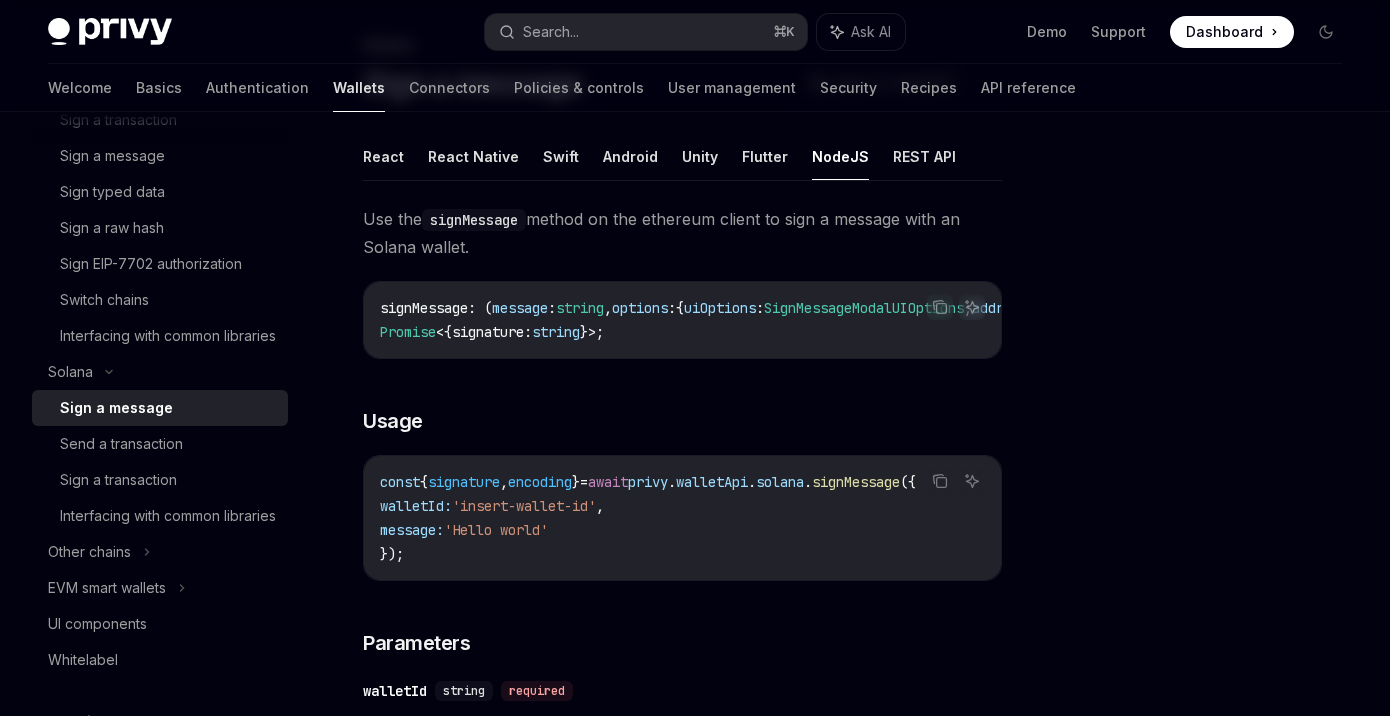 scroll, scrollTop: 120, scrollLeft: 0, axis: vertical 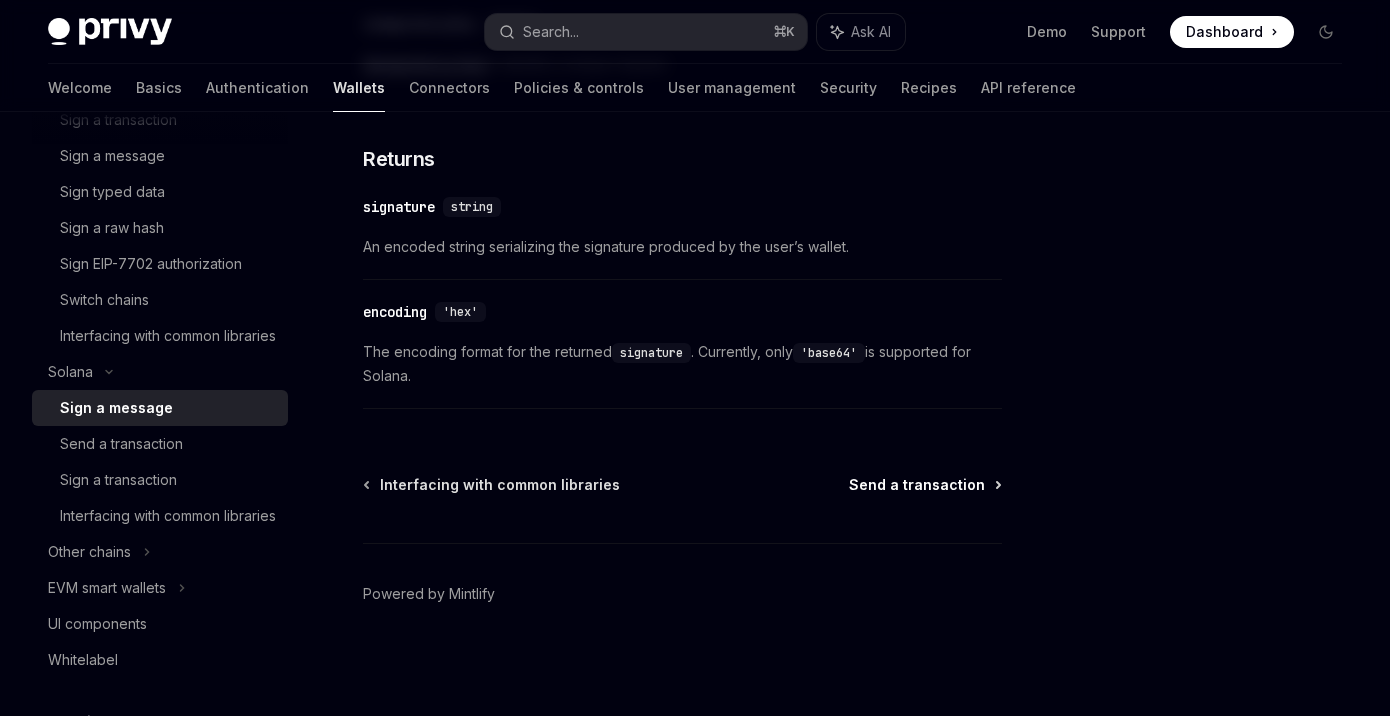click on "Send a transaction" at bounding box center [917, 485] 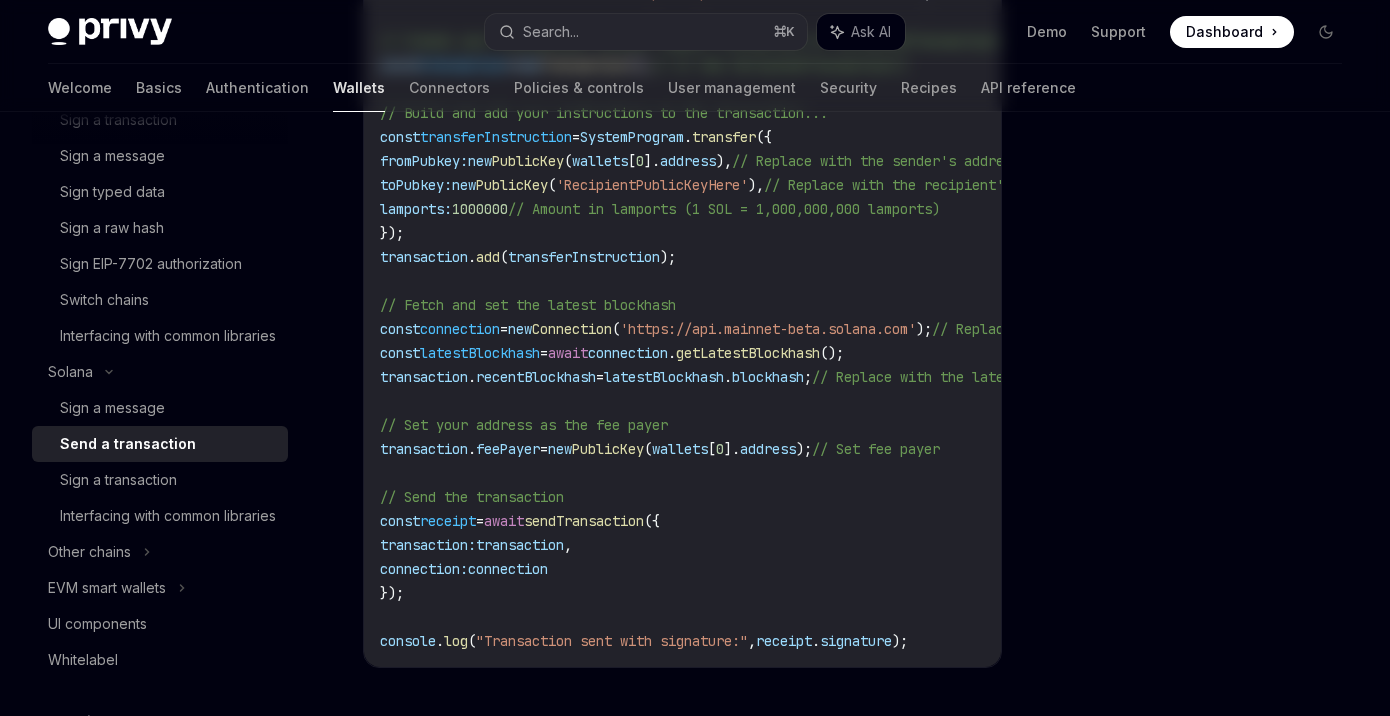 scroll, scrollTop: 0, scrollLeft: 0, axis: both 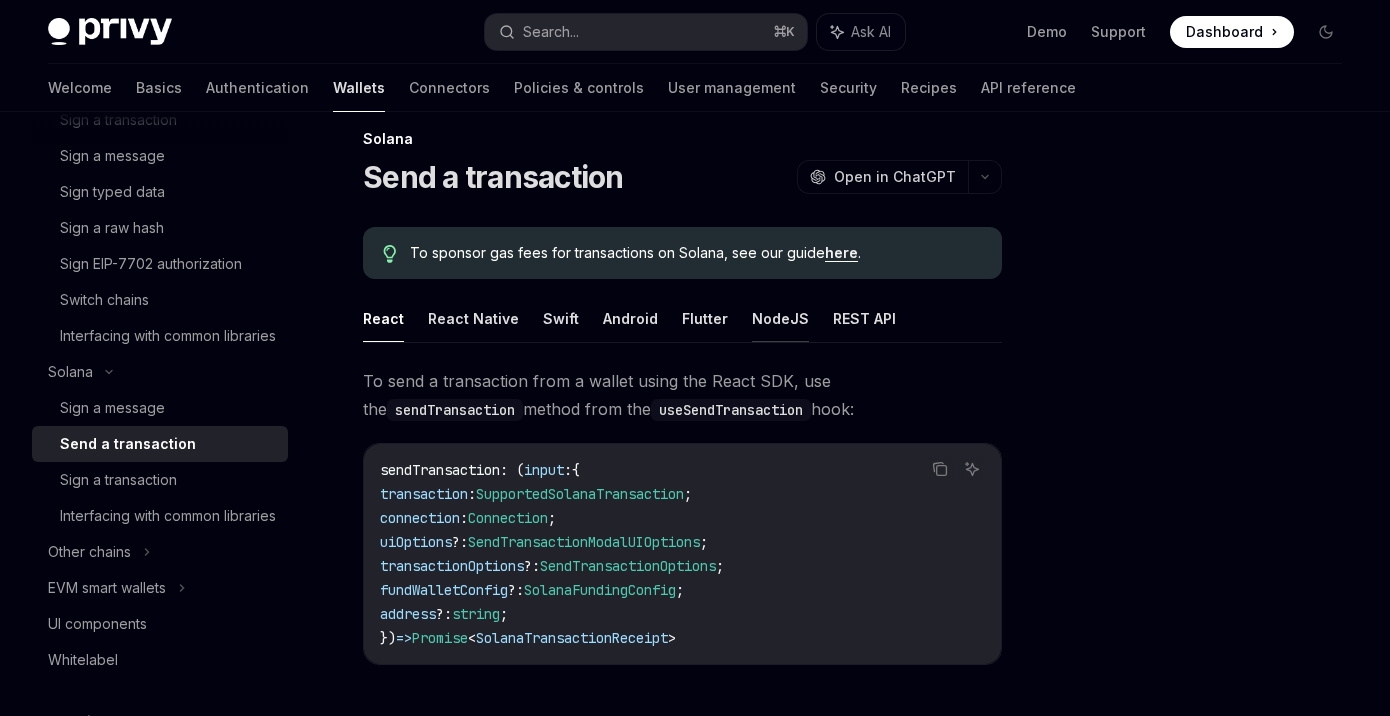 click on "NodeJS" at bounding box center (780, 318) 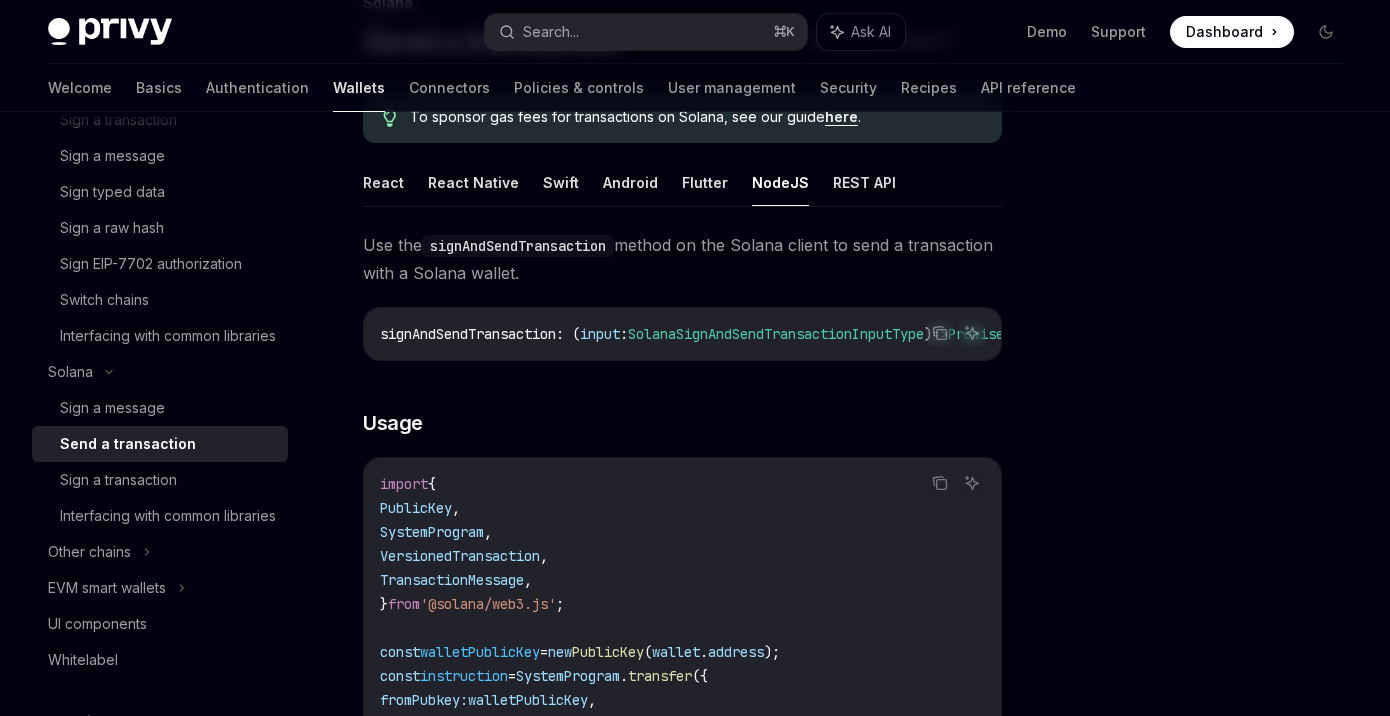 scroll, scrollTop: 188, scrollLeft: 0, axis: vertical 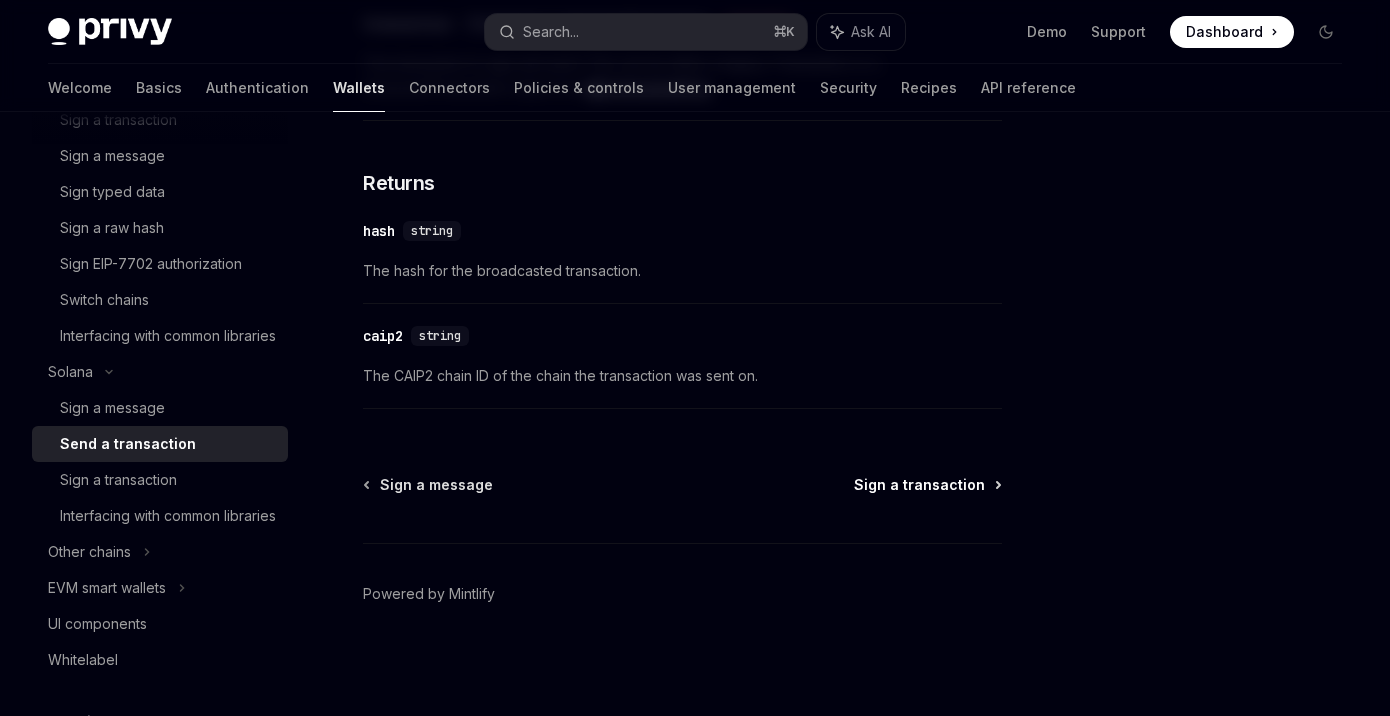 click on "Sign a transaction" at bounding box center [919, 485] 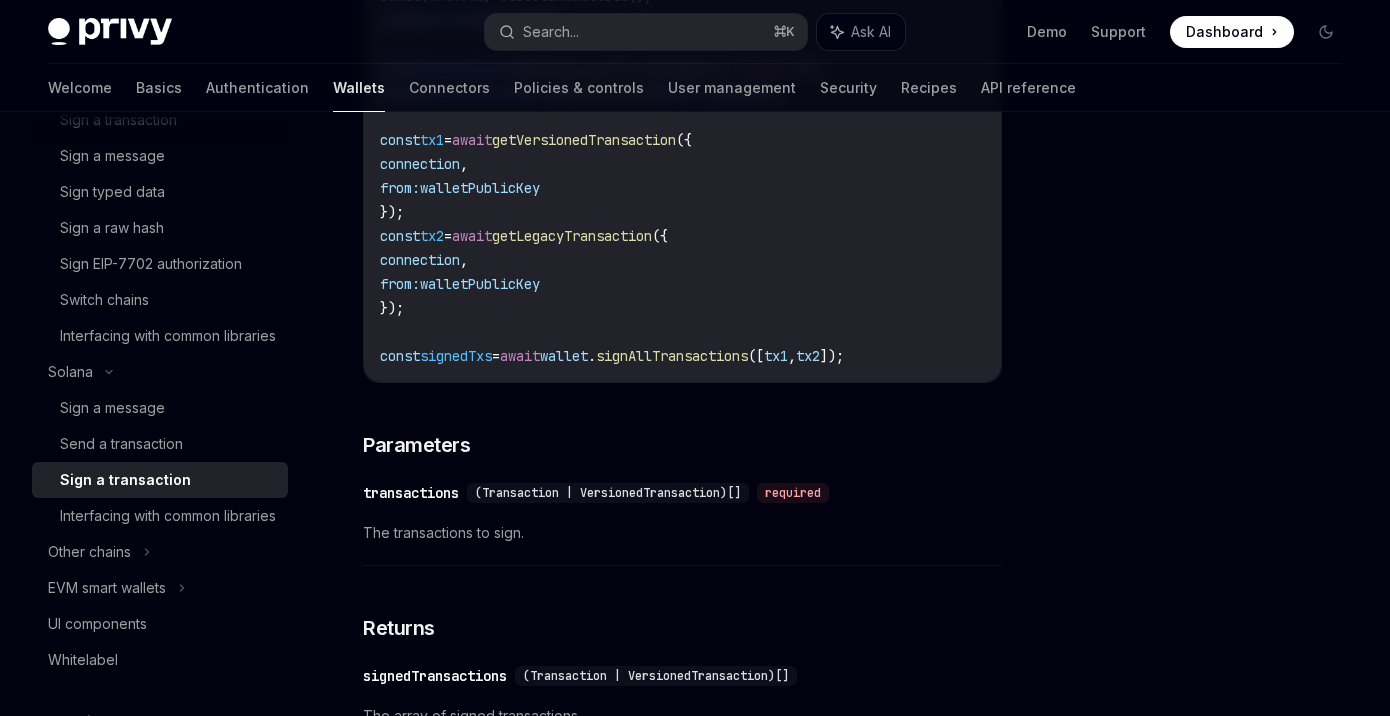 scroll, scrollTop: 3246, scrollLeft: 0, axis: vertical 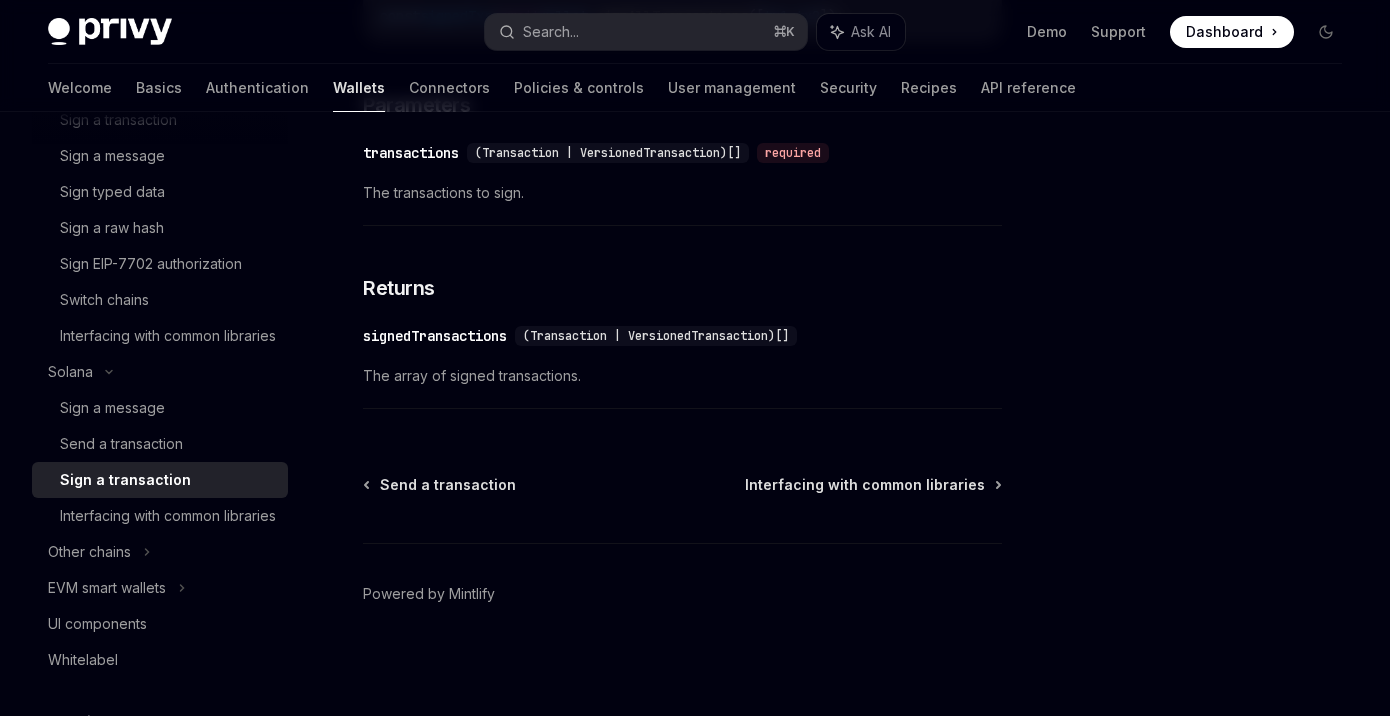 click on "Interfacing with common libraries" at bounding box center (865, 485) 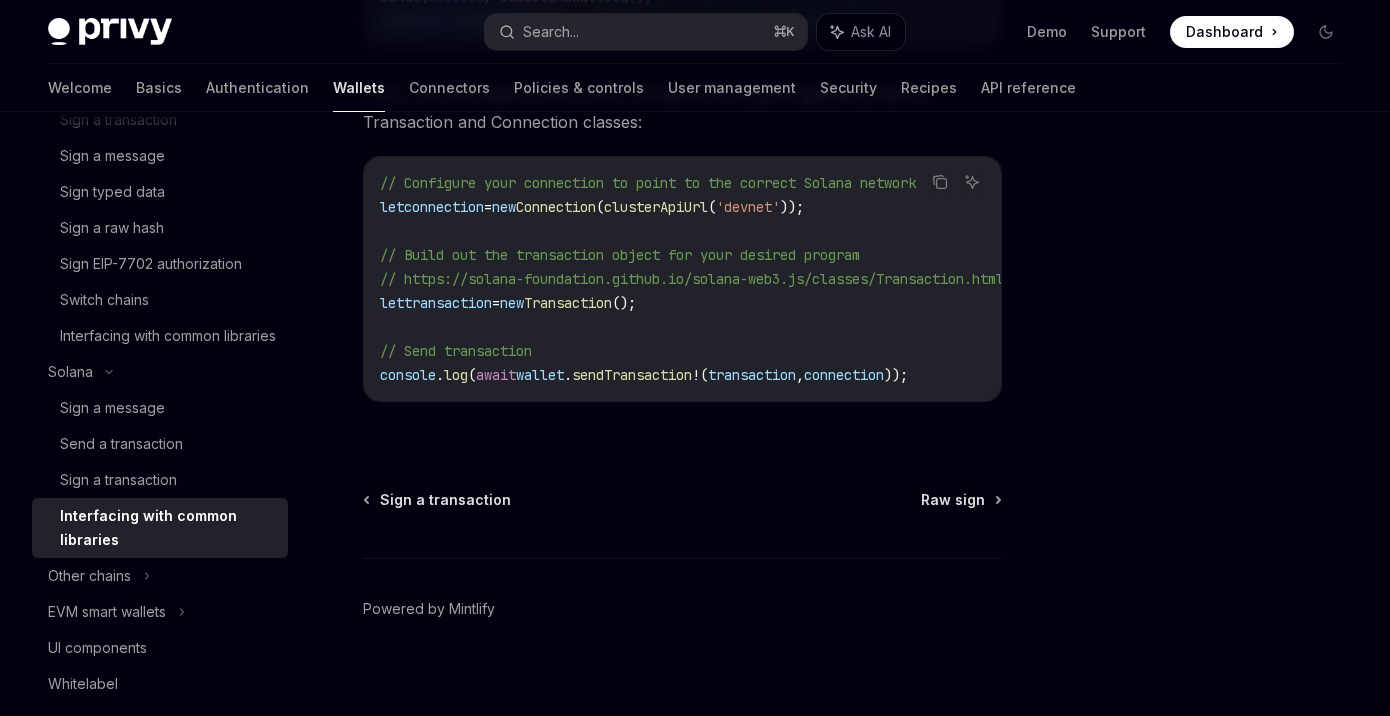 scroll, scrollTop: 717, scrollLeft: 0, axis: vertical 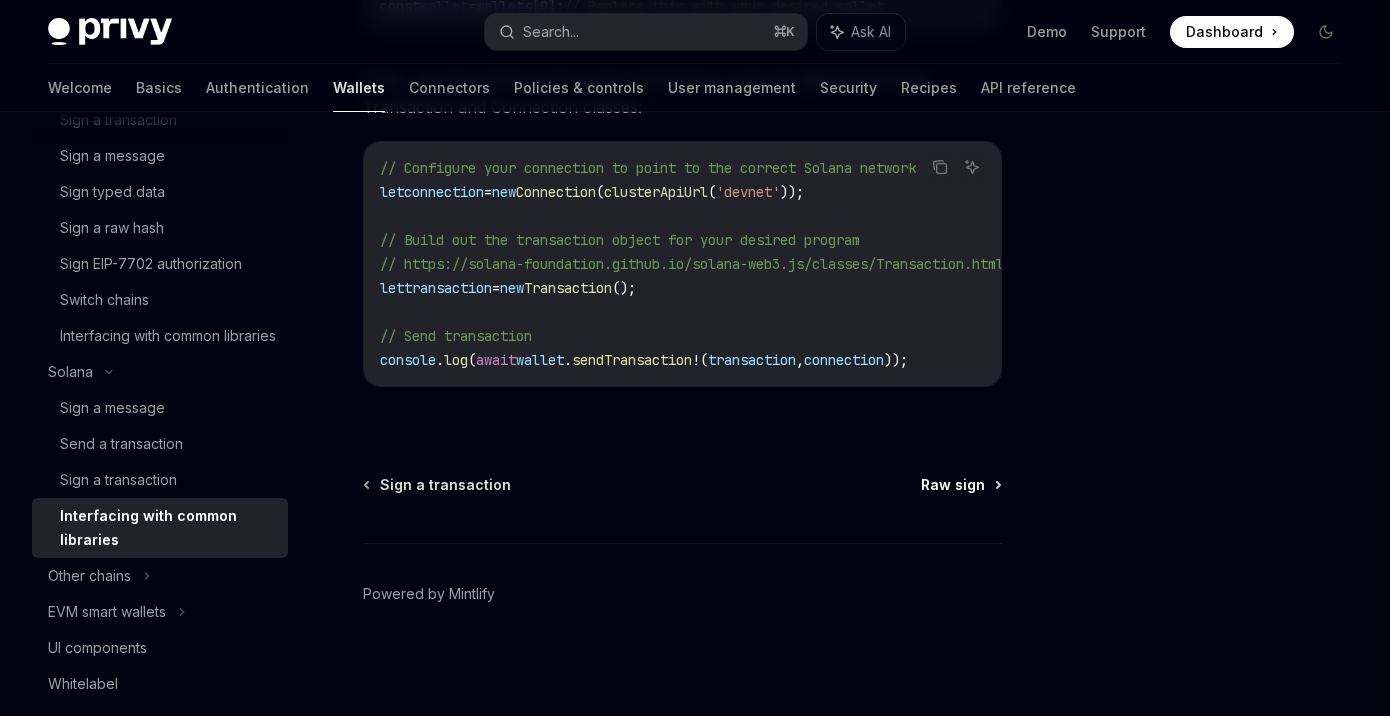 click on "Raw sign" at bounding box center (953, 485) 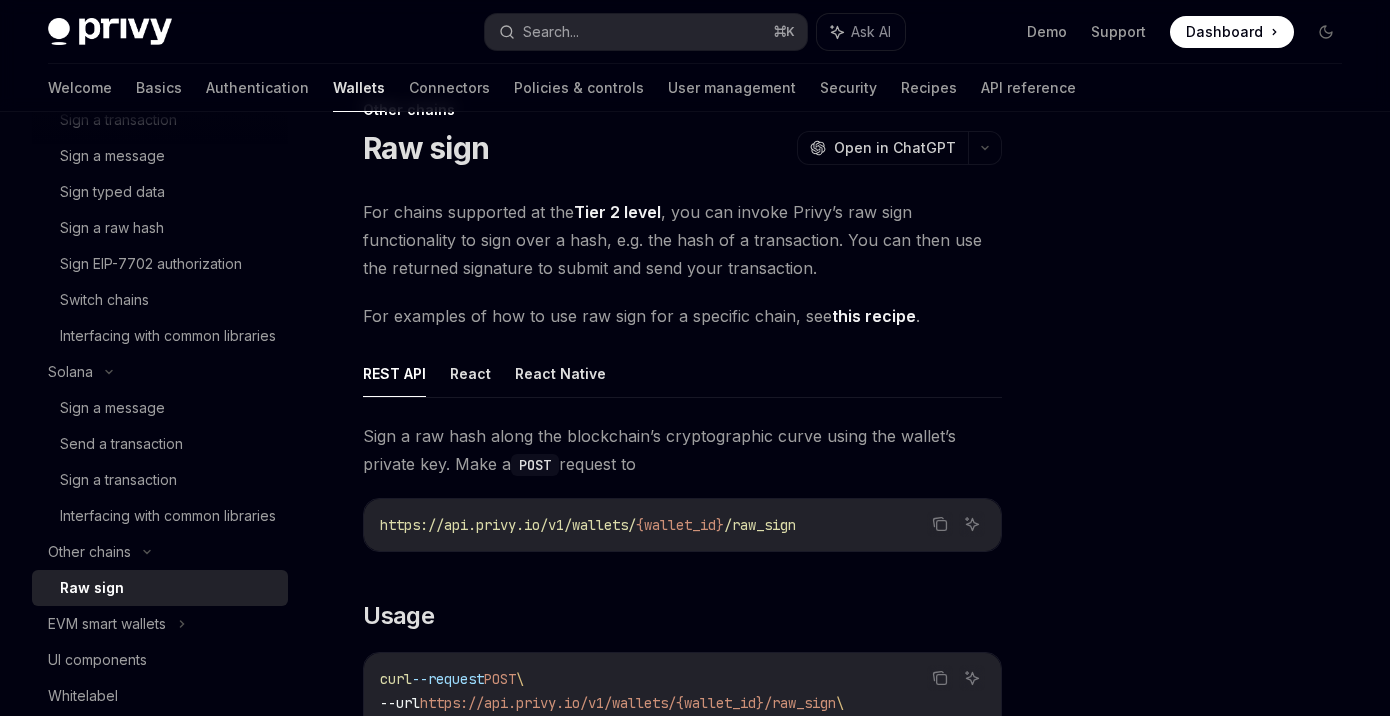 scroll, scrollTop: 55, scrollLeft: 0, axis: vertical 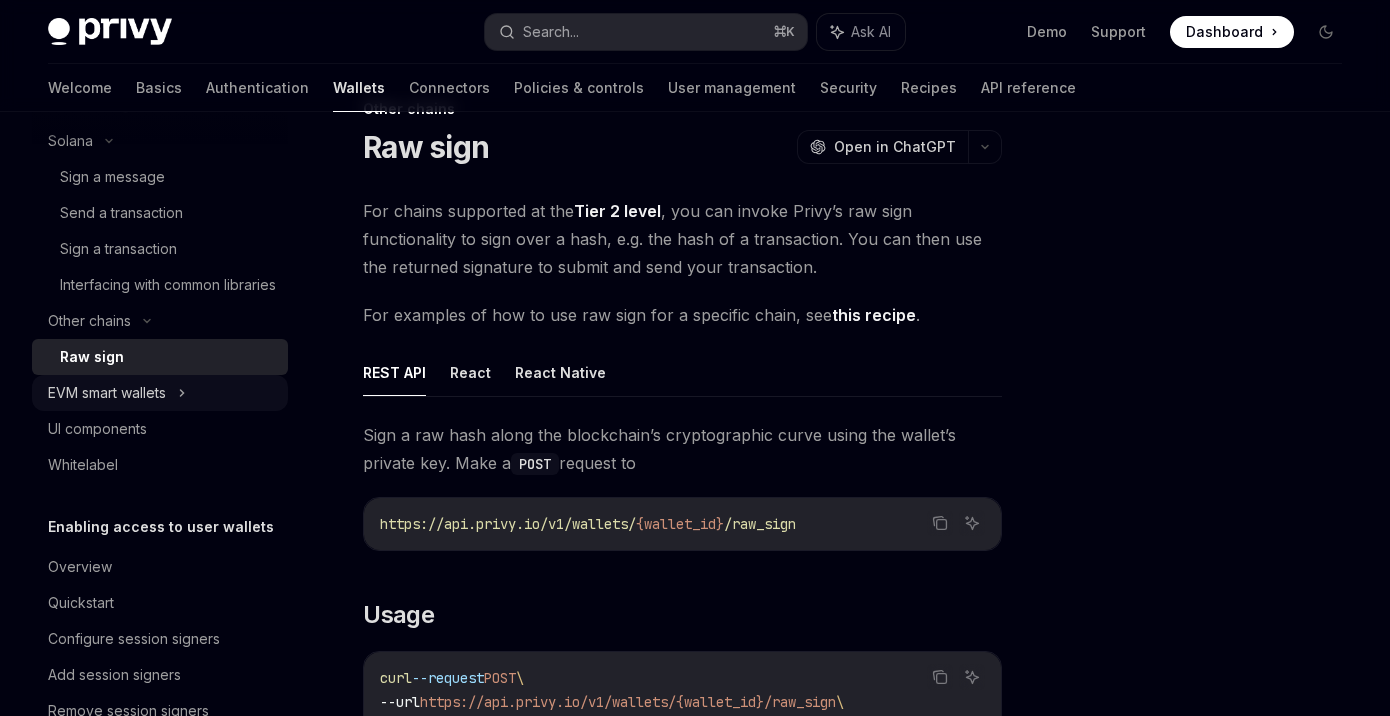 click on "EVM smart wallets" at bounding box center [160, 393] 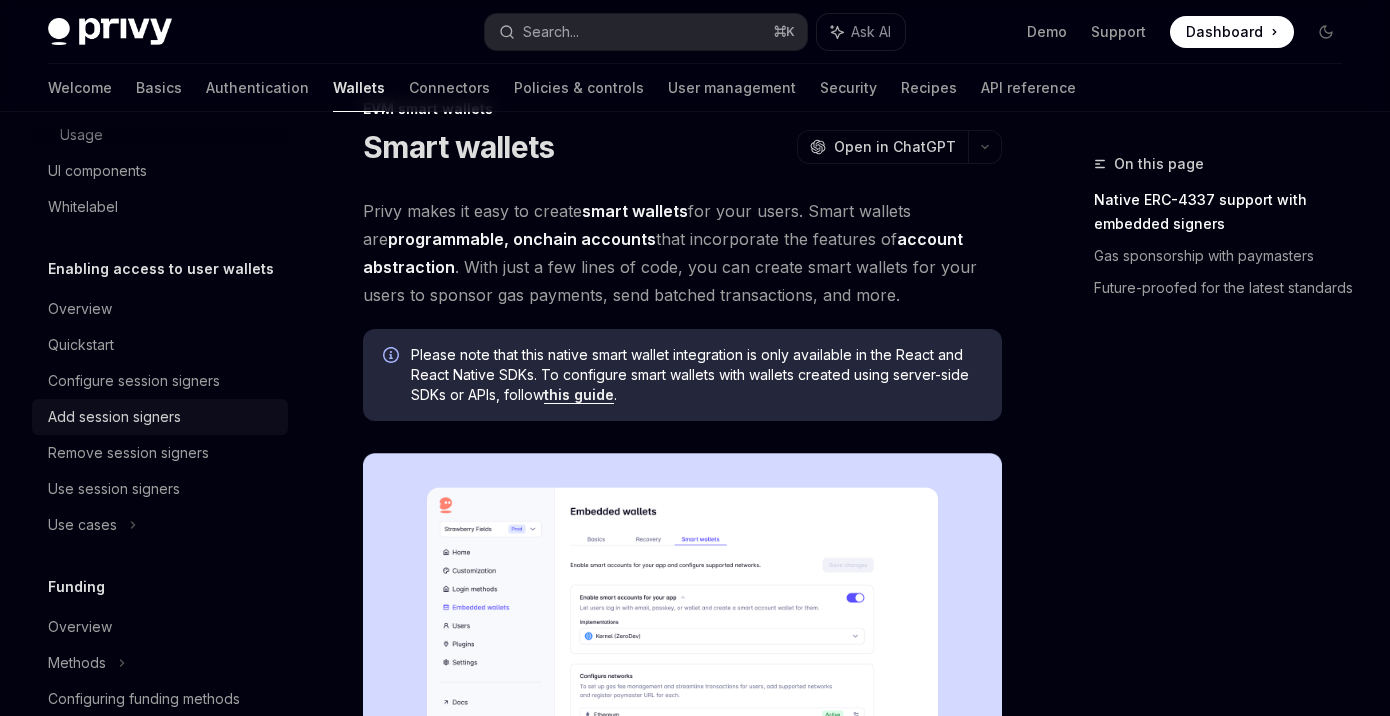scroll, scrollTop: 1297, scrollLeft: 0, axis: vertical 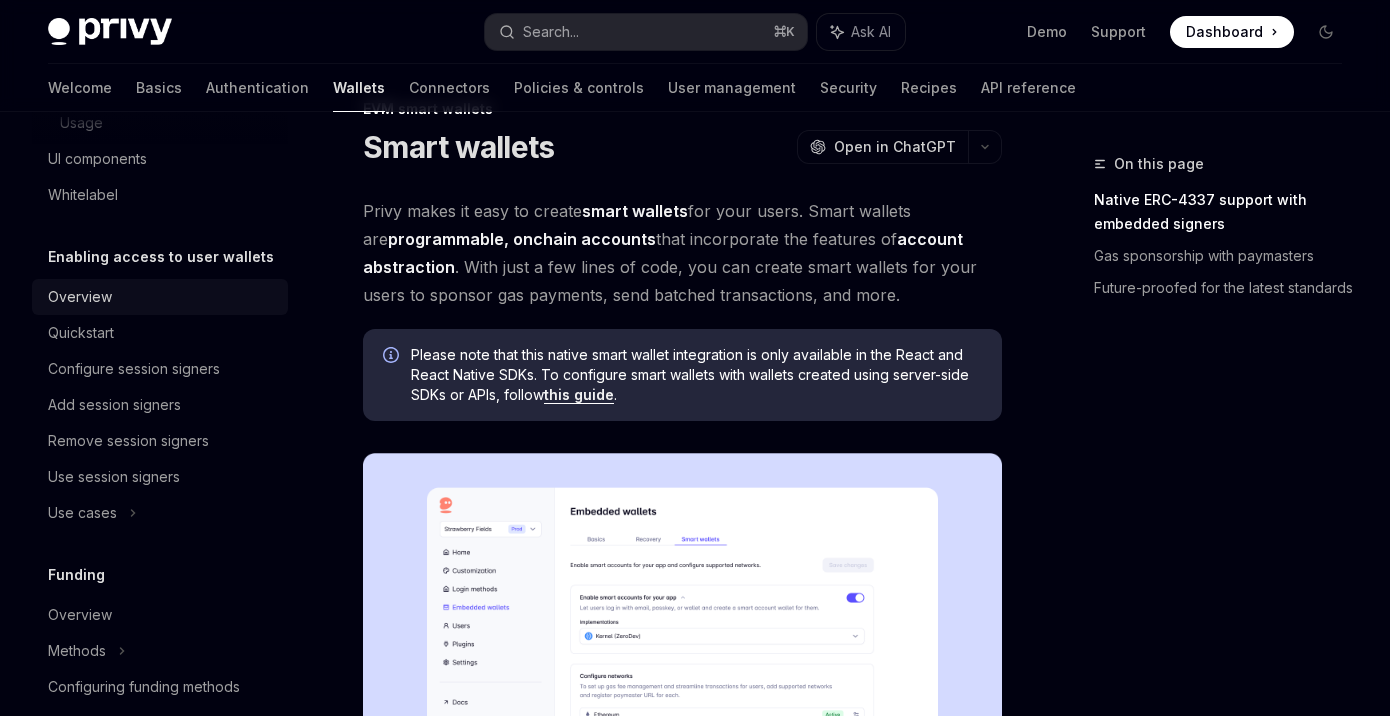 click on "Overview" at bounding box center [162, 297] 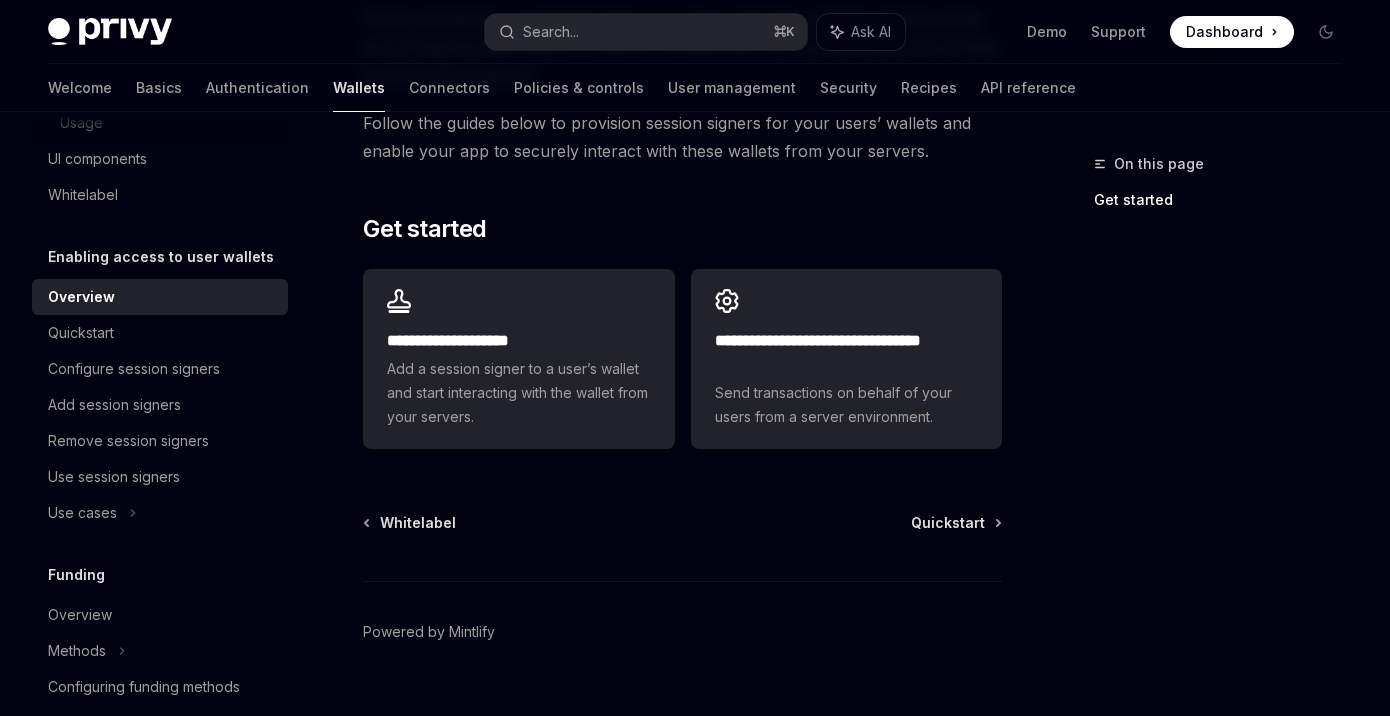 scroll, scrollTop: 605, scrollLeft: 0, axis: vertical 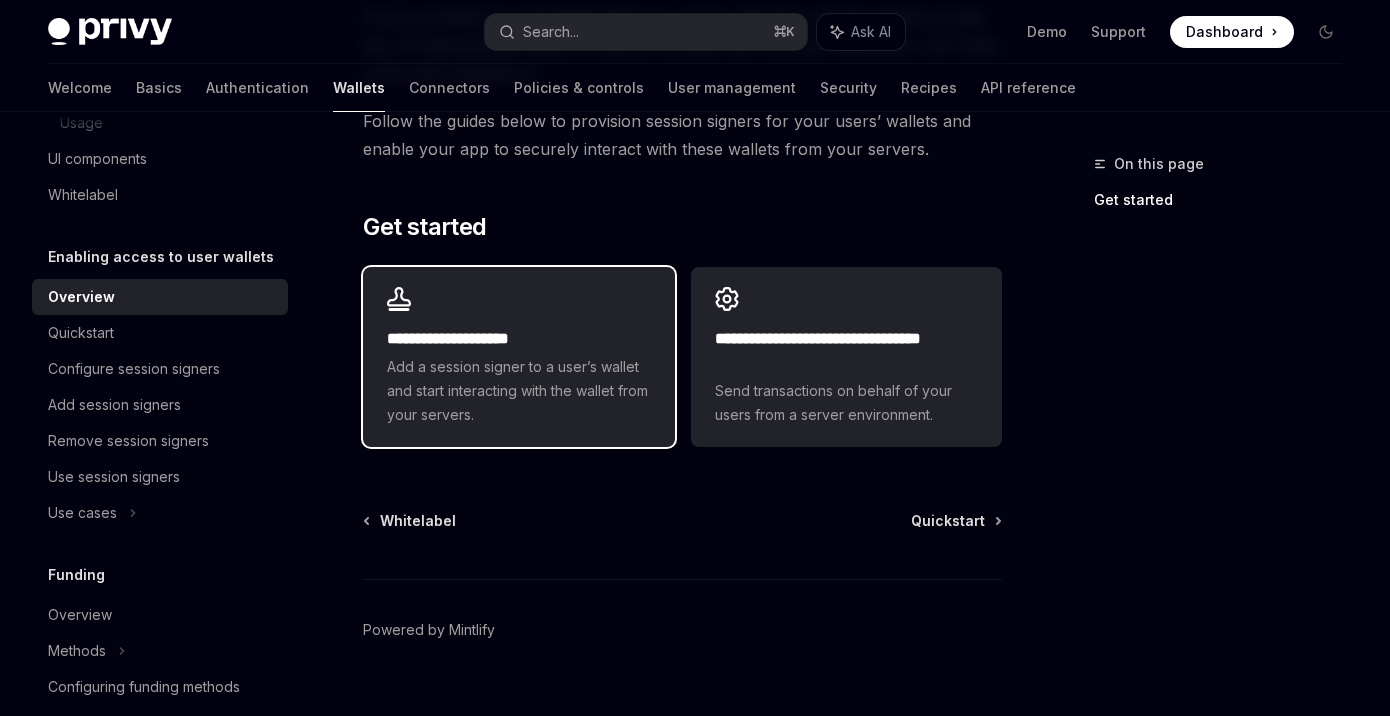 click on "Add a session signer to a user’s wallet and start interacting with the wallet from your servers." at bounding box center [518, 391] 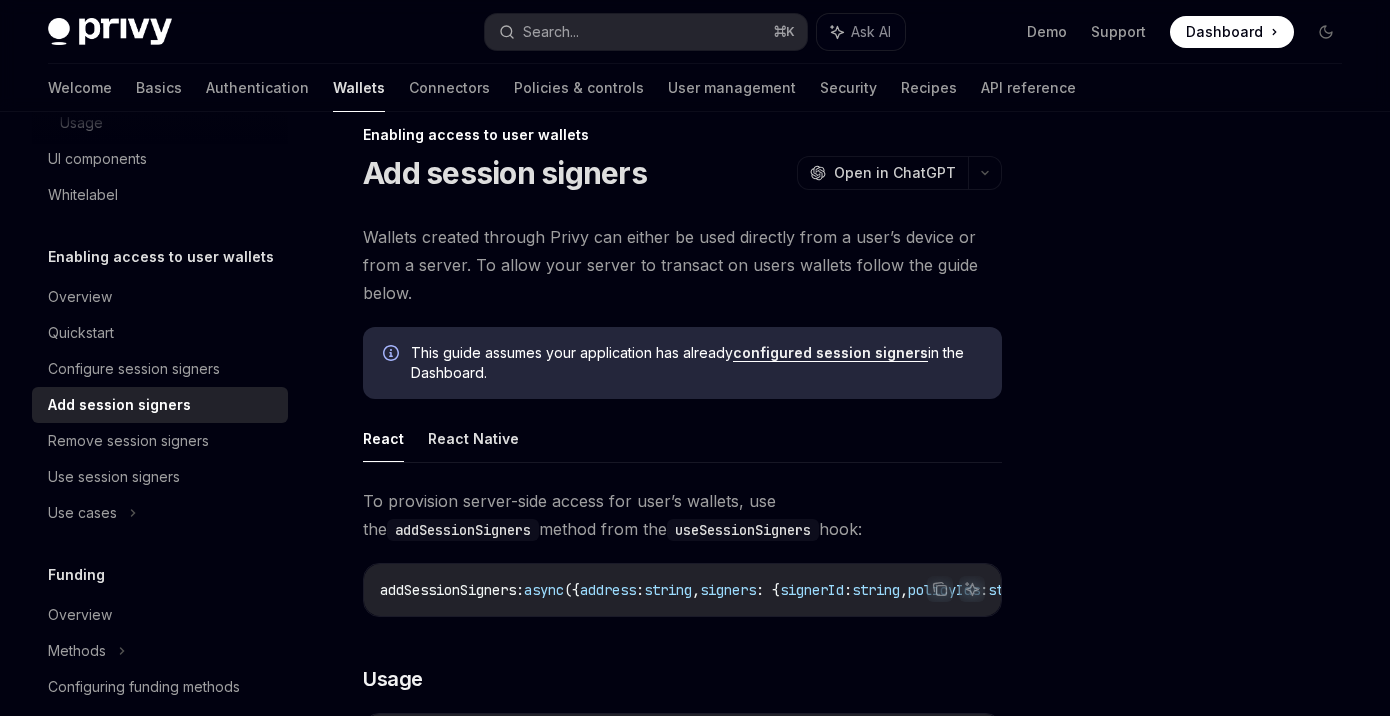 scroll, scrollTop: 34, scrollLeft: 0, axis: vertical 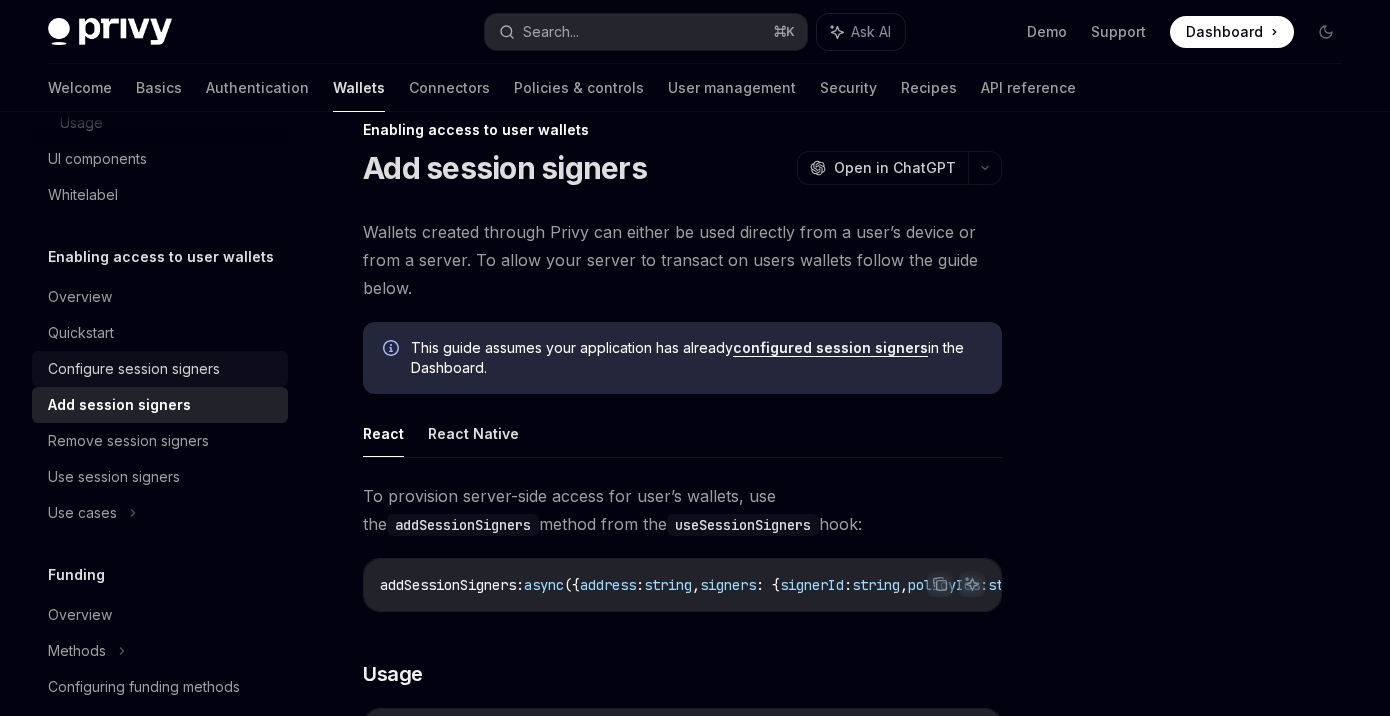 click on "Configure session signers" at bounding box center (162, 369) 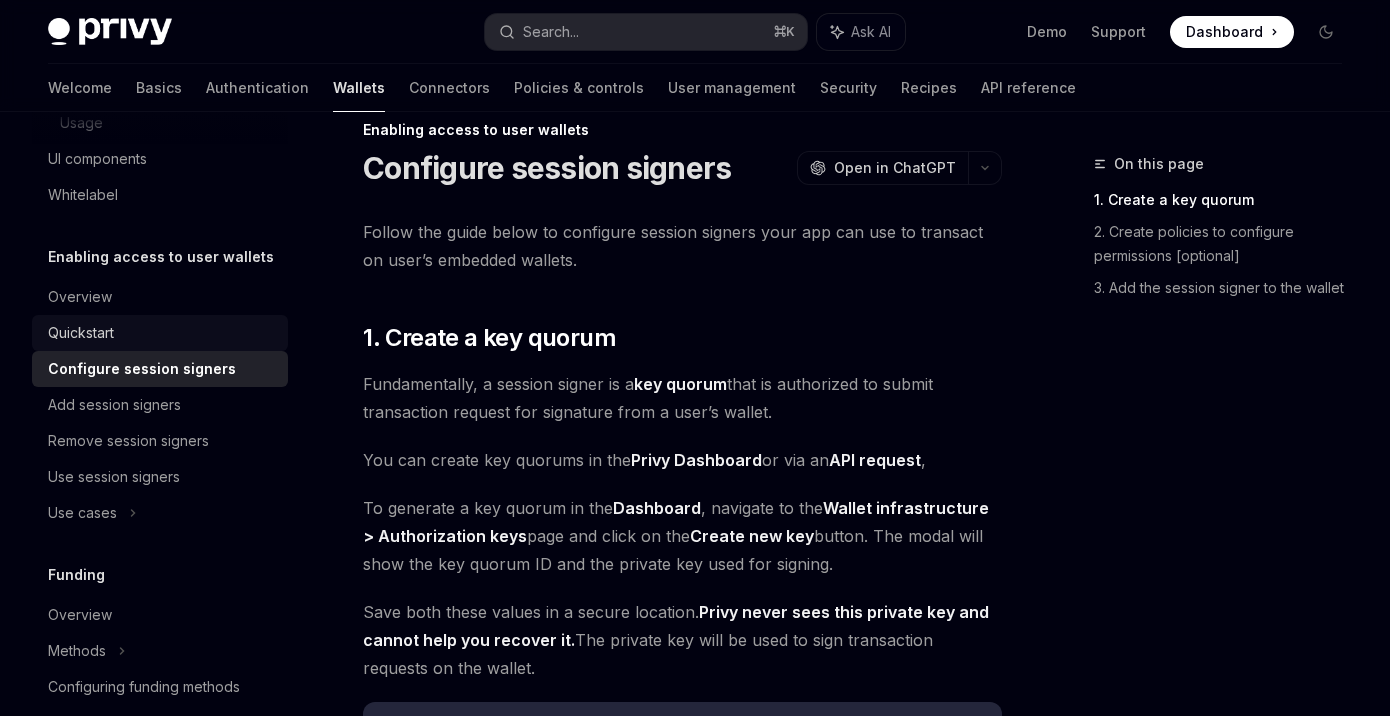 click on "Quickstart" at bounding box center (162, 333) 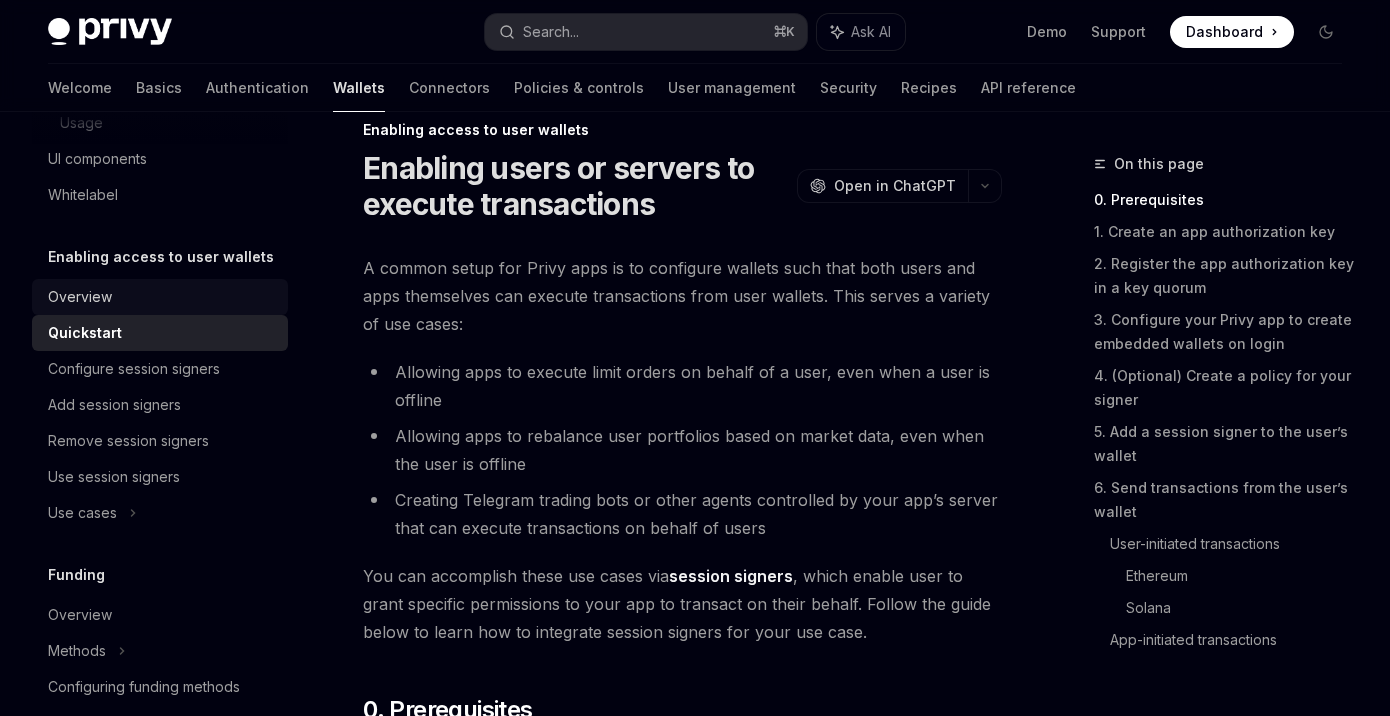 click on "Overview" at bounding box center (80, 297) 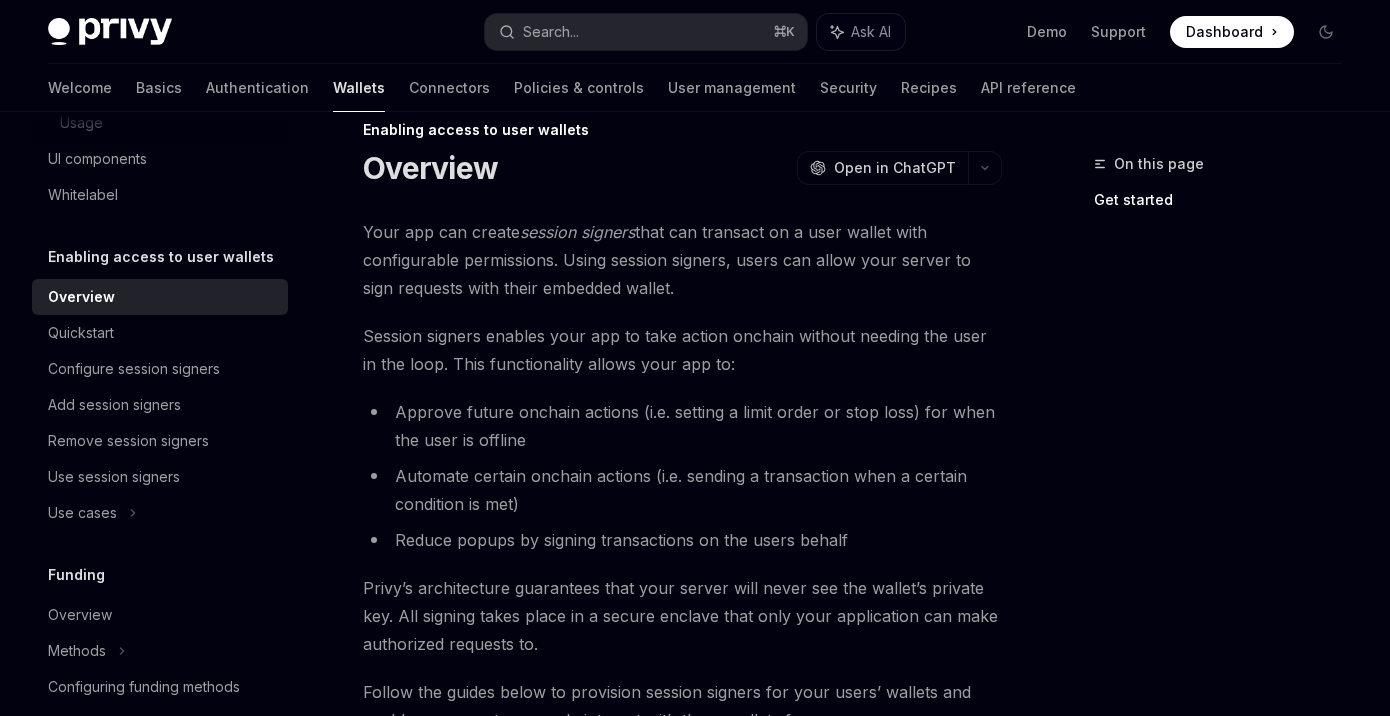 scroll, scrollTop: 641, scrollLeft: 0, axis: vertical 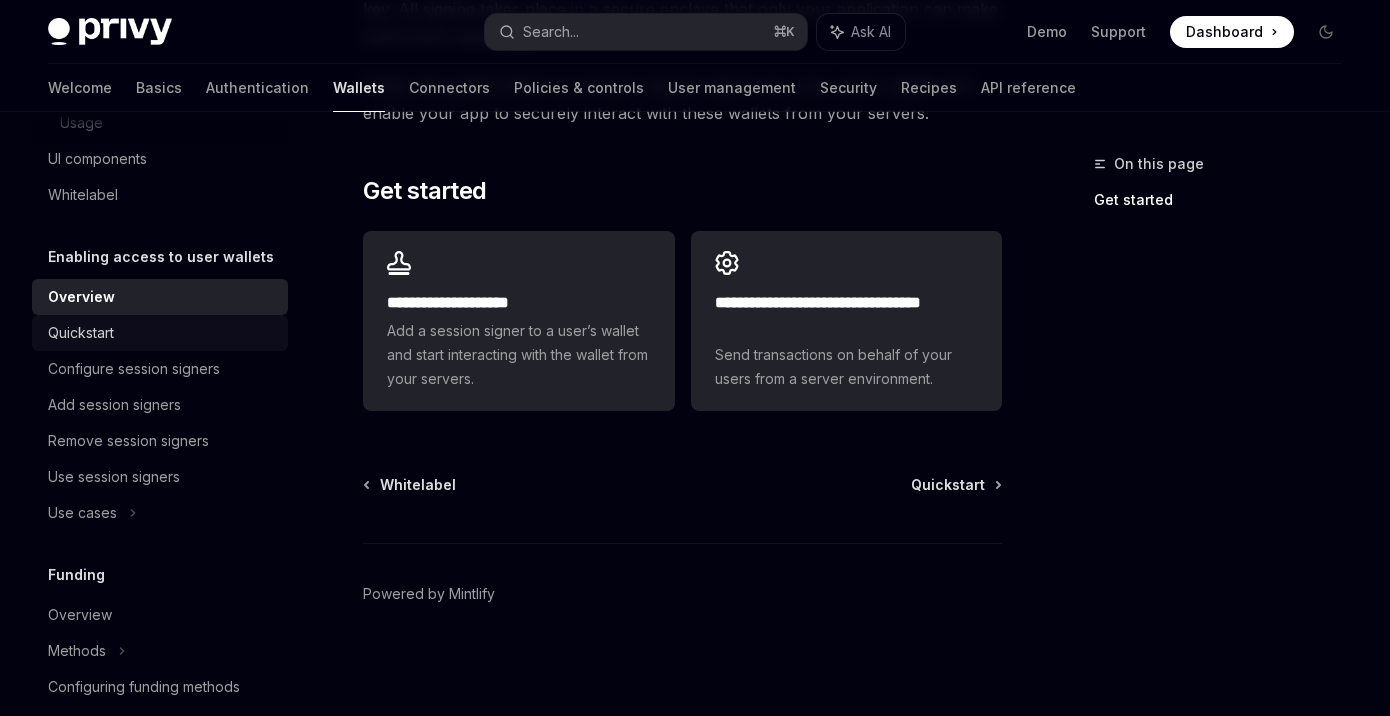click on "Quickstart" at bounding box center [81, 333] 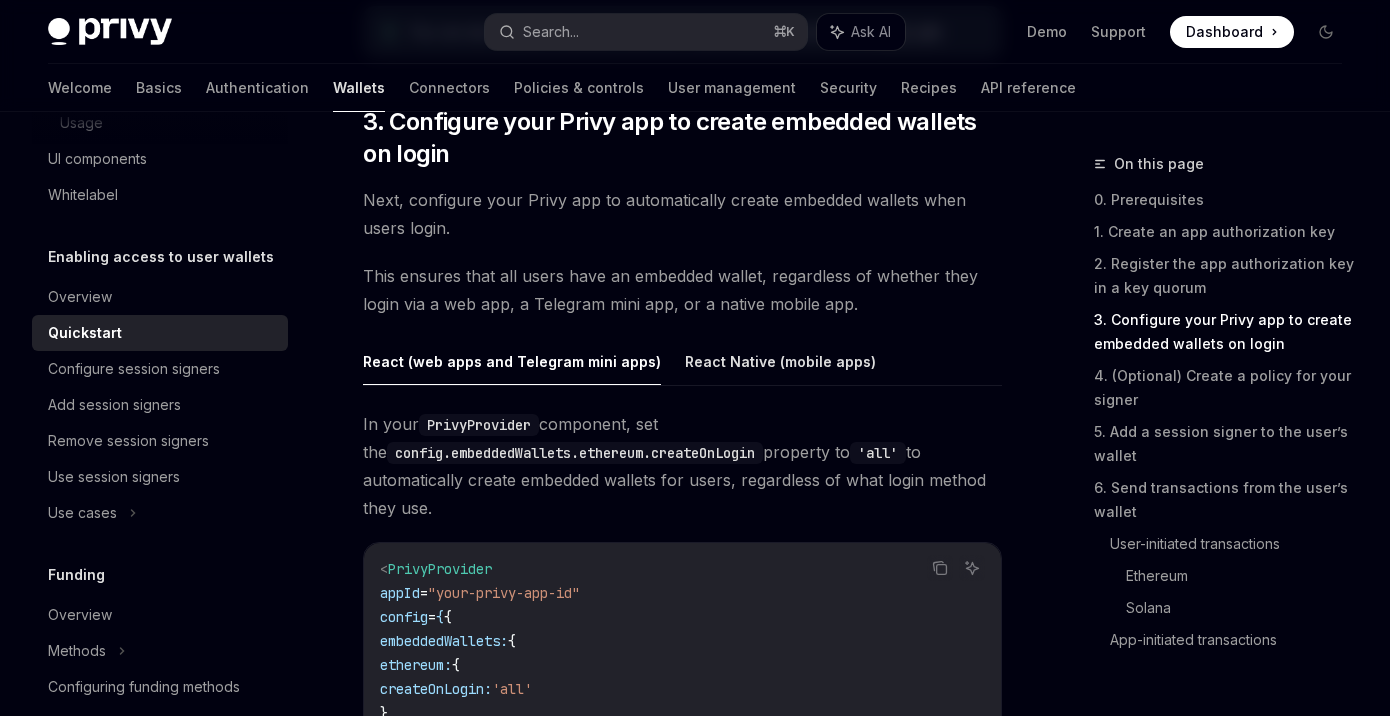 scroll, scrollTop: 1962, scrollLeft: 0, axis: vertical 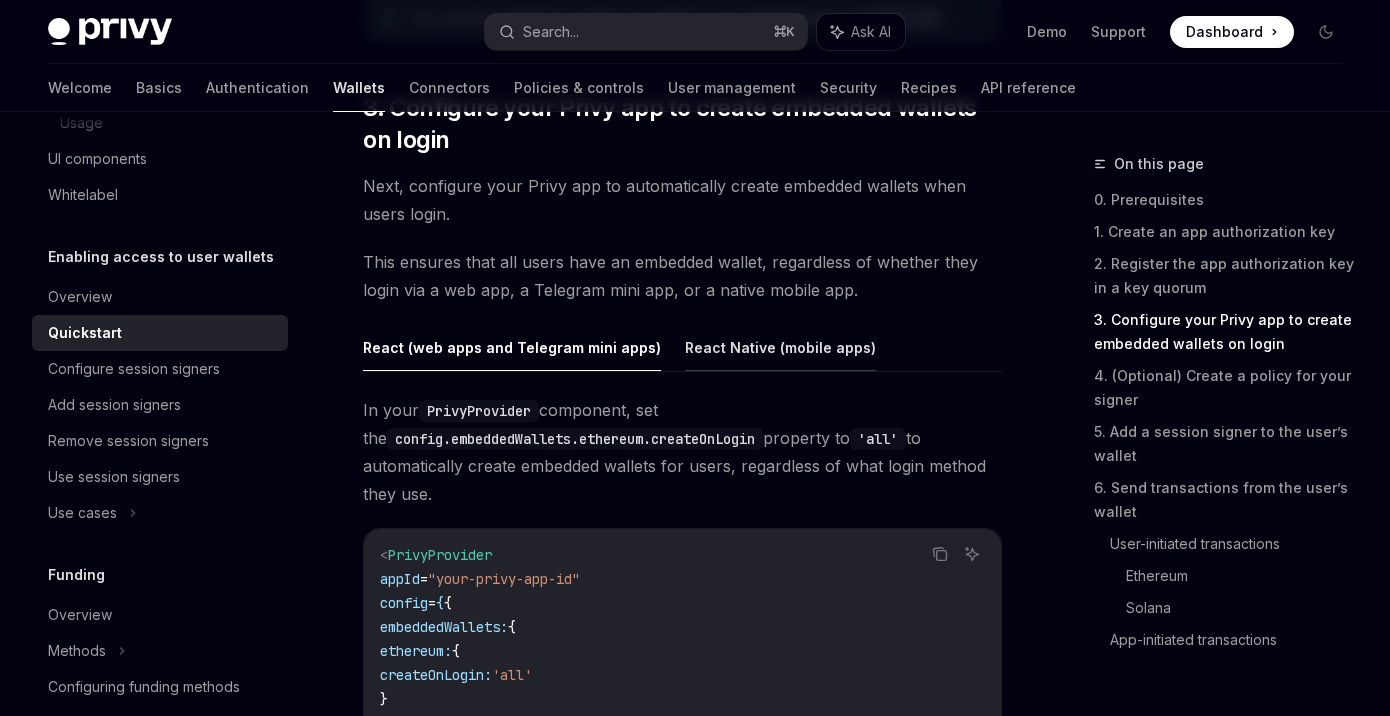 click on "React Native (mobile apps)" at bounding box center (780, 347) 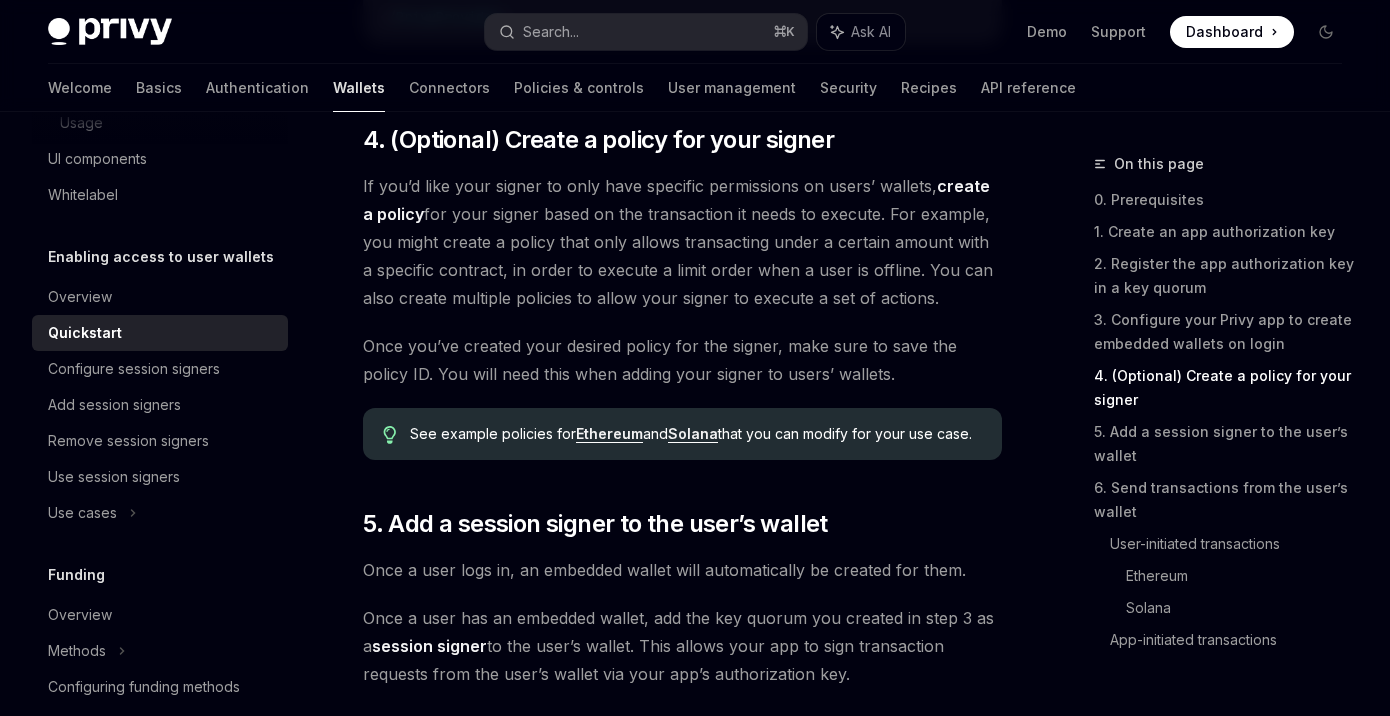scroll, scrollTop: 2804, scrollLeft: 0, axis: vertical 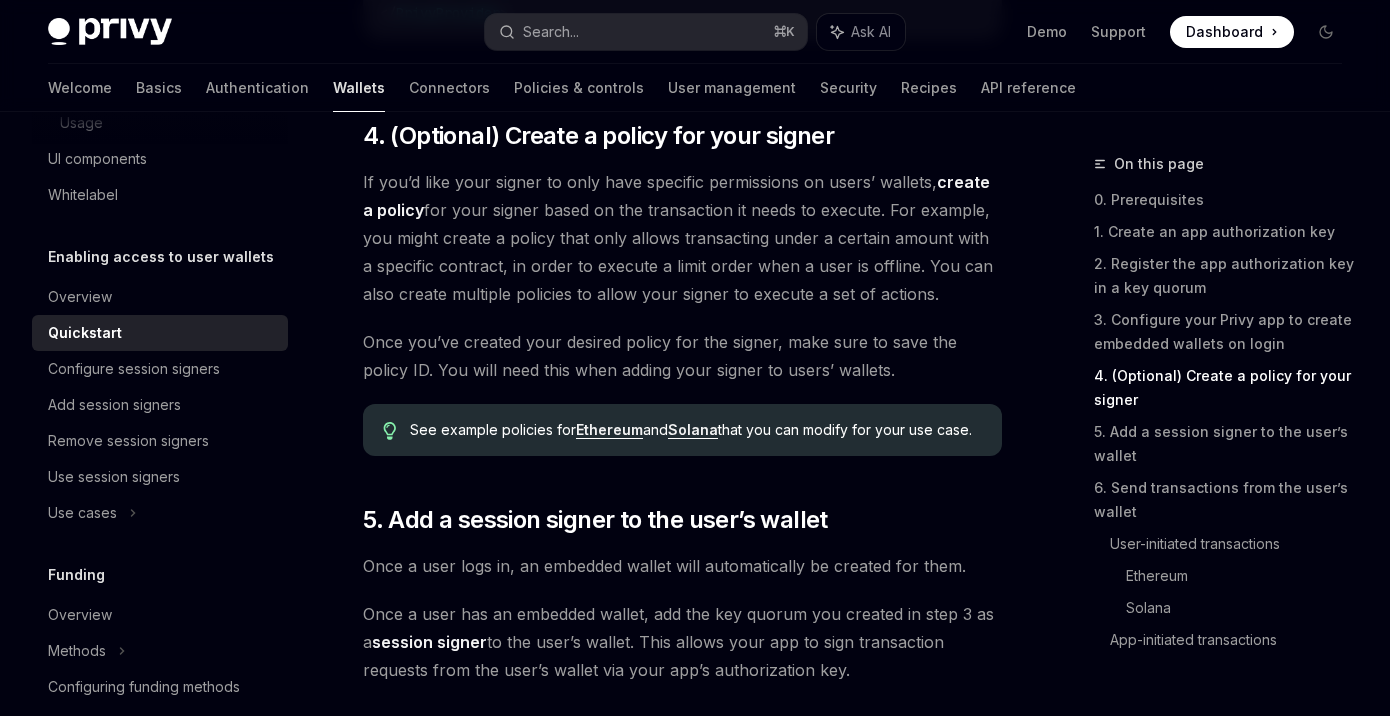 type 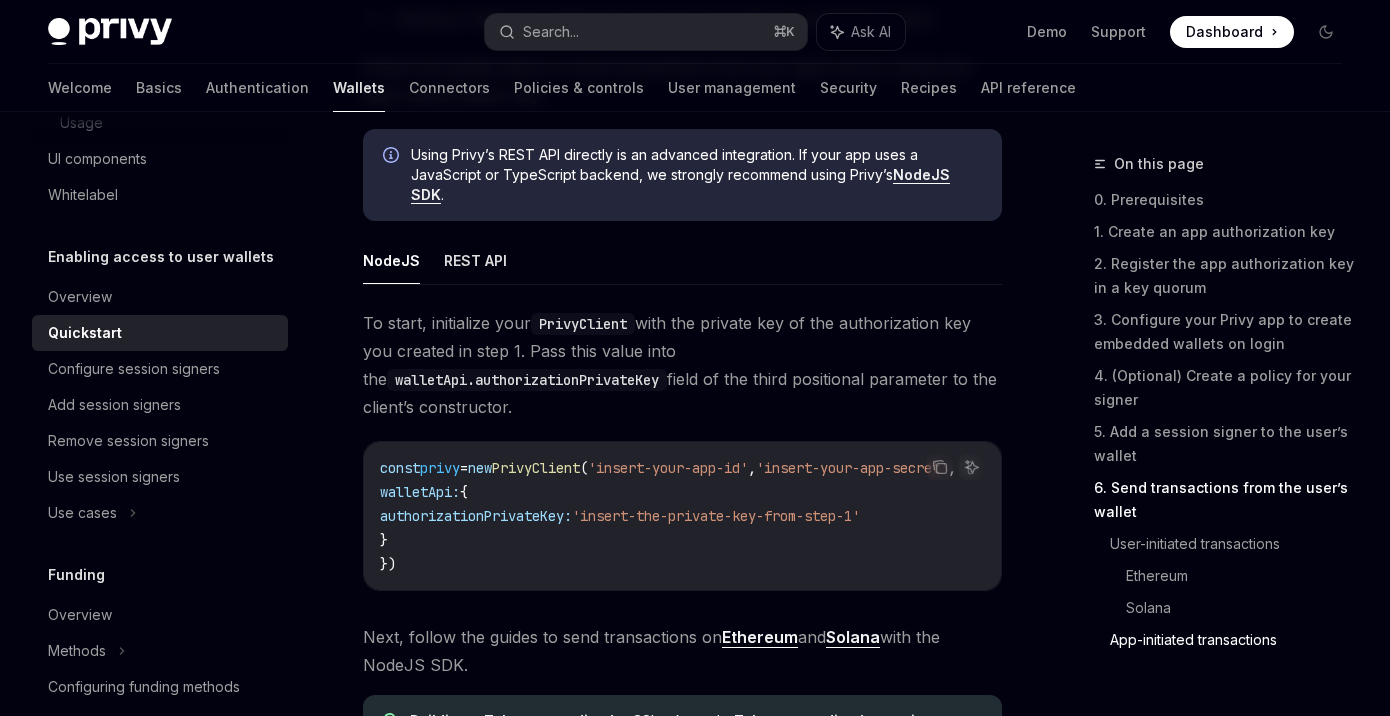 scroll, scrollTop: 5291, scrollLeft: 0, axis: vertical 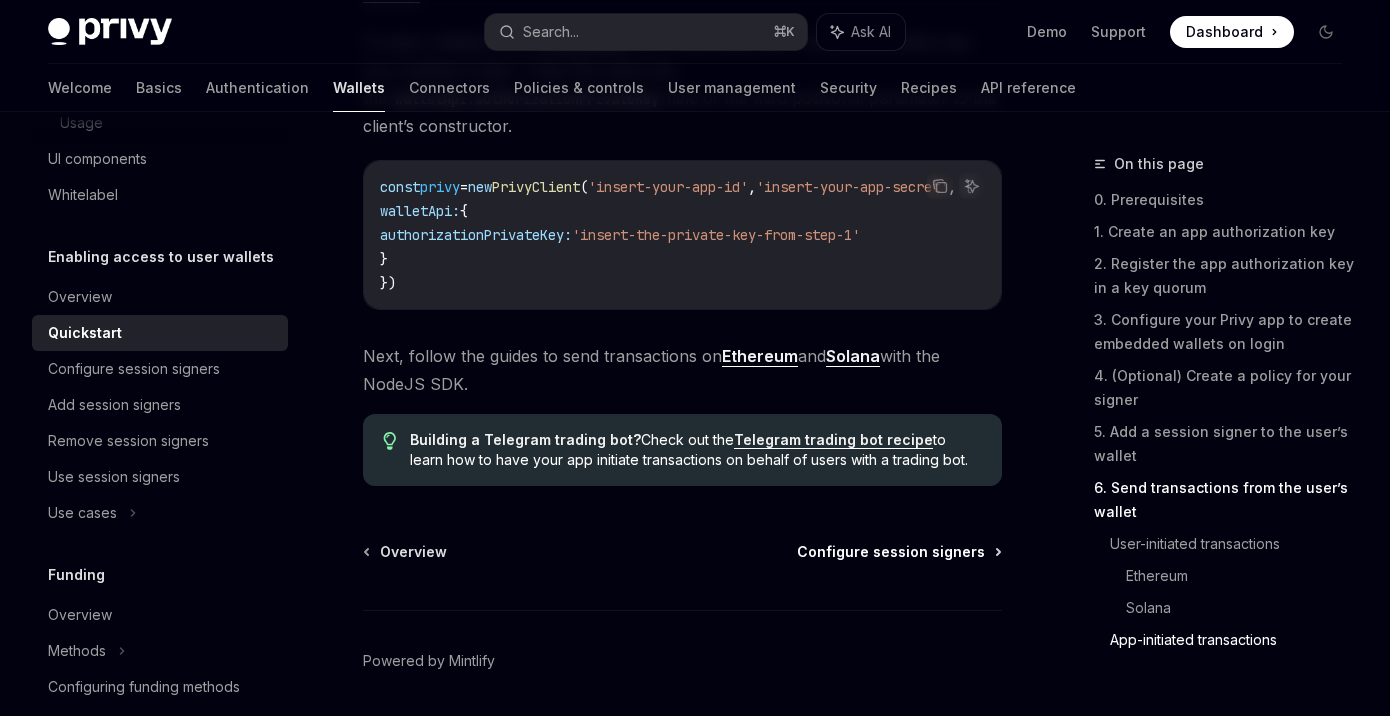 click on "Configure session signers" at bounding box center (891, 552) 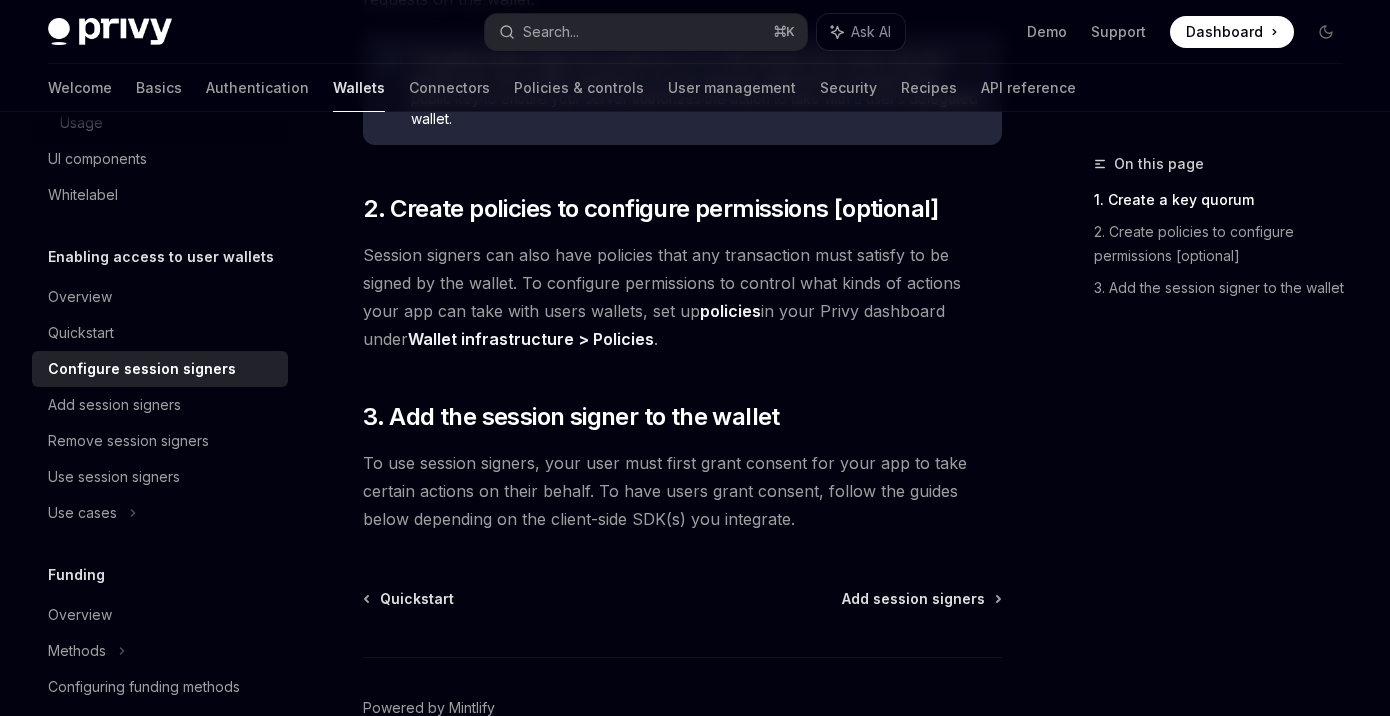 scroll, scrollTop: 707, scrollLeft: 0, axis: vertical 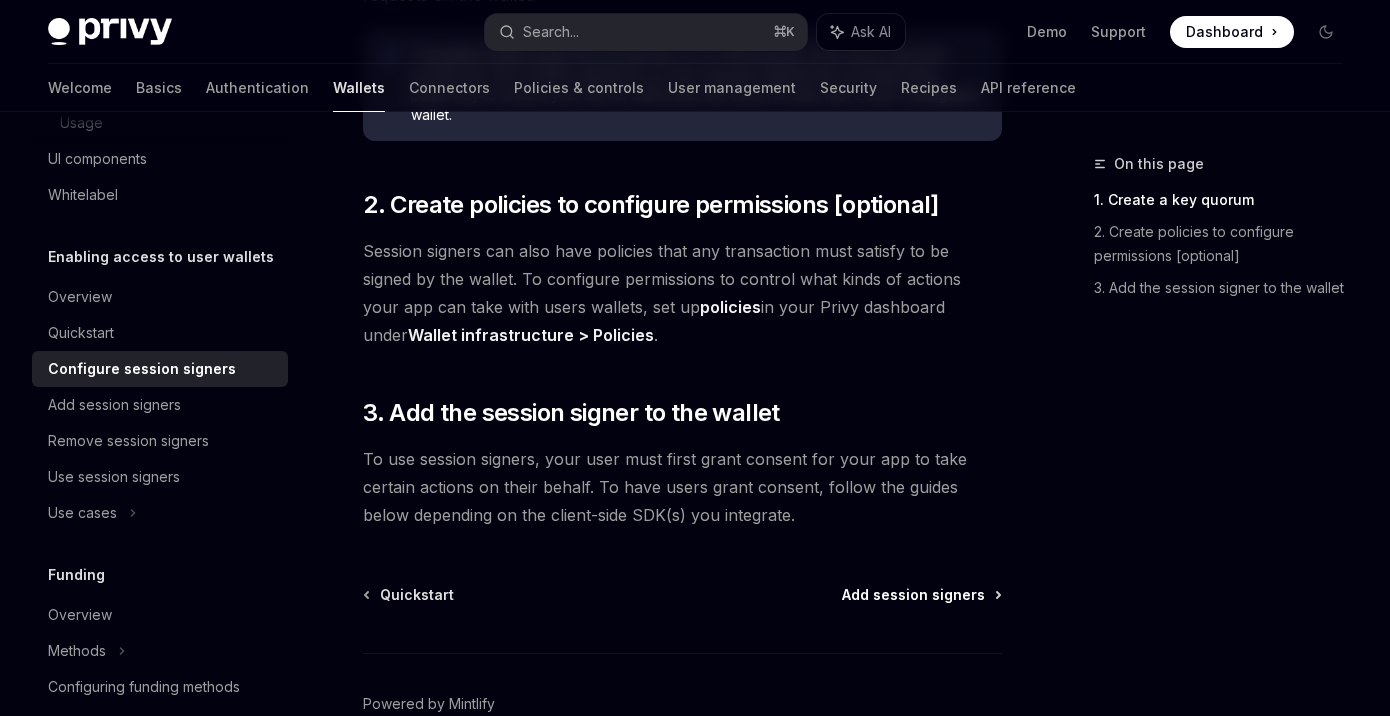 click on "Add session signers" at bounding box center [913, 595] 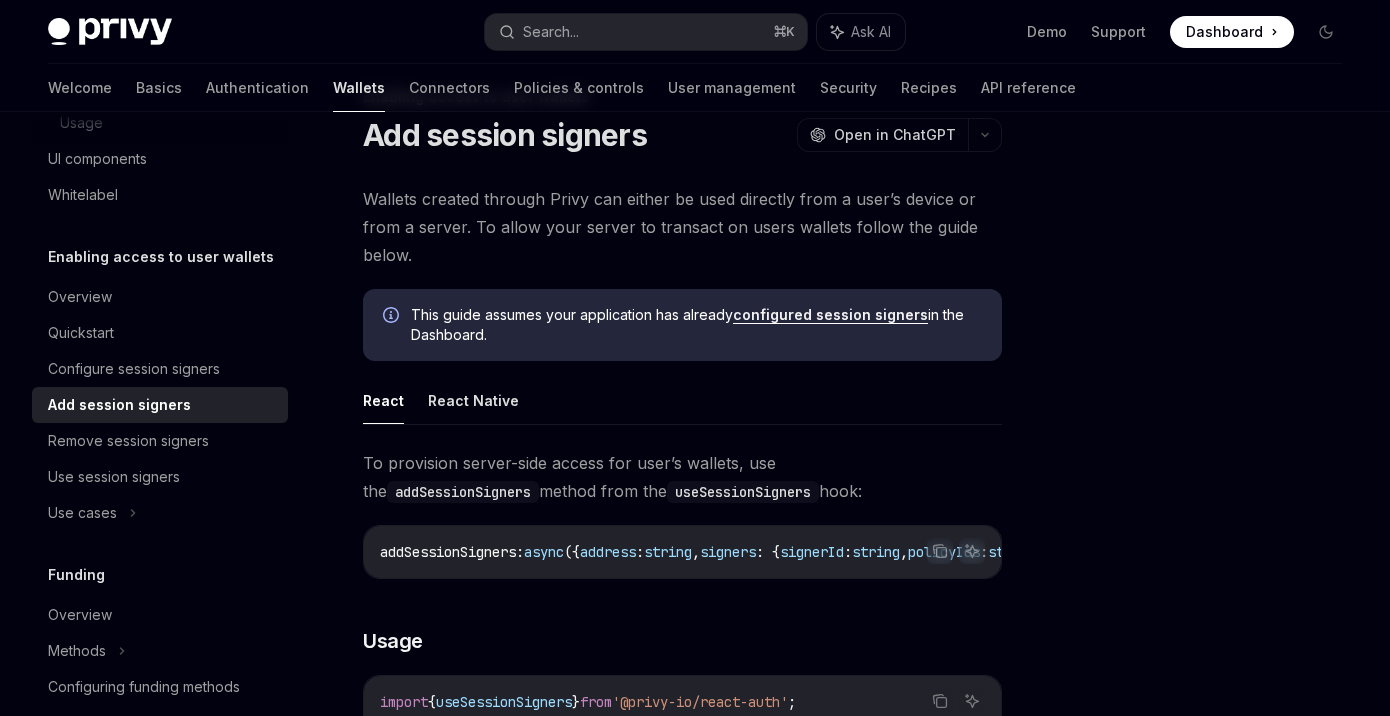 scroll, scrollTop: 70, scrollLeft: 0, axis: vertical 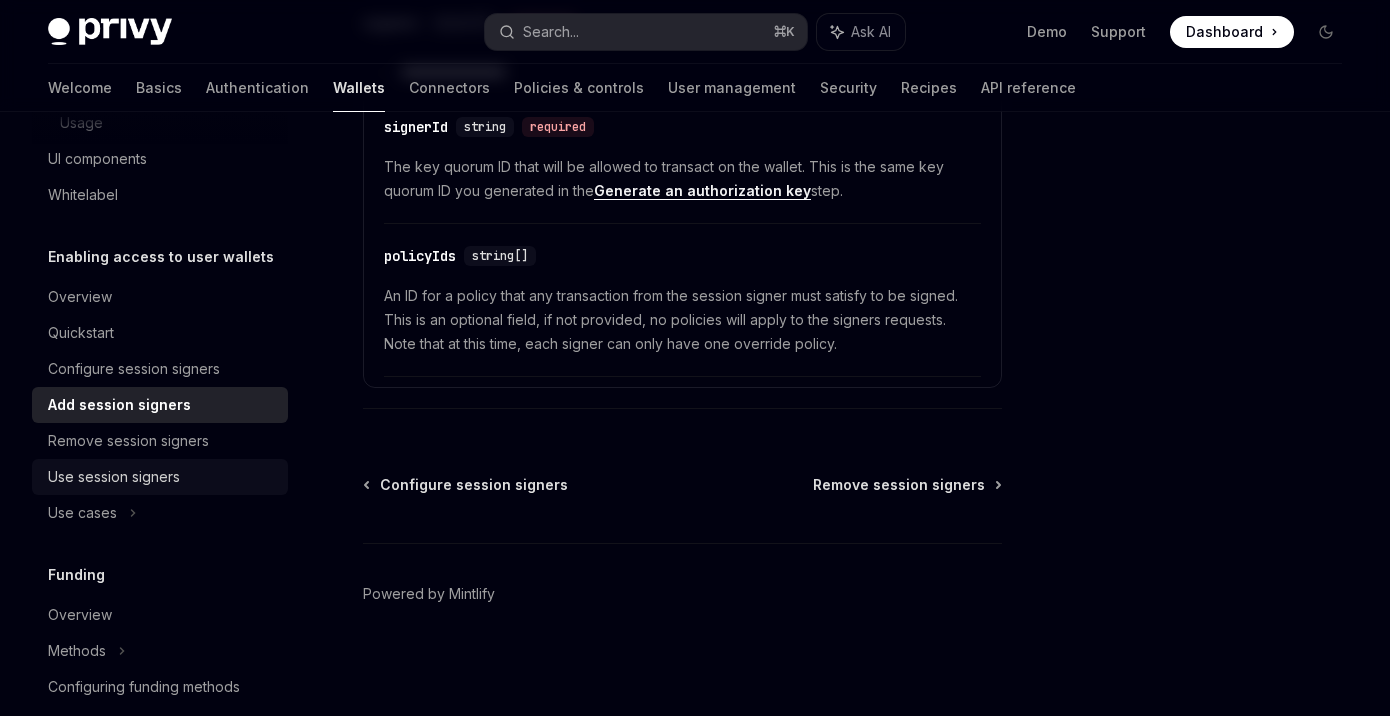 click on "Use session signers" at bounding box center [114, 477] 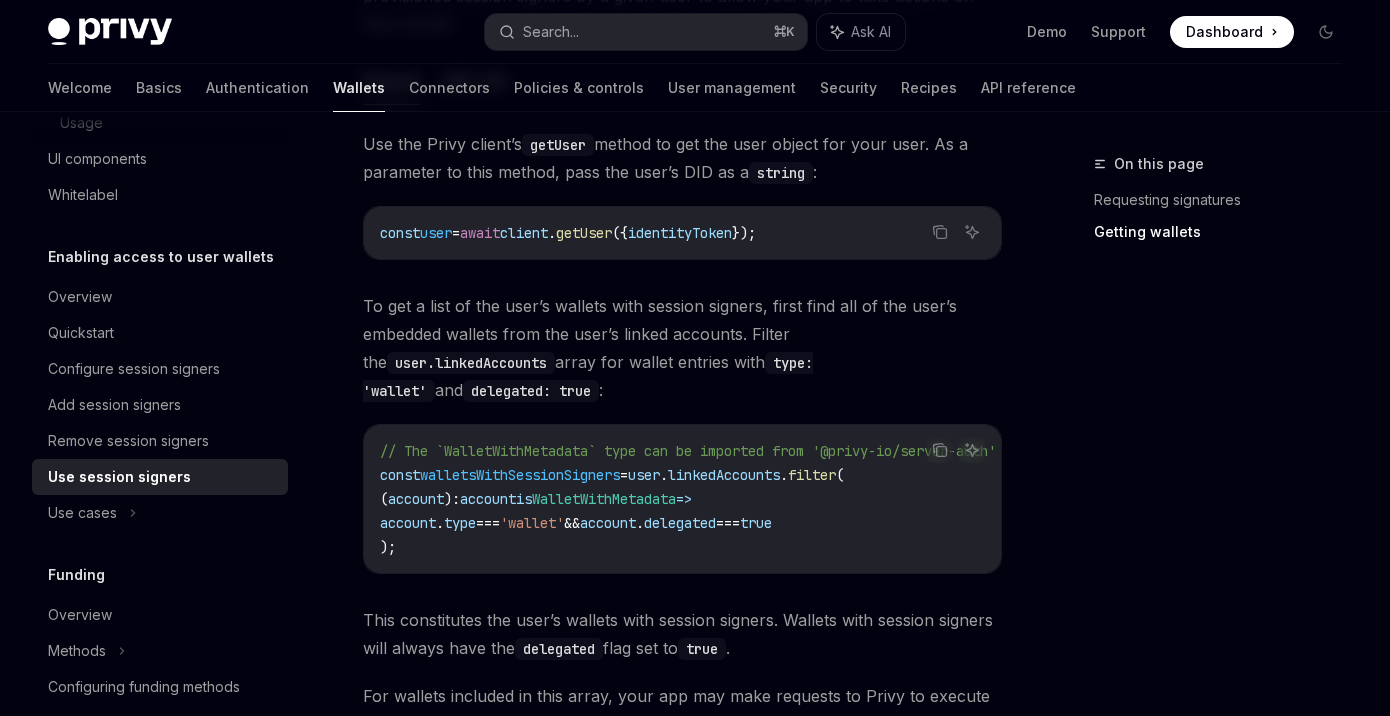scroll, scrollTop: 630, scrollLeft: 0, axis: vertical 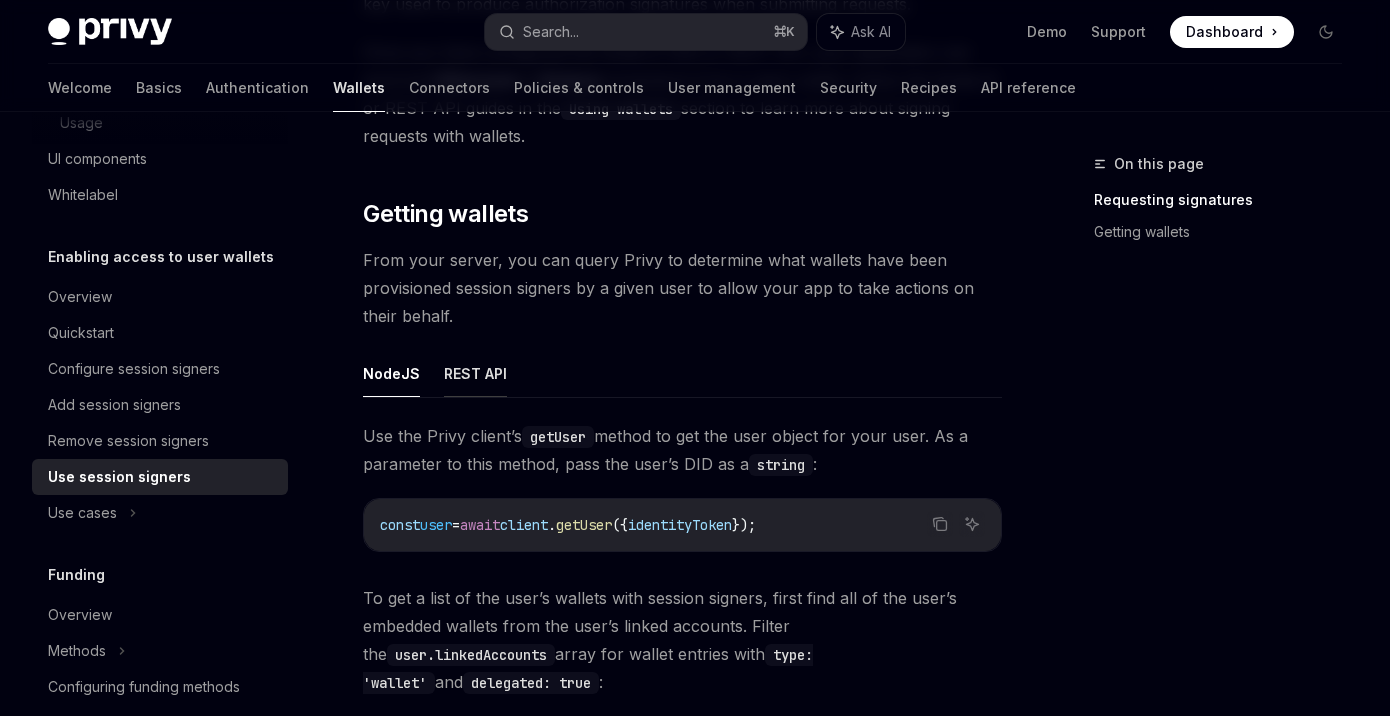 click on "REST API" at bounding box center [475, 373] 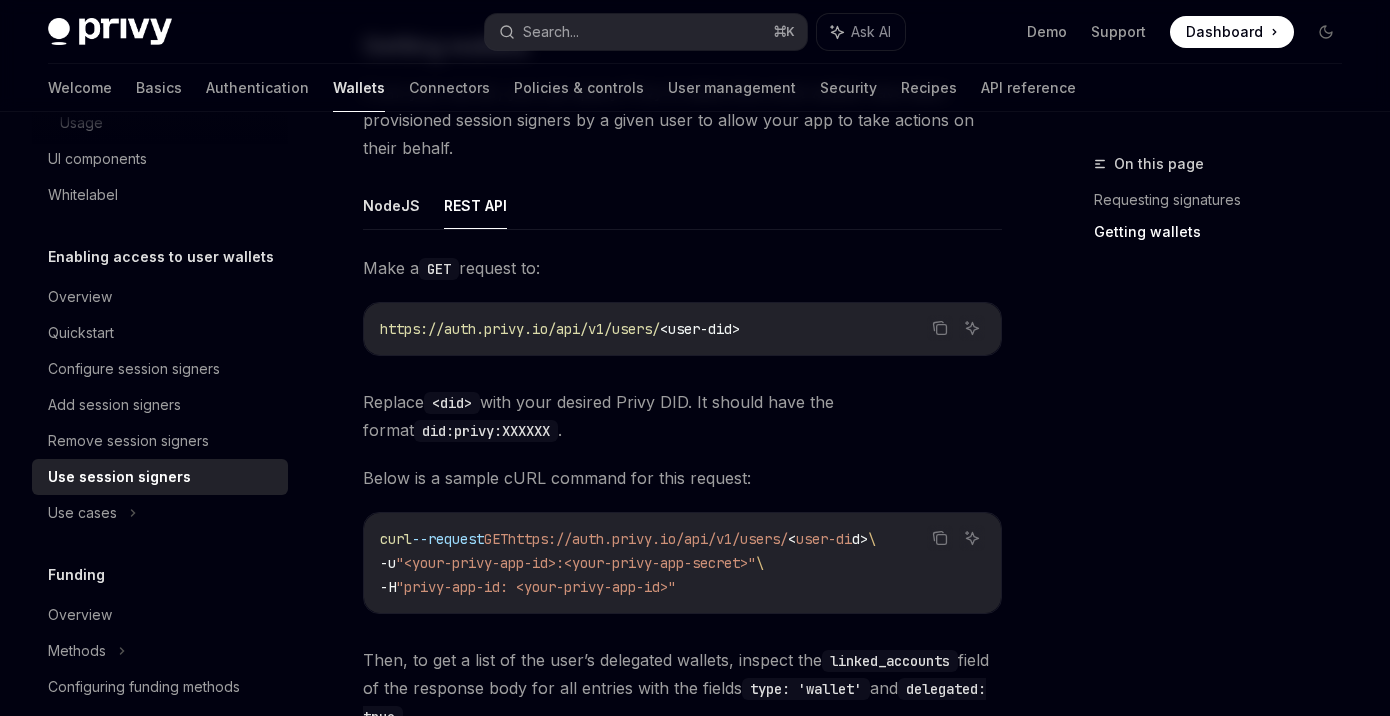 scroll, scrollTop: 848, scrollLeft: 0, axis: vertical 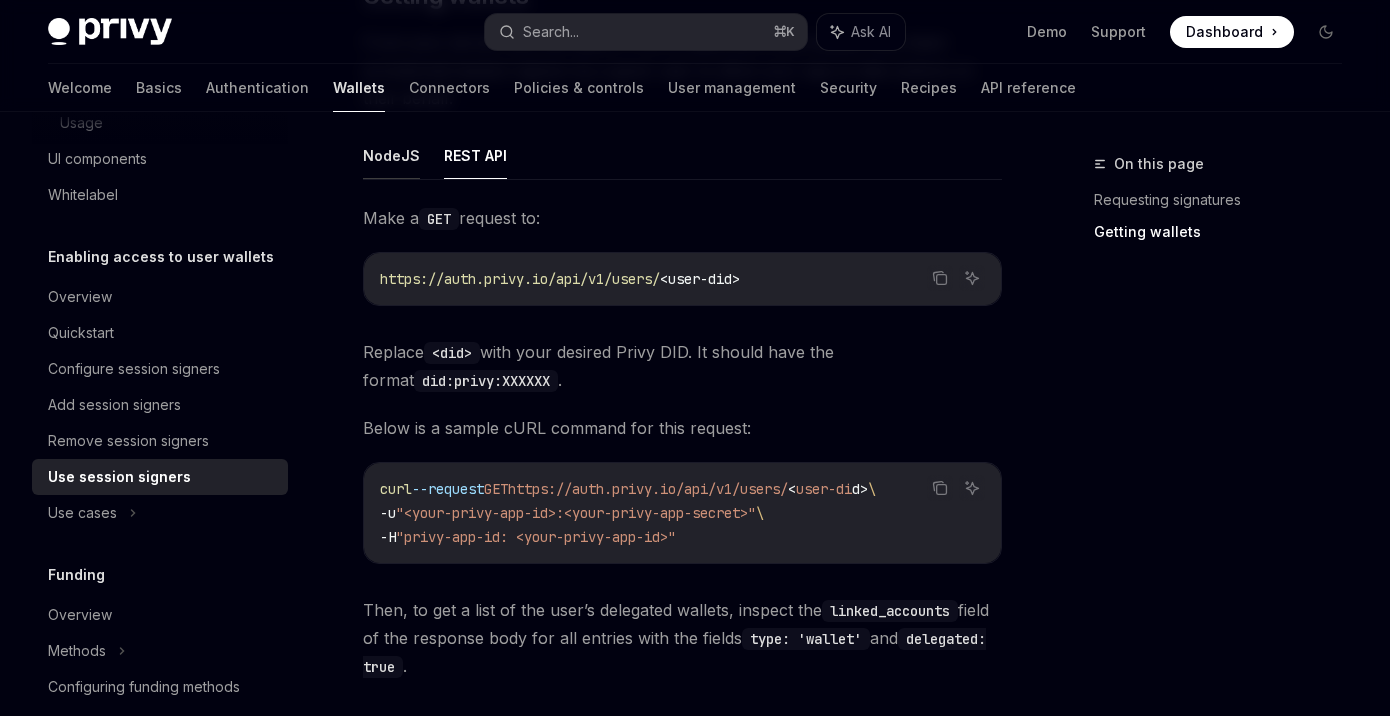 click on "NodeJS" at bounding box center (391, 155) 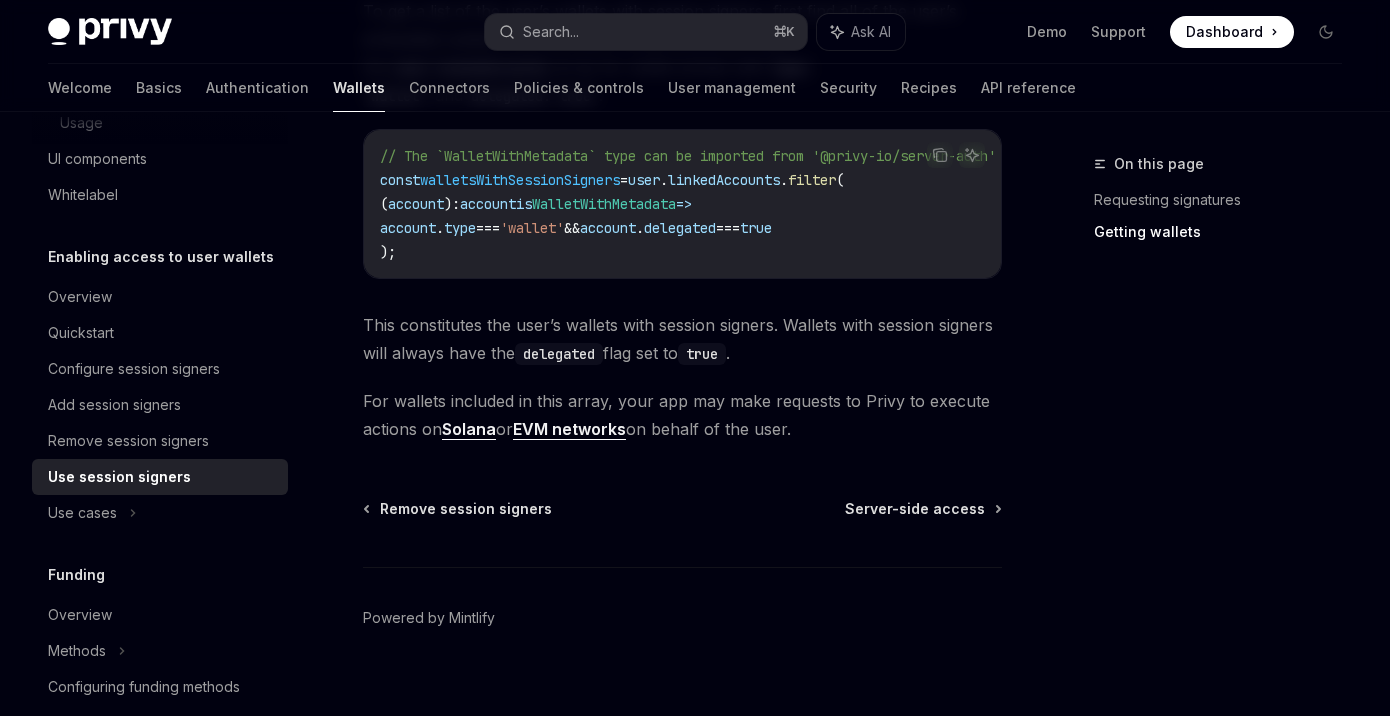 scroll, scrollTop: 1221, scrollLeft: 0, axis: vertical 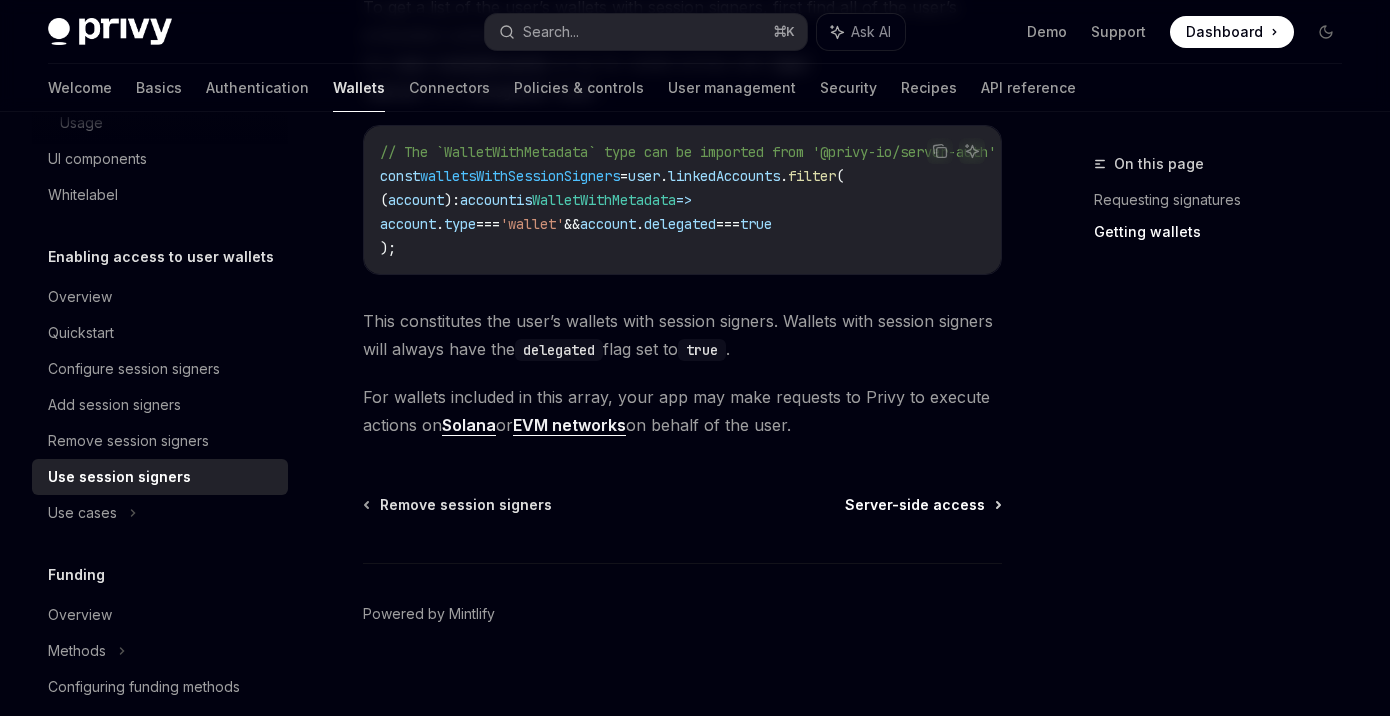 click on "Server-side access" at bounding box center [915, 505] 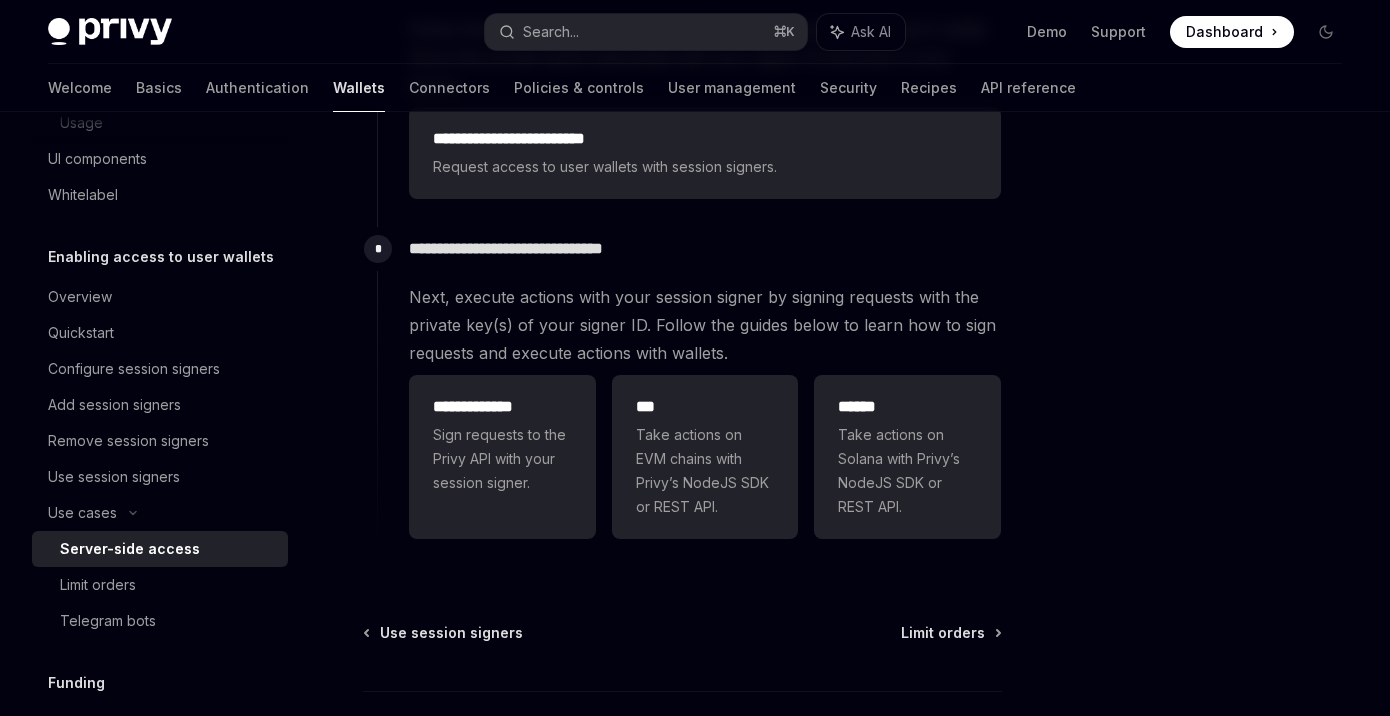 scroll, scrollTop: 753, scrollLeft: 0, axis: vertical 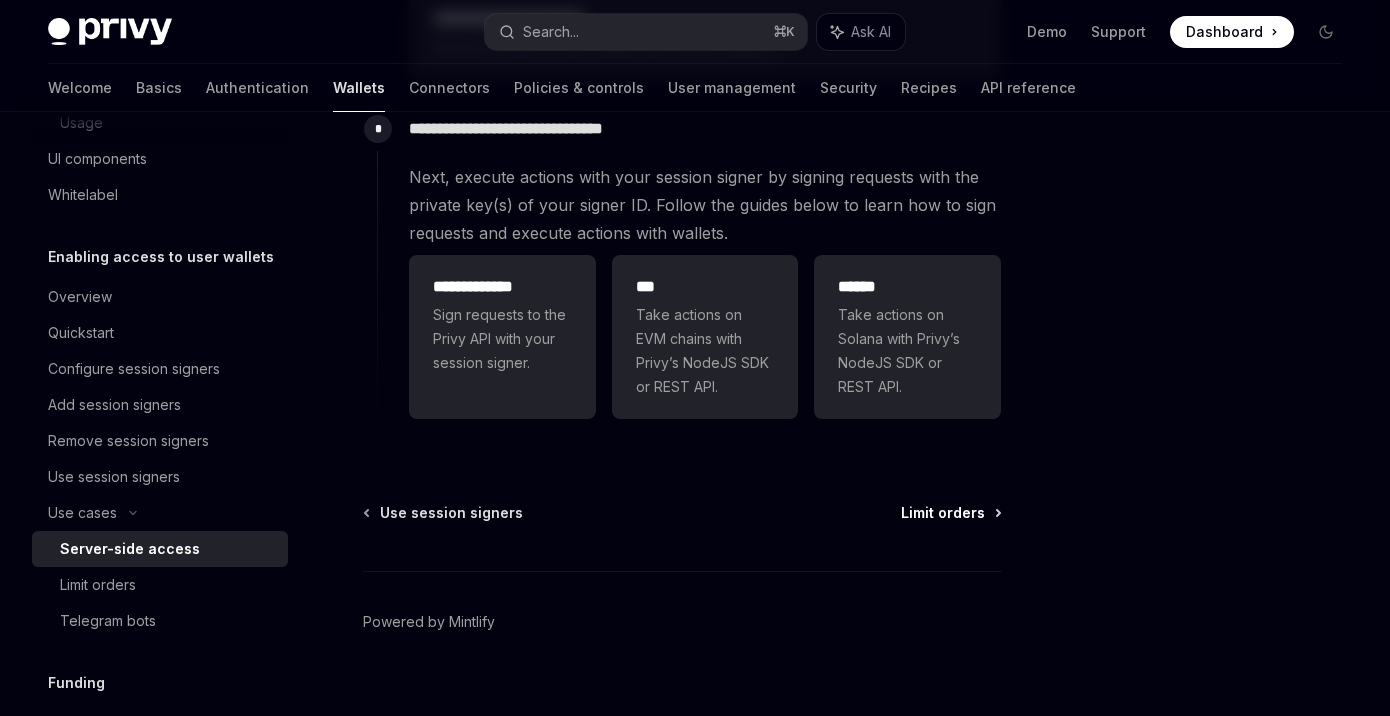 click on "Limit orders" at bounding box center (943, 513) 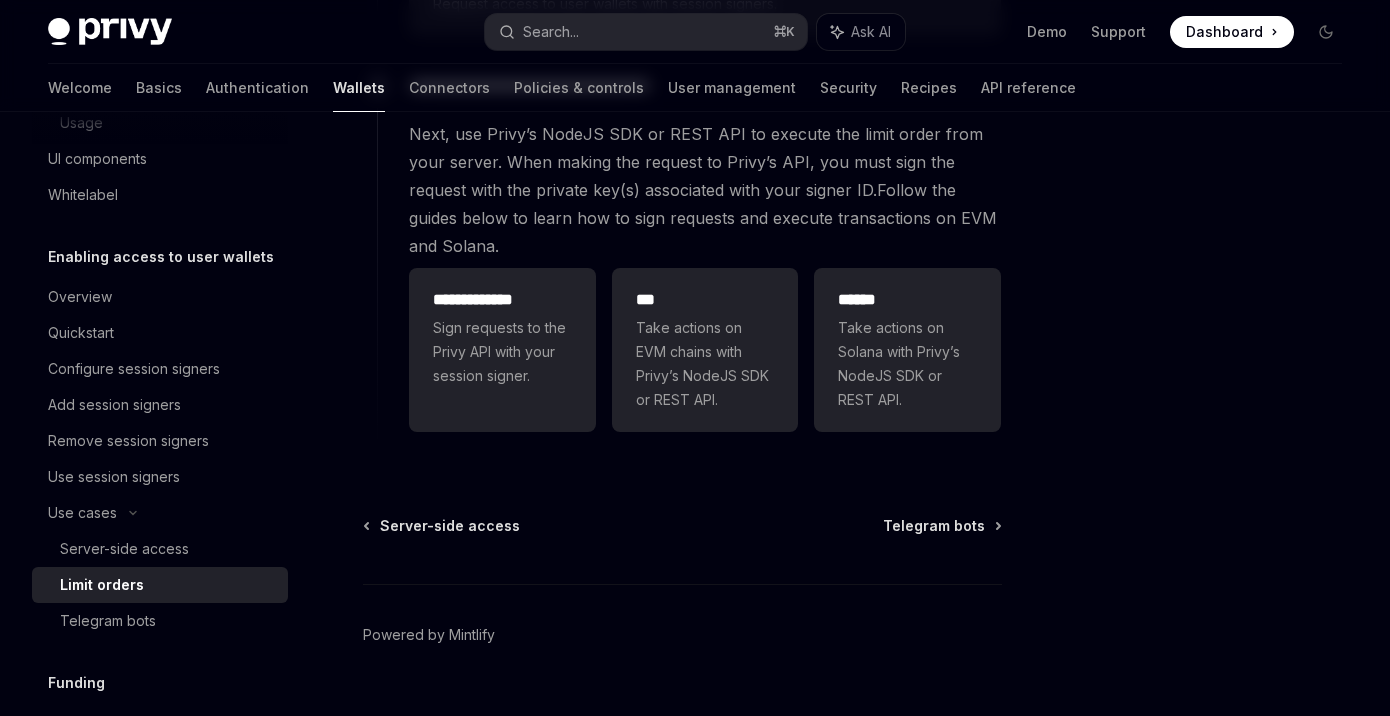 scroll, scrollTop: 741, scrollLeft: 0, axis: vertical 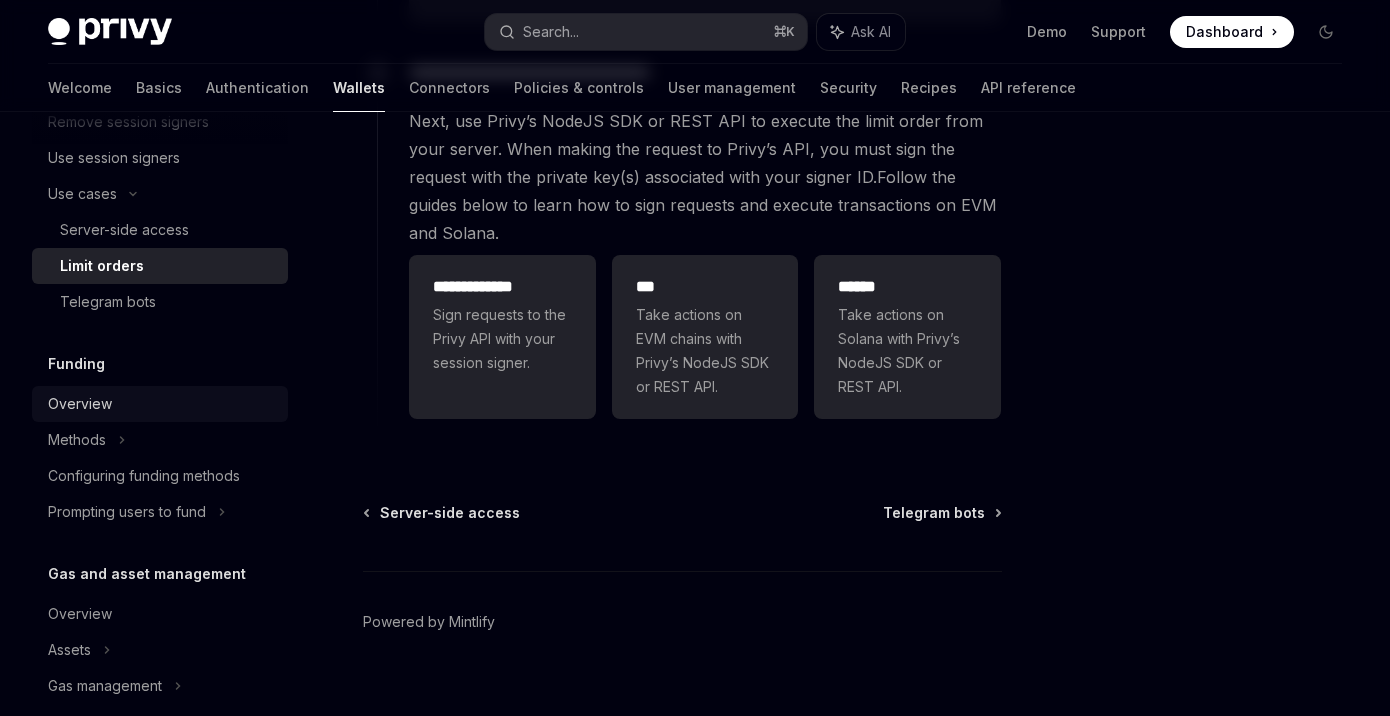 click on "Overview" at bounding box center [80, 404] 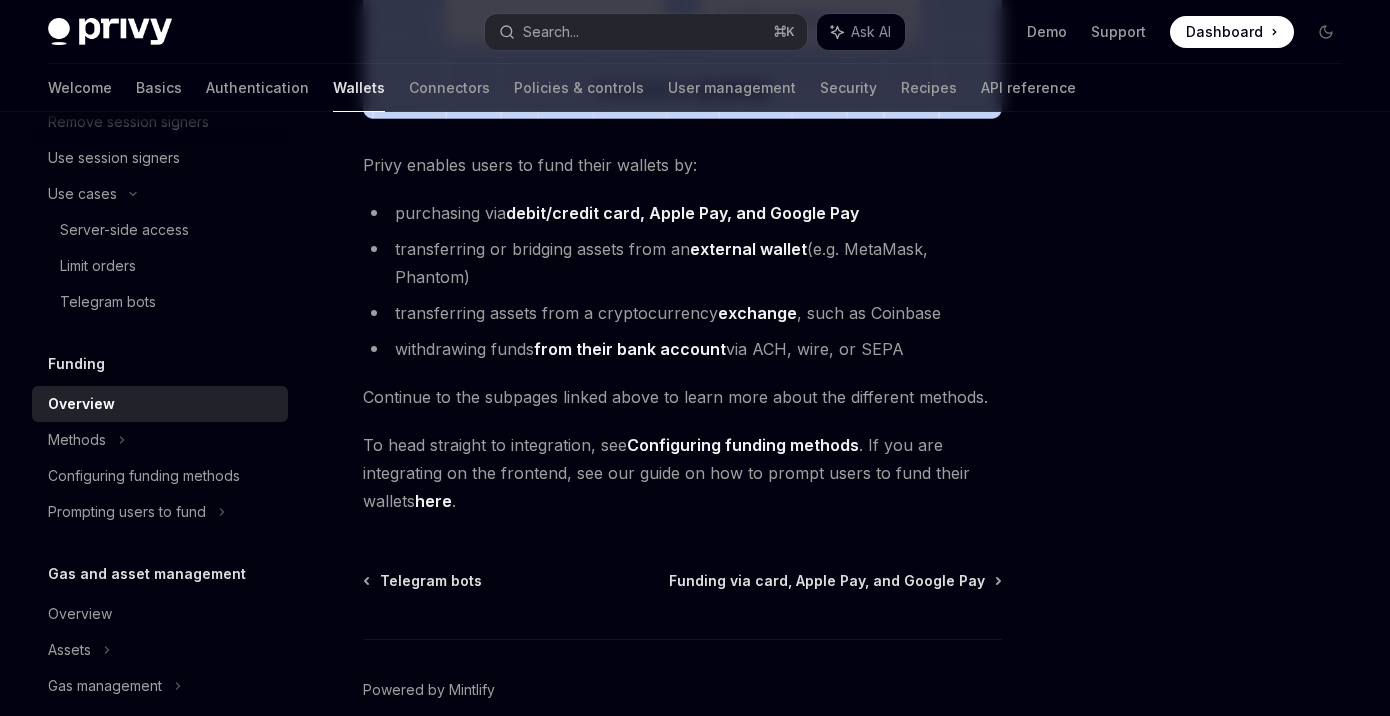 scroll, scrollTop: 766, scrollLeft: 0, axis: vertical 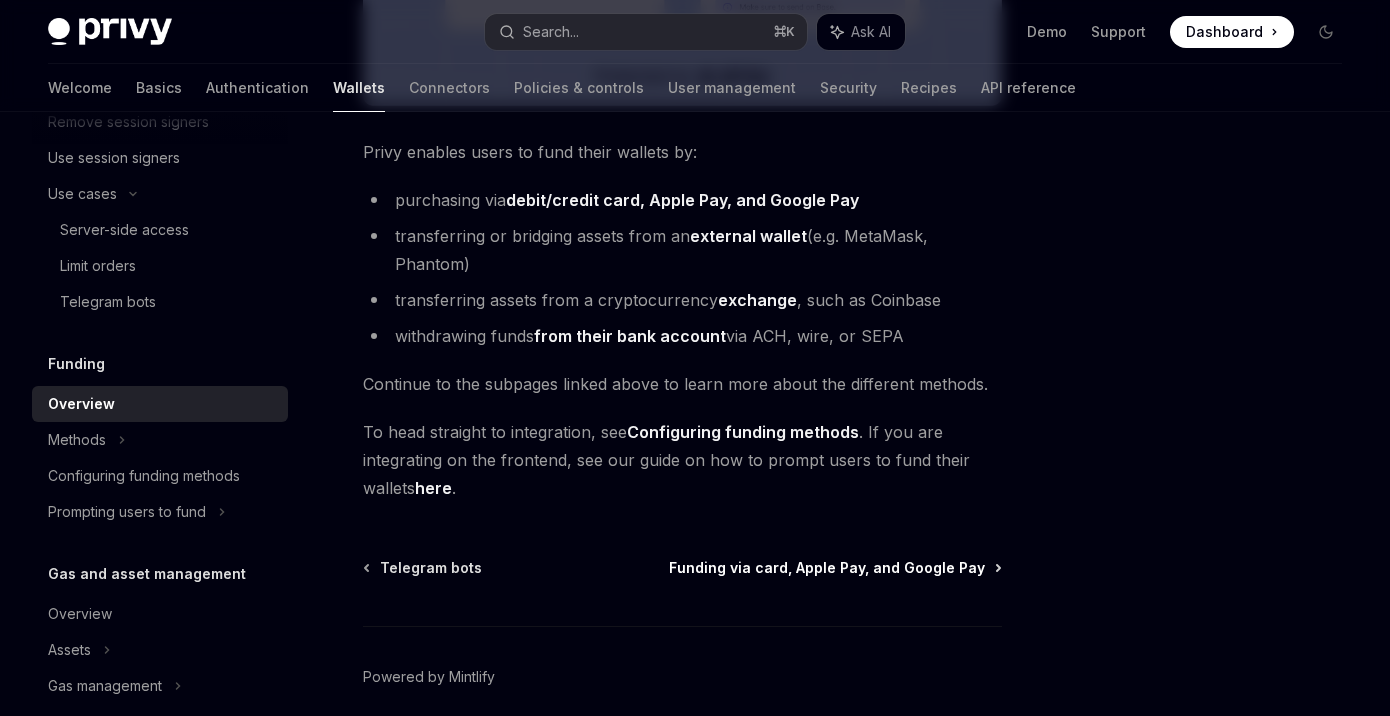 click on "Funding via card, Apple Pay, and Google Pay" at bounding box center [827, 568] 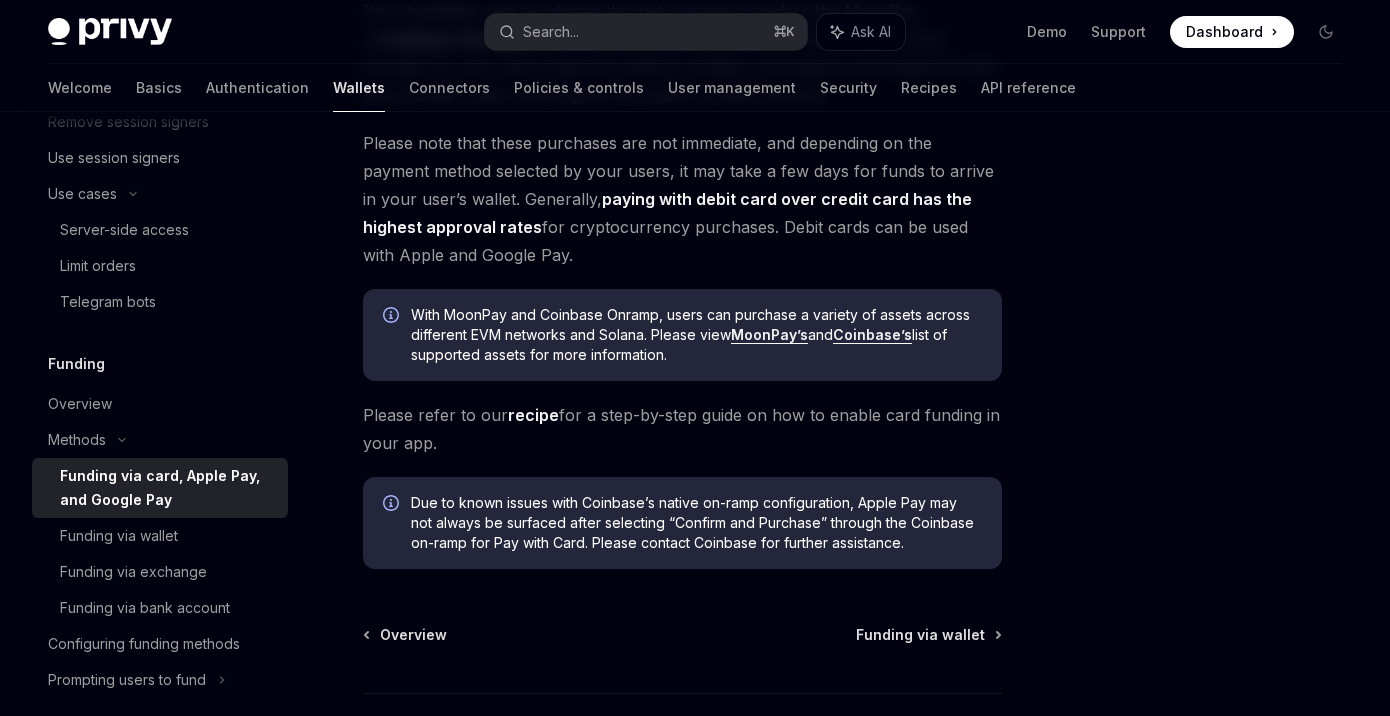 scroll, scrollTop: 573, scrollLeft: 0, axis: vertical 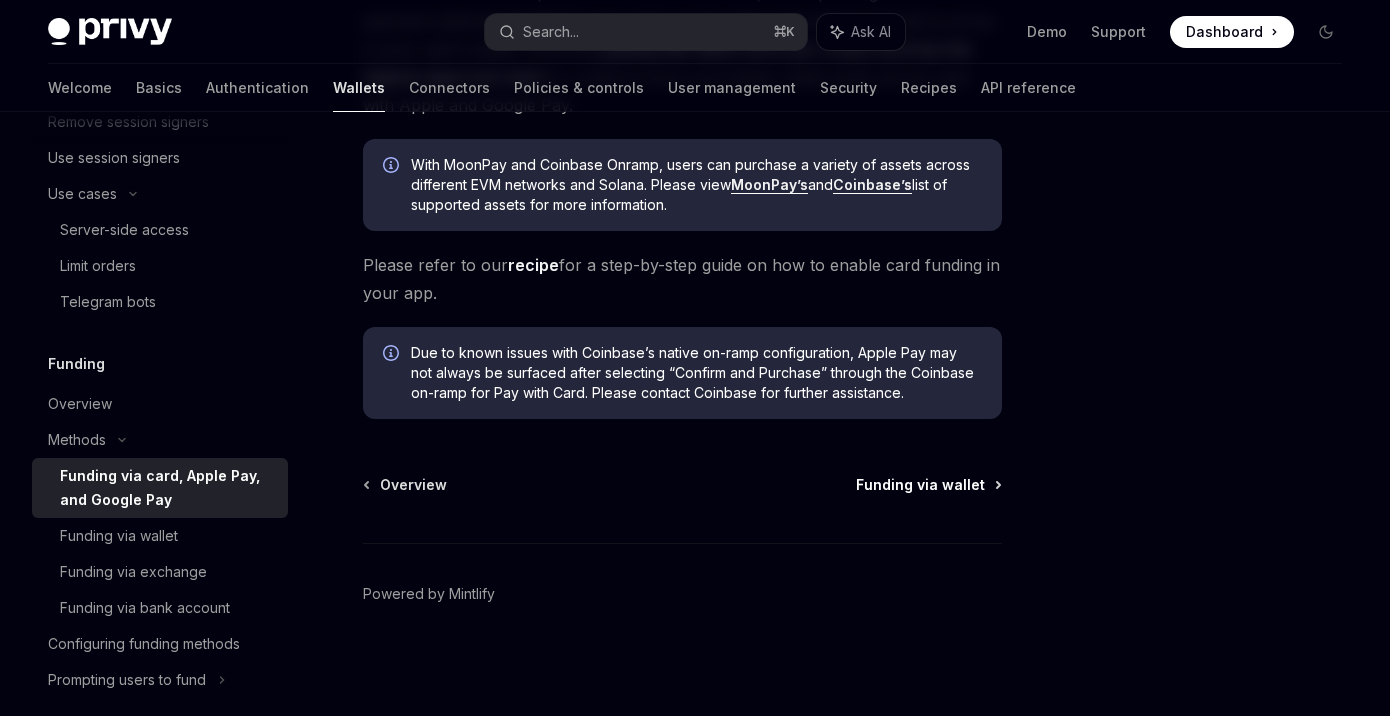 click on "Funding via wallet" at bounding box center (920, 485) 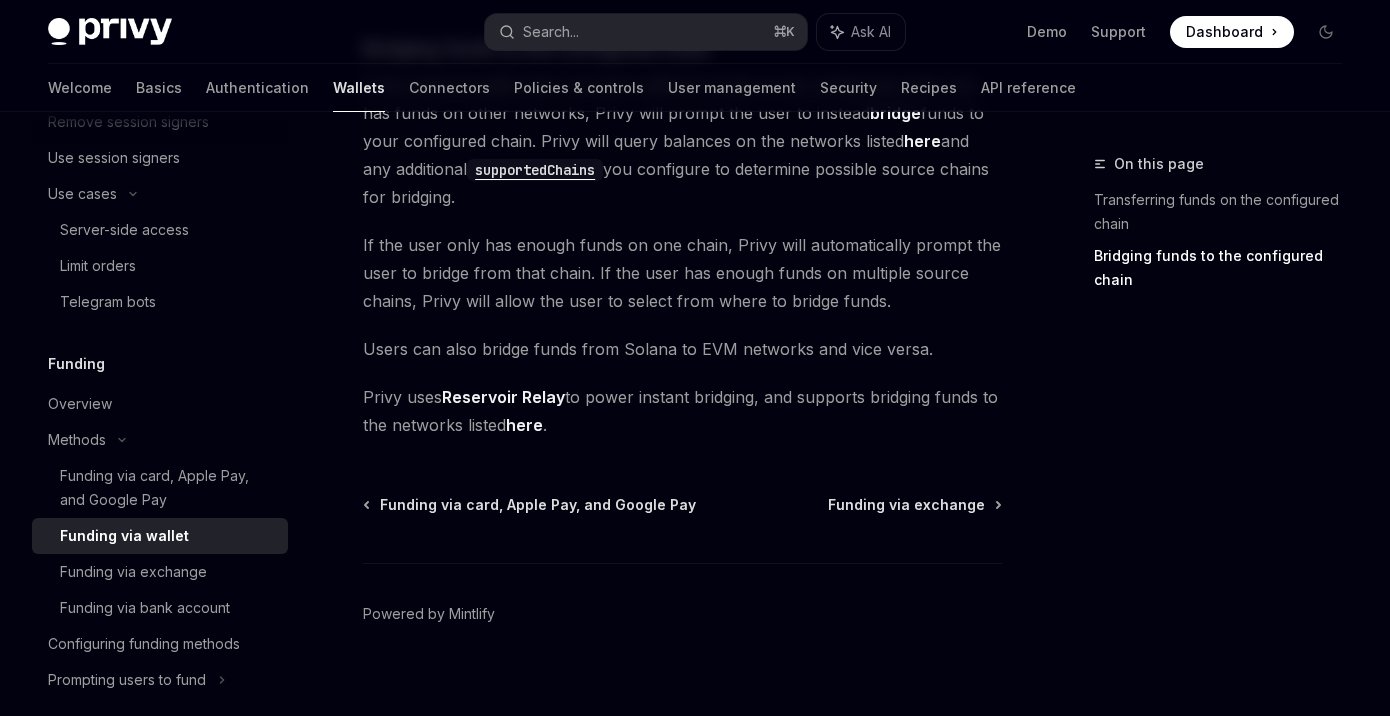 scroll, scrollTop: 805, scrollLeft: 0, axis: vertical 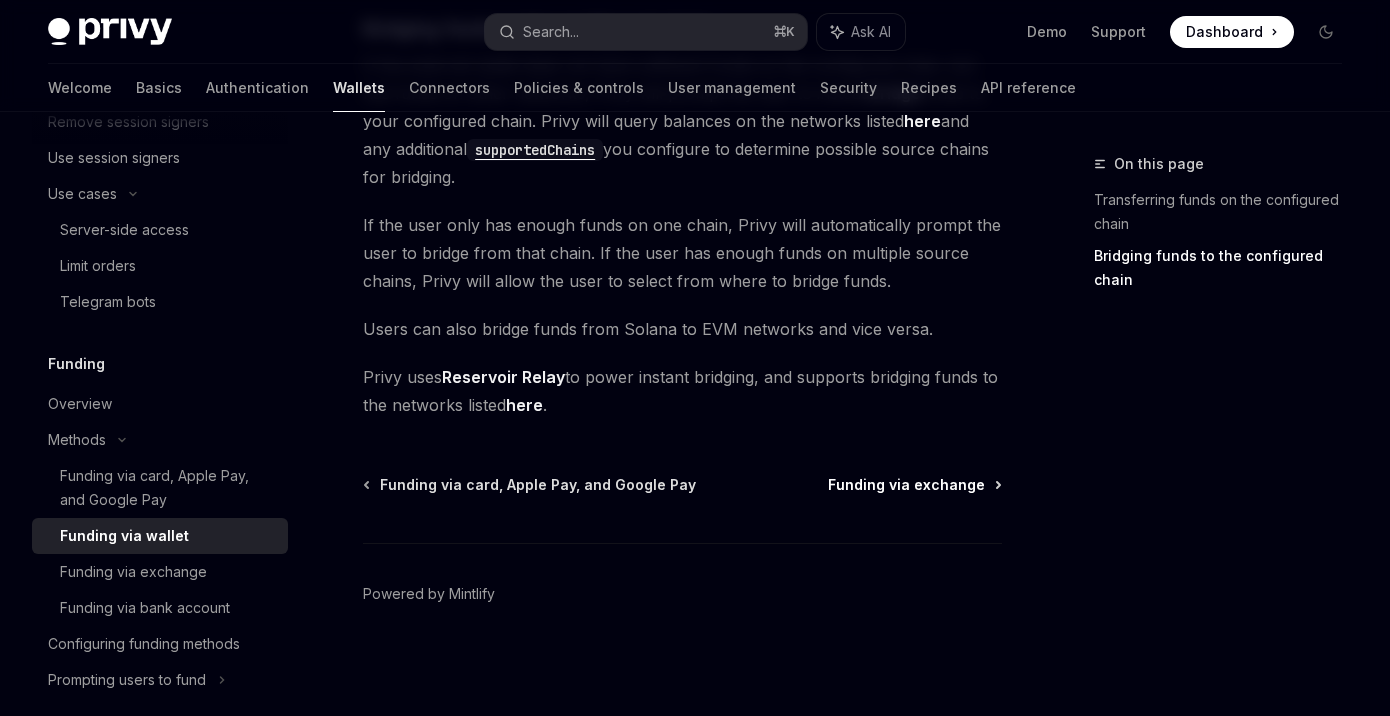 click on "Funding via exchange" at bounding box center (906, 485) 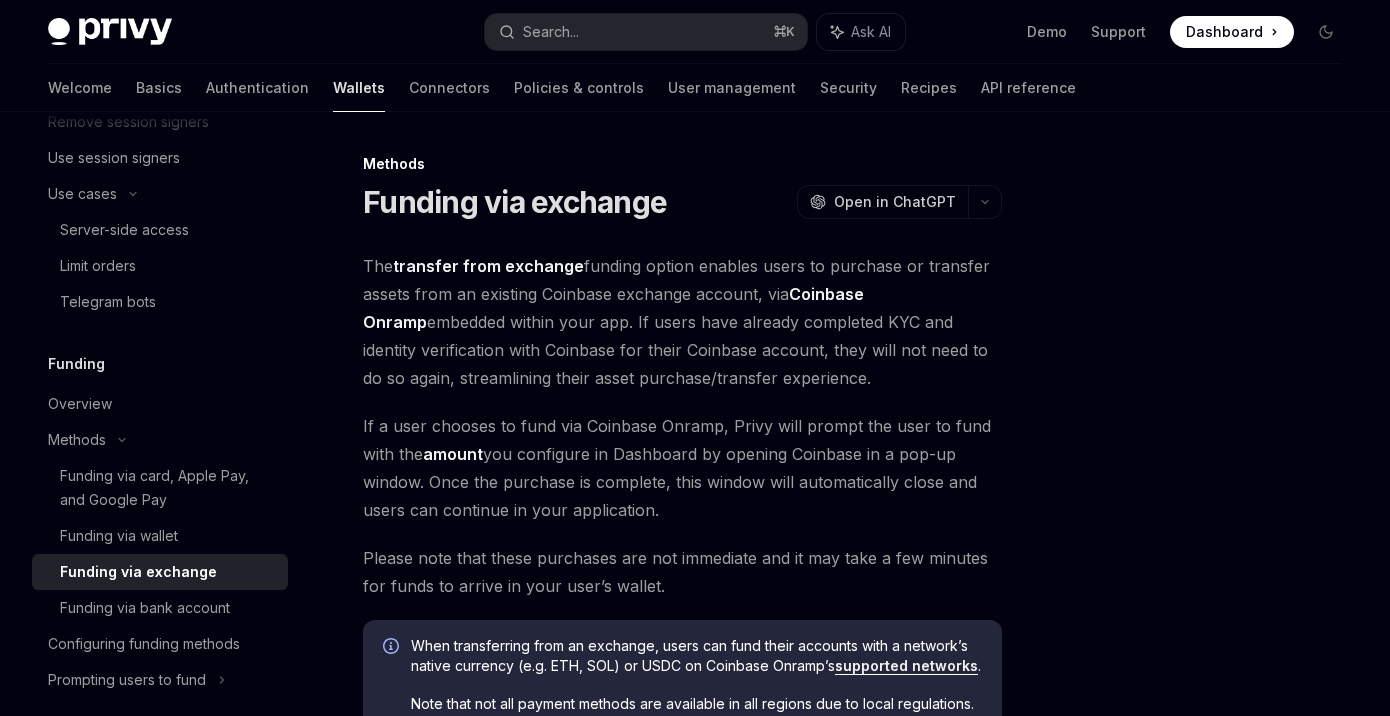 scroll, scrollTop: 350, scrollLeft: 0, axis: vertical 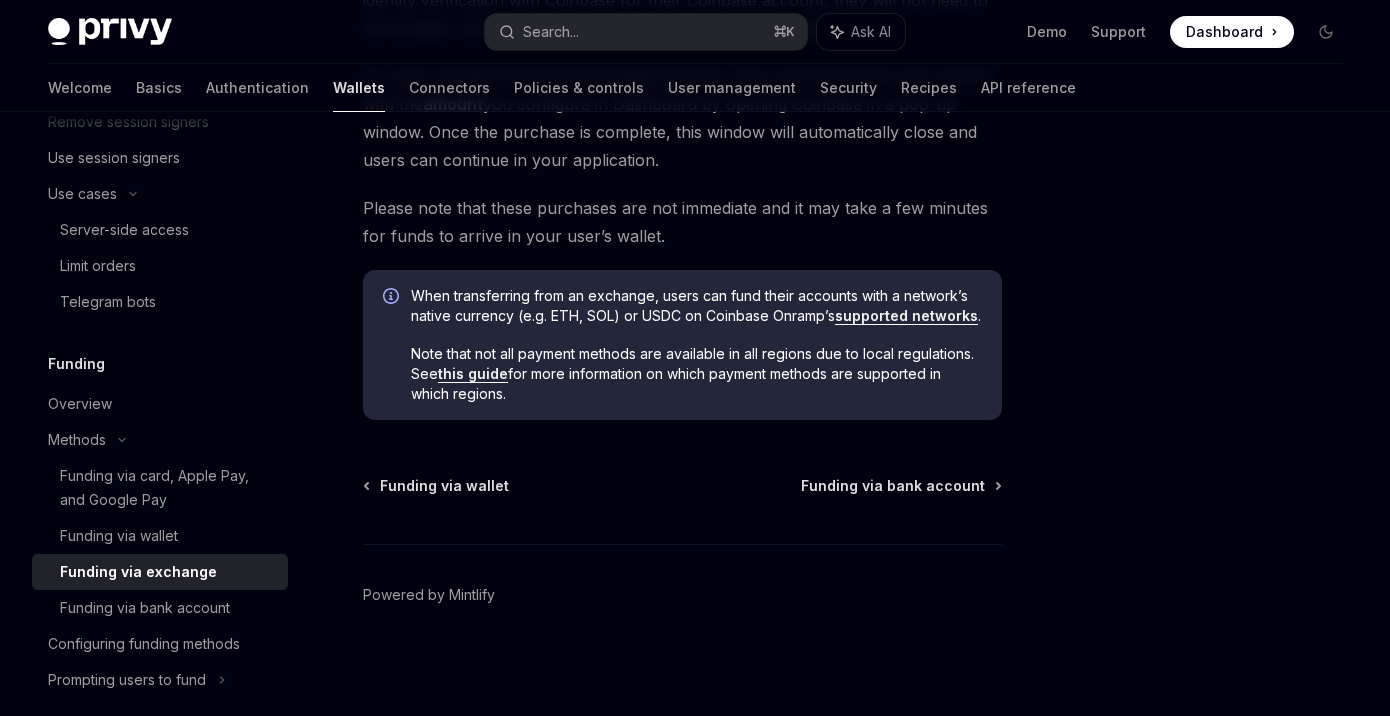 click on "Funding via bank account" at bounding box center (893, 486) 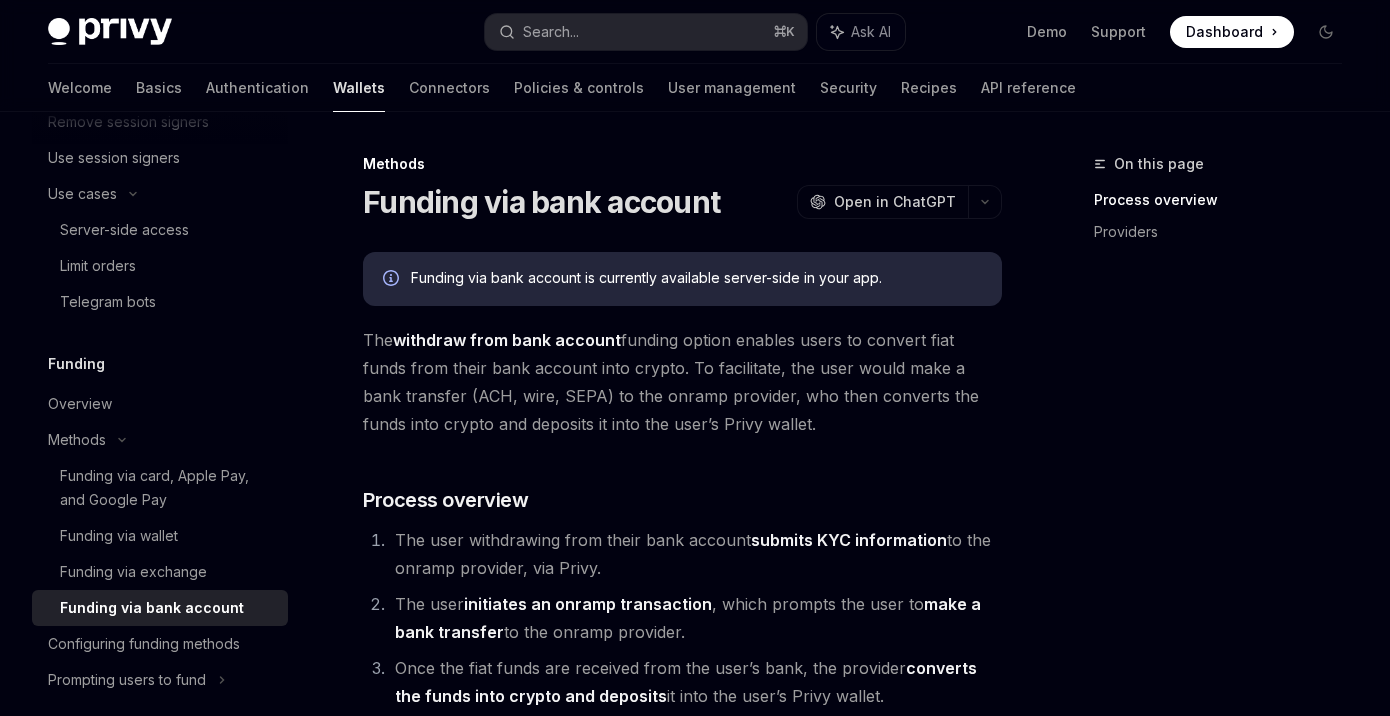 scroll, scrollTop: 539, scrollLeft: 0, axis: vertical 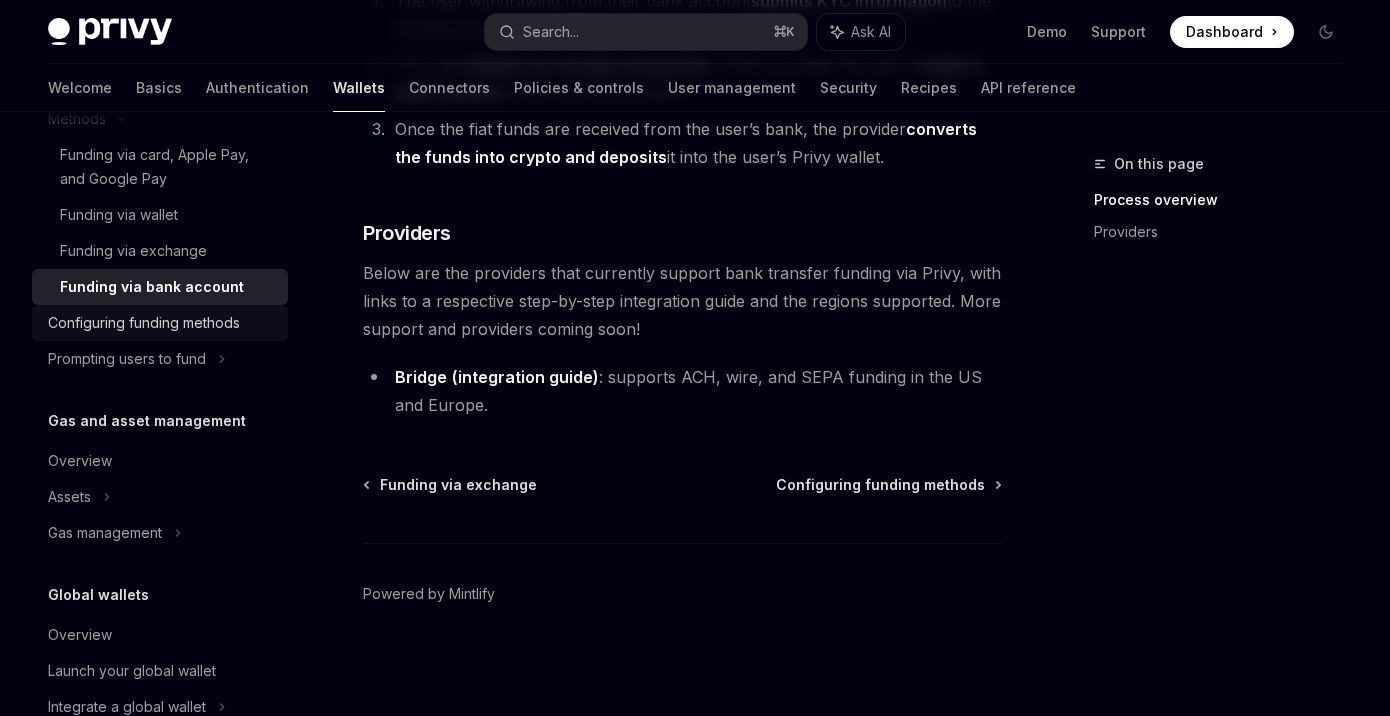 click on "Configuring funding methods" at bounding box center (144, 323) 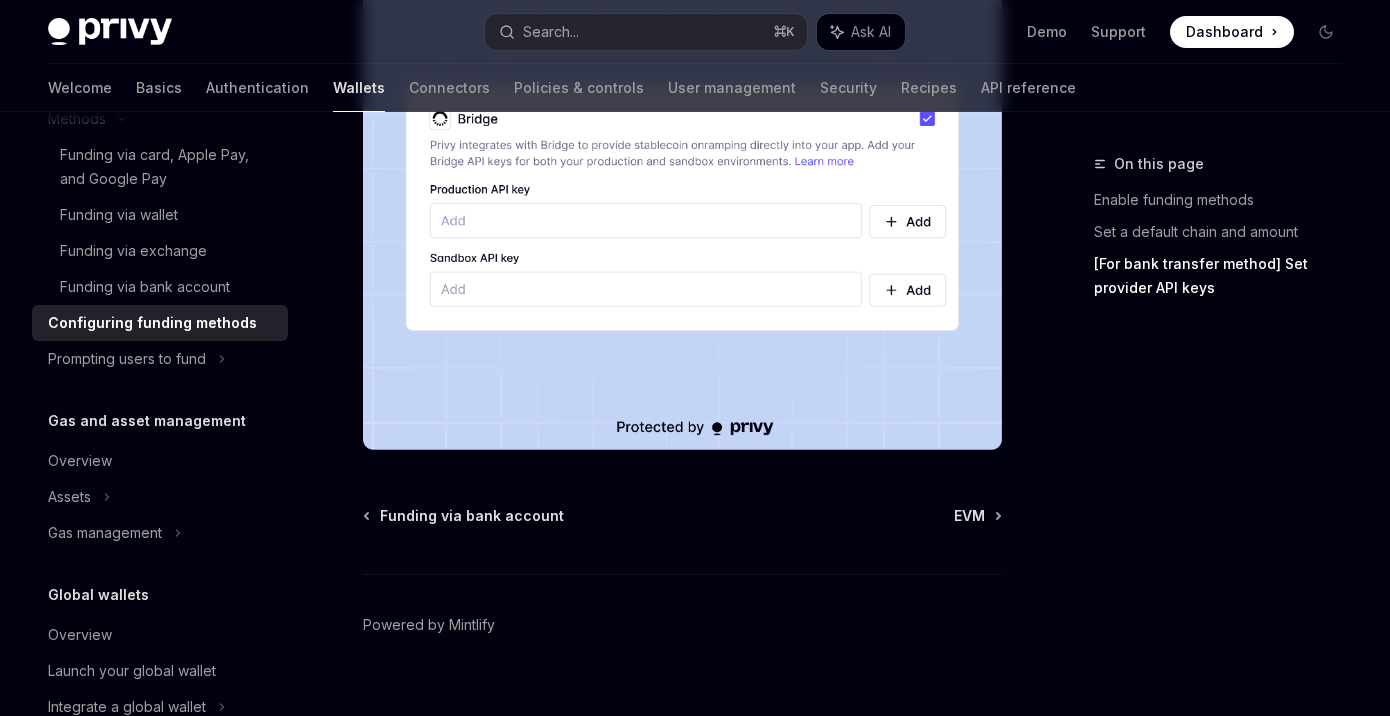 scroll, scrollTop: 1986, scrollLeft: 0, axis: vertical 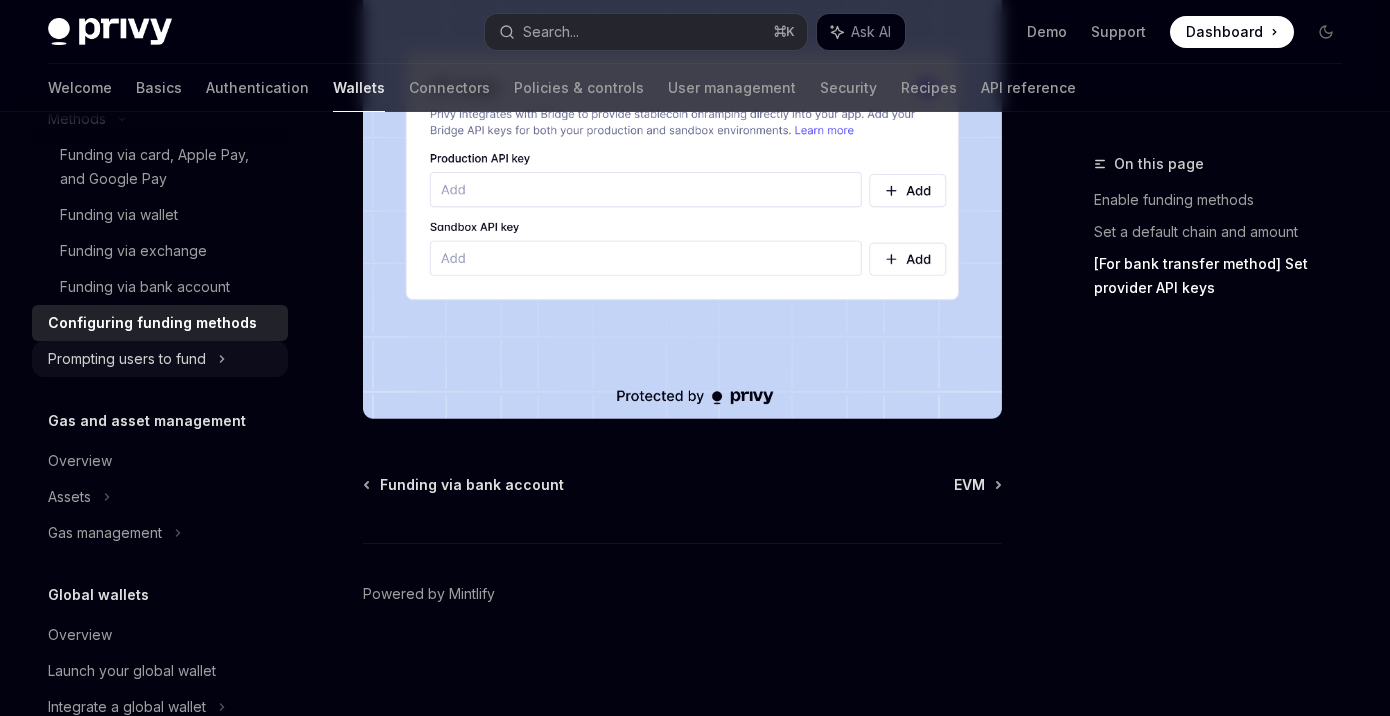click on "Prompting users to fund" at bounding box center (107, -625) 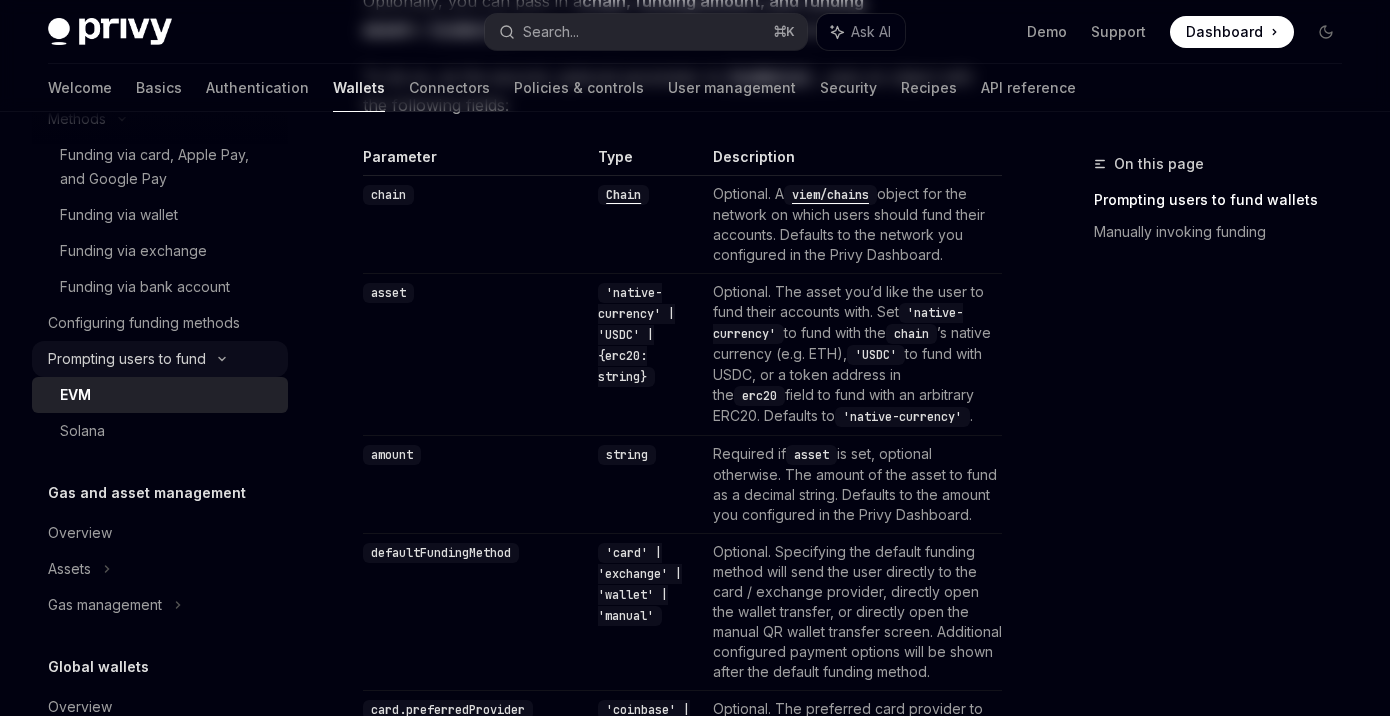 scroll, scrollTop: 0, scrollLeft: 0, axis: both 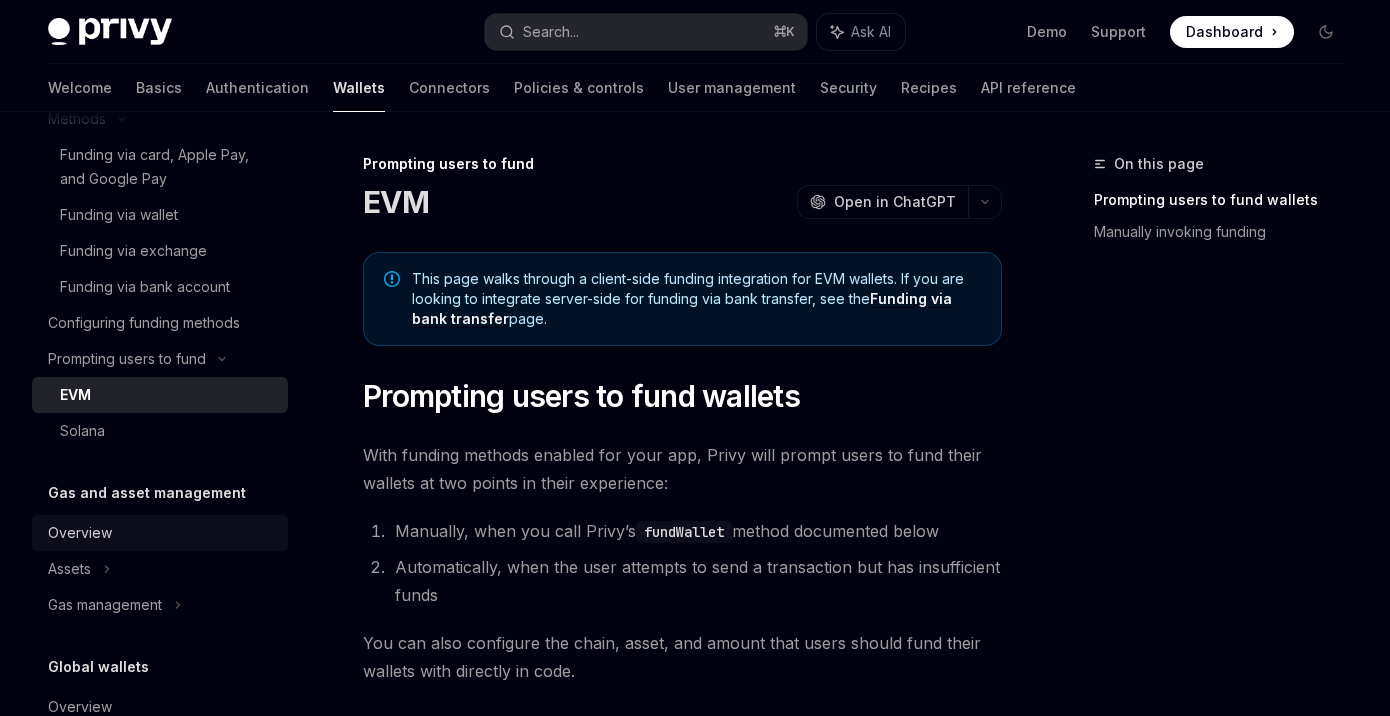 click on "Overview" at bounding box center (162, 533) 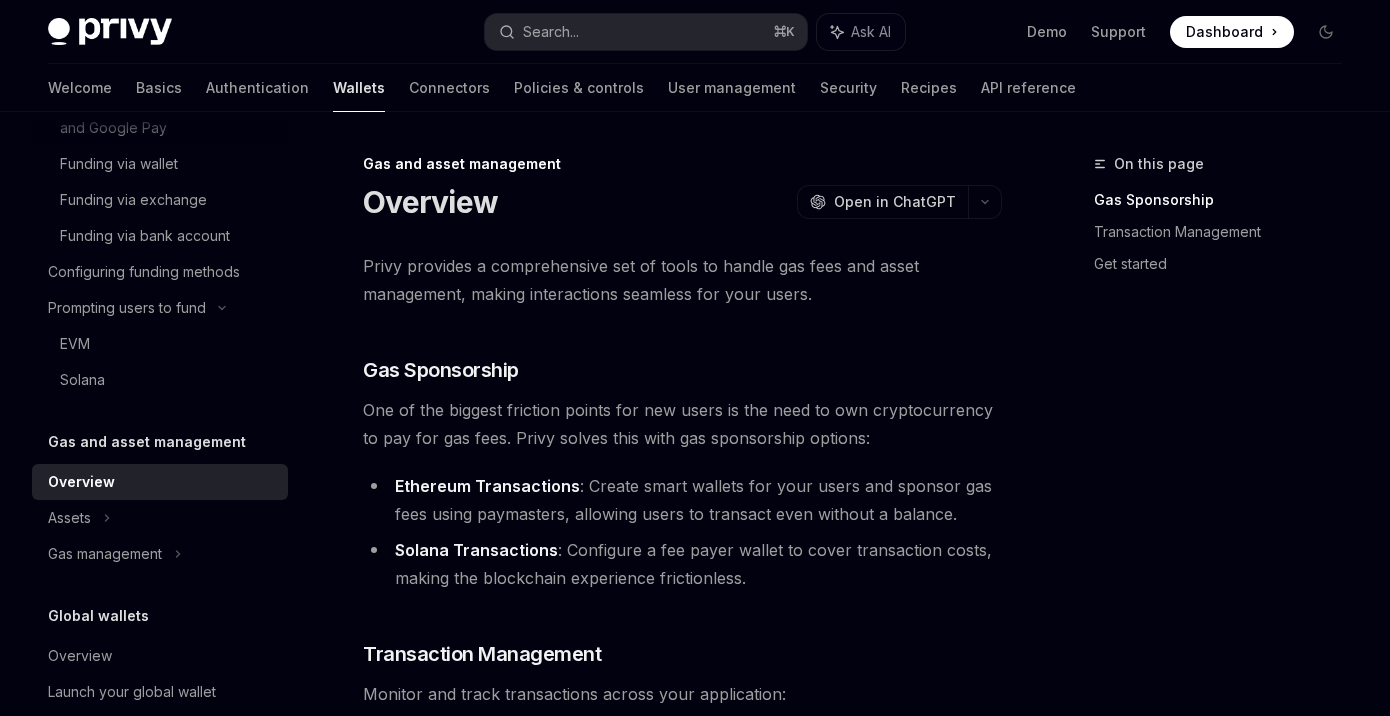scroll, scrollTop: 1989, scrollLeft: 0, axis: vertical 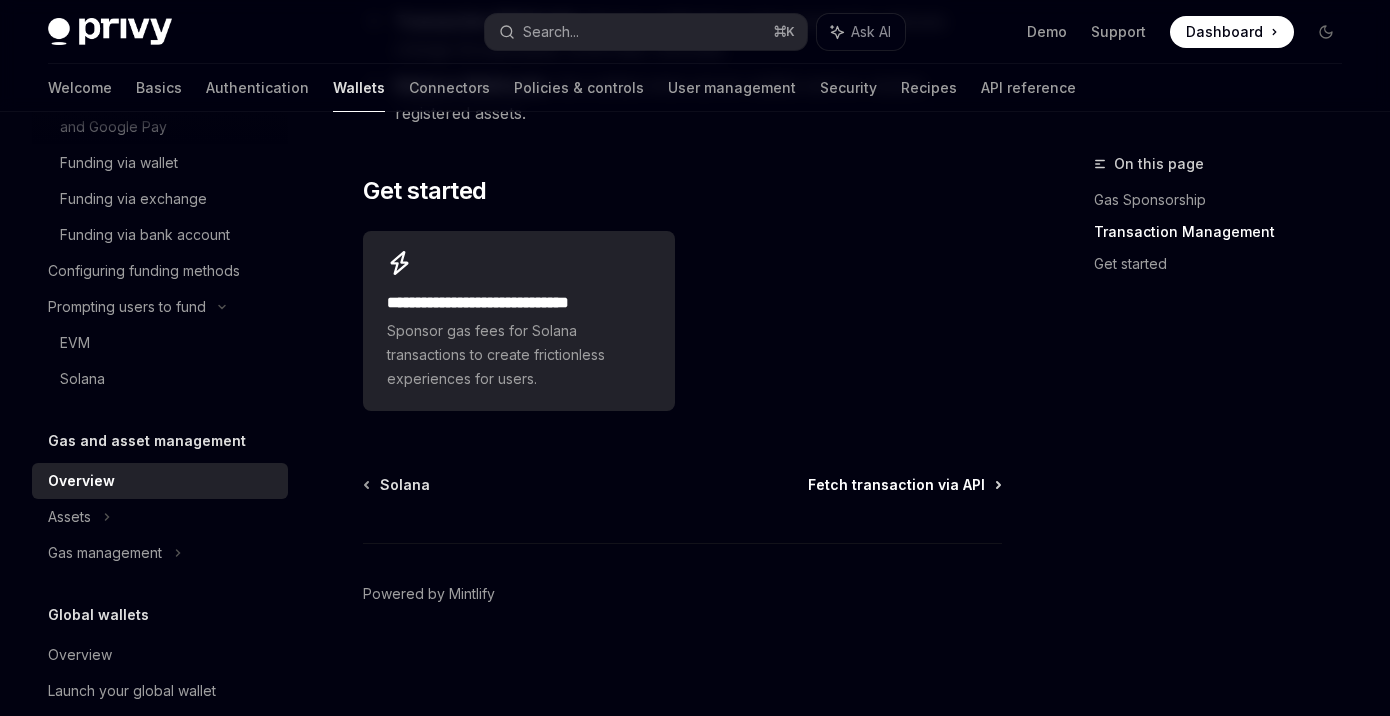 click on "Fetch transaction via API" at bounding box center [896, 485] 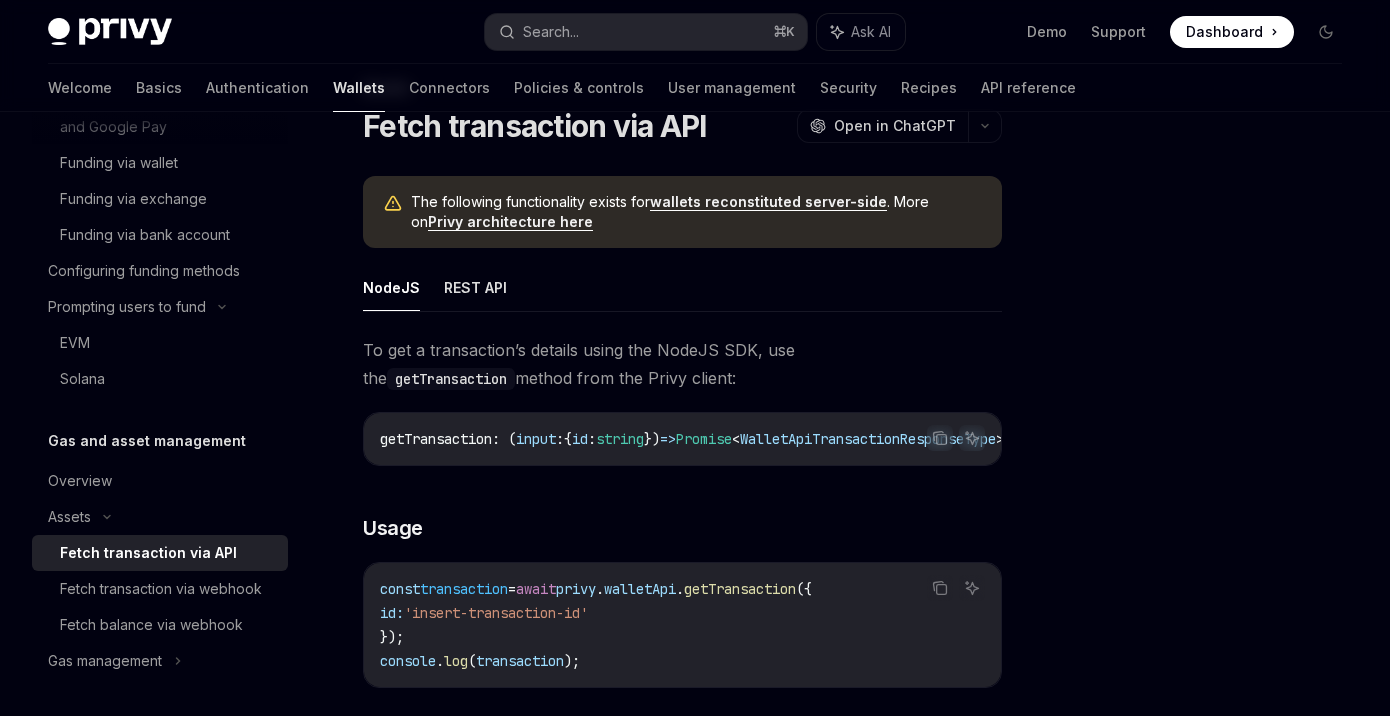 scroll, scrollTop: 77, scrollLeft: 0, axis: vertical 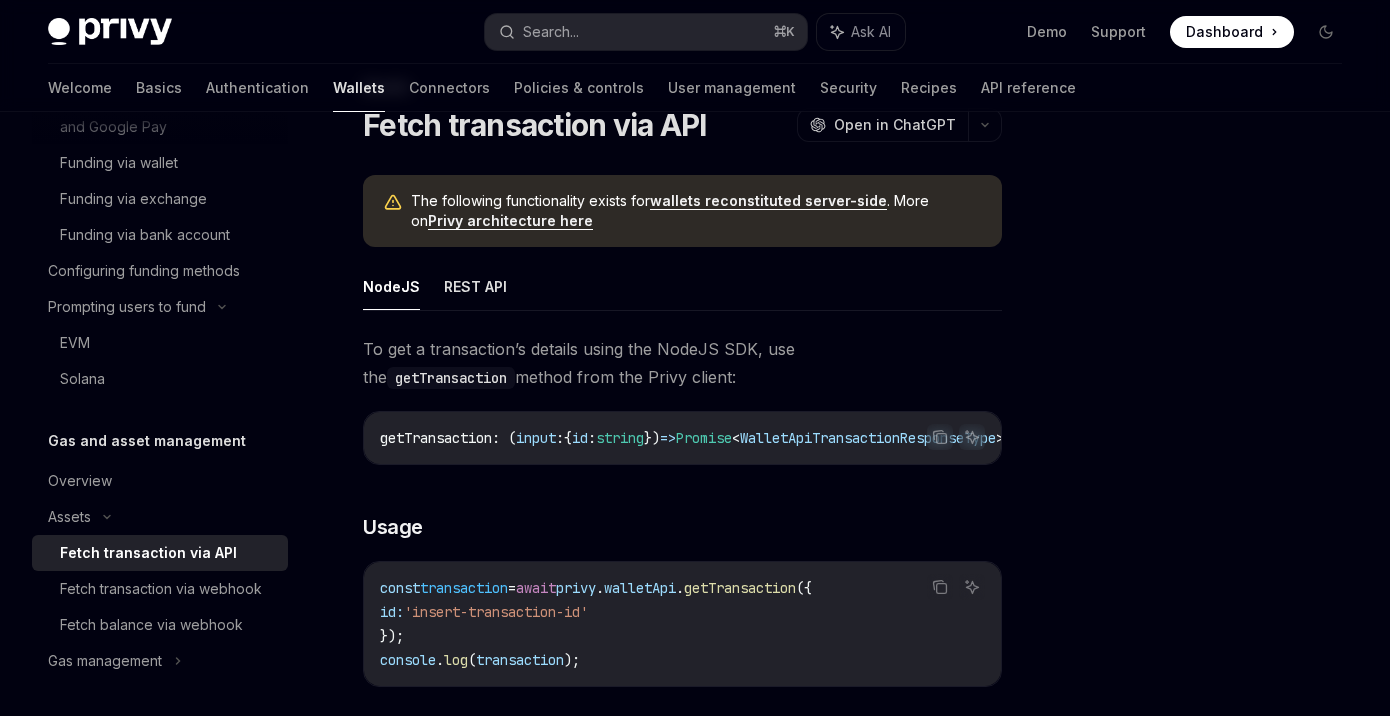 click on "wallets reconstituted
server-side" at bounding box center (768, 201) 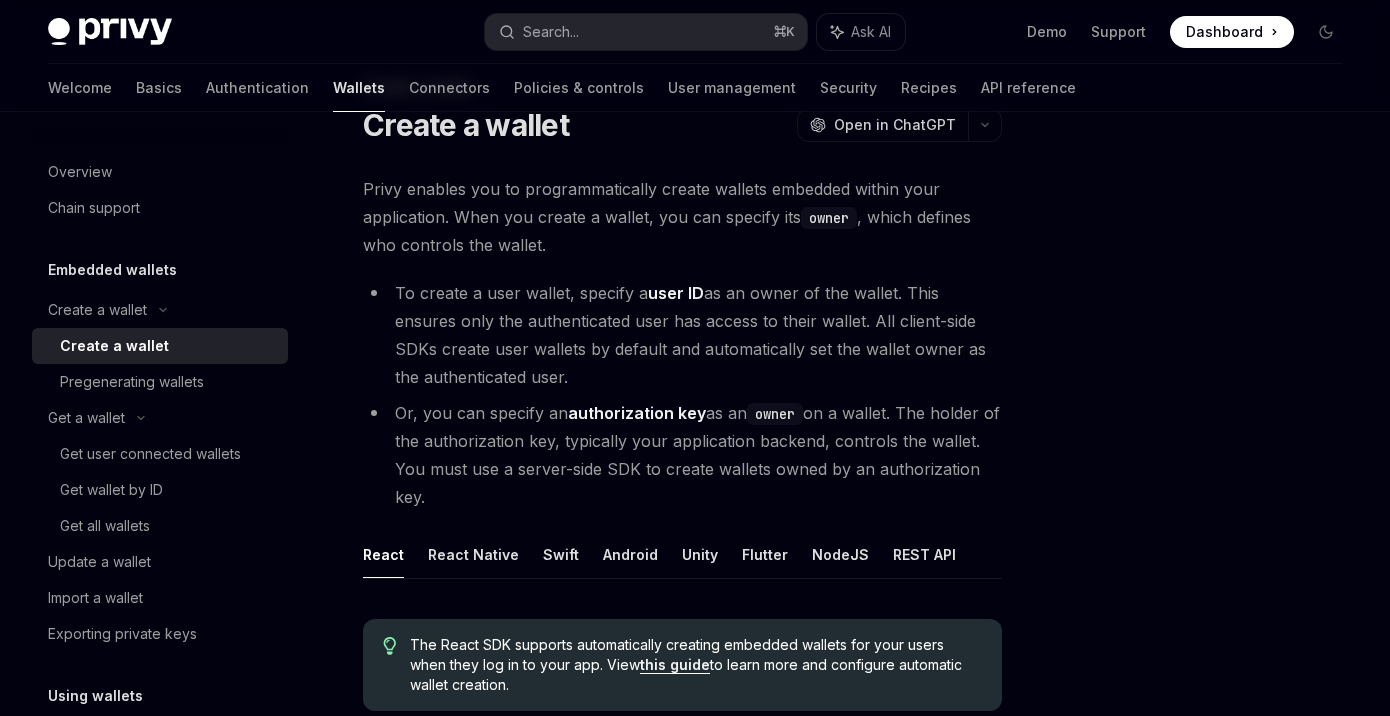 scroll, scrollTop: 2176, scrollLeft: 0, axis: vertical 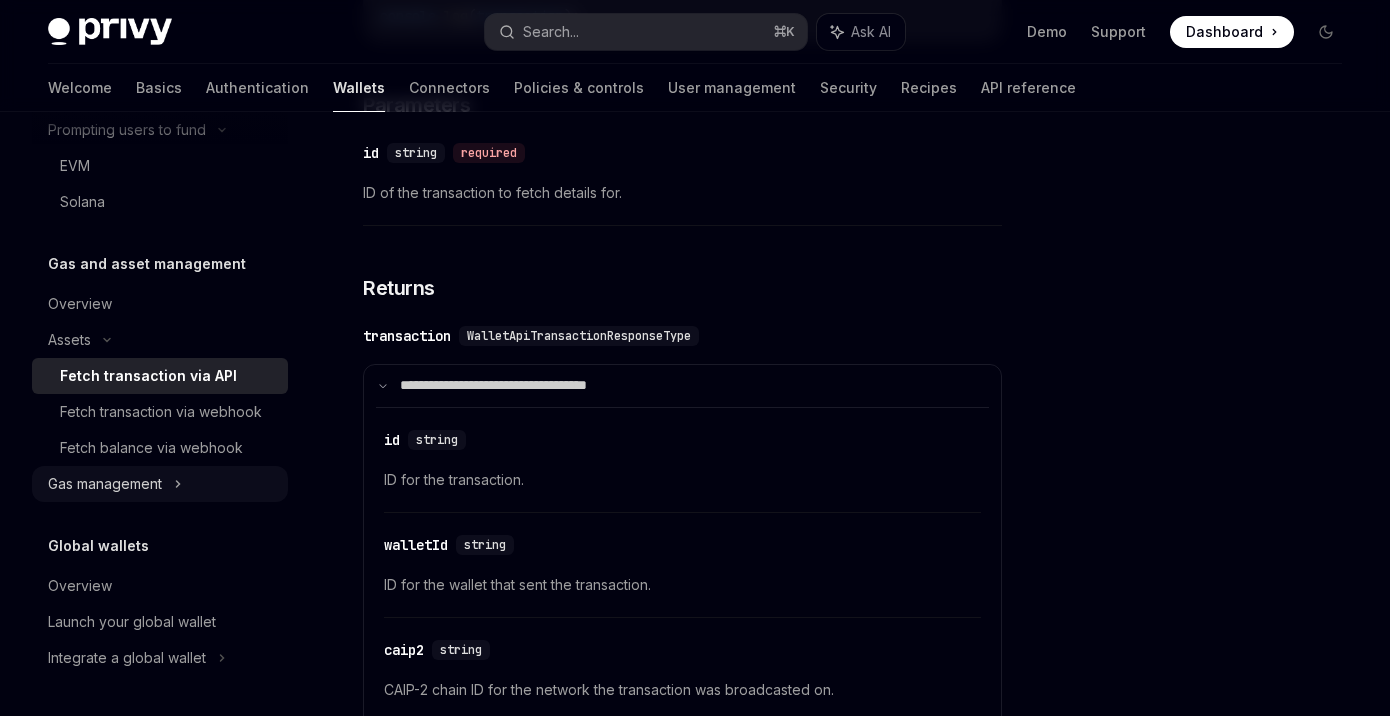 click on "Gas management" at bounding box center [160, -926] 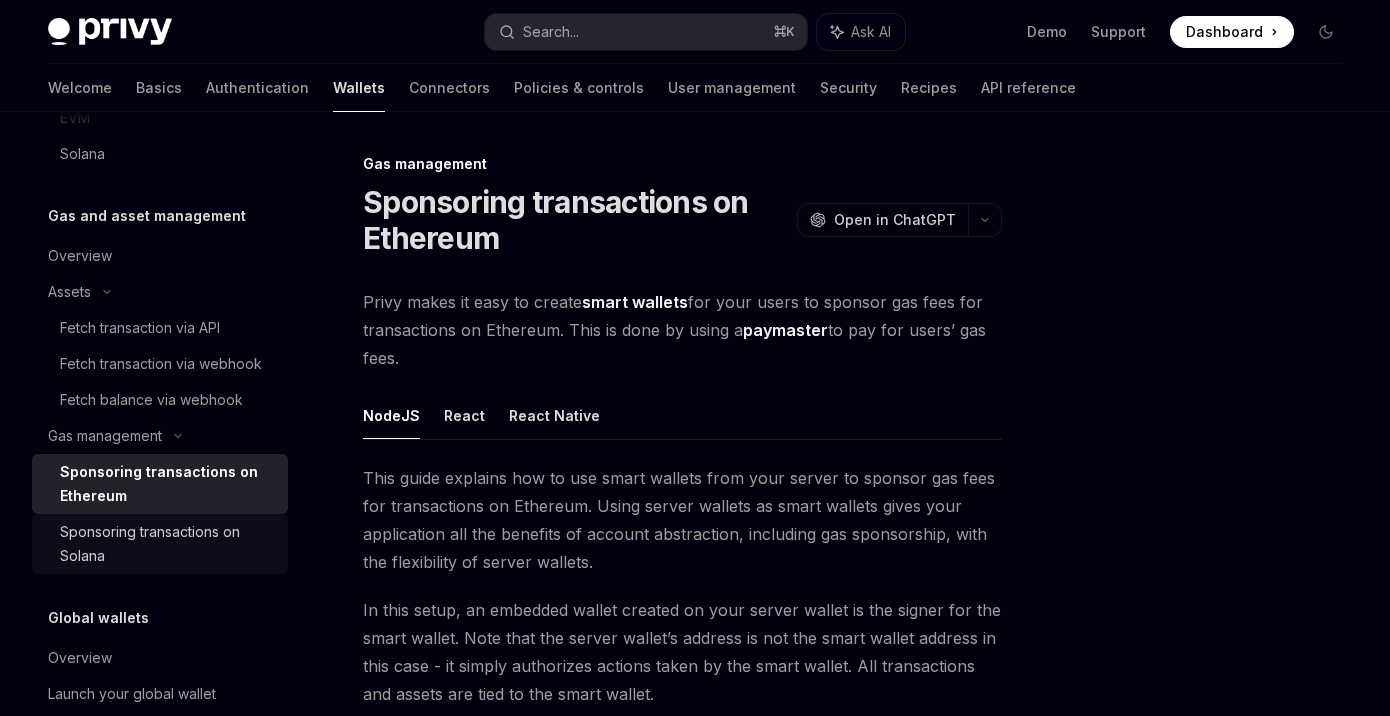 click on "Sponsoring transactions on Solana" at bounding box center (168, 544) 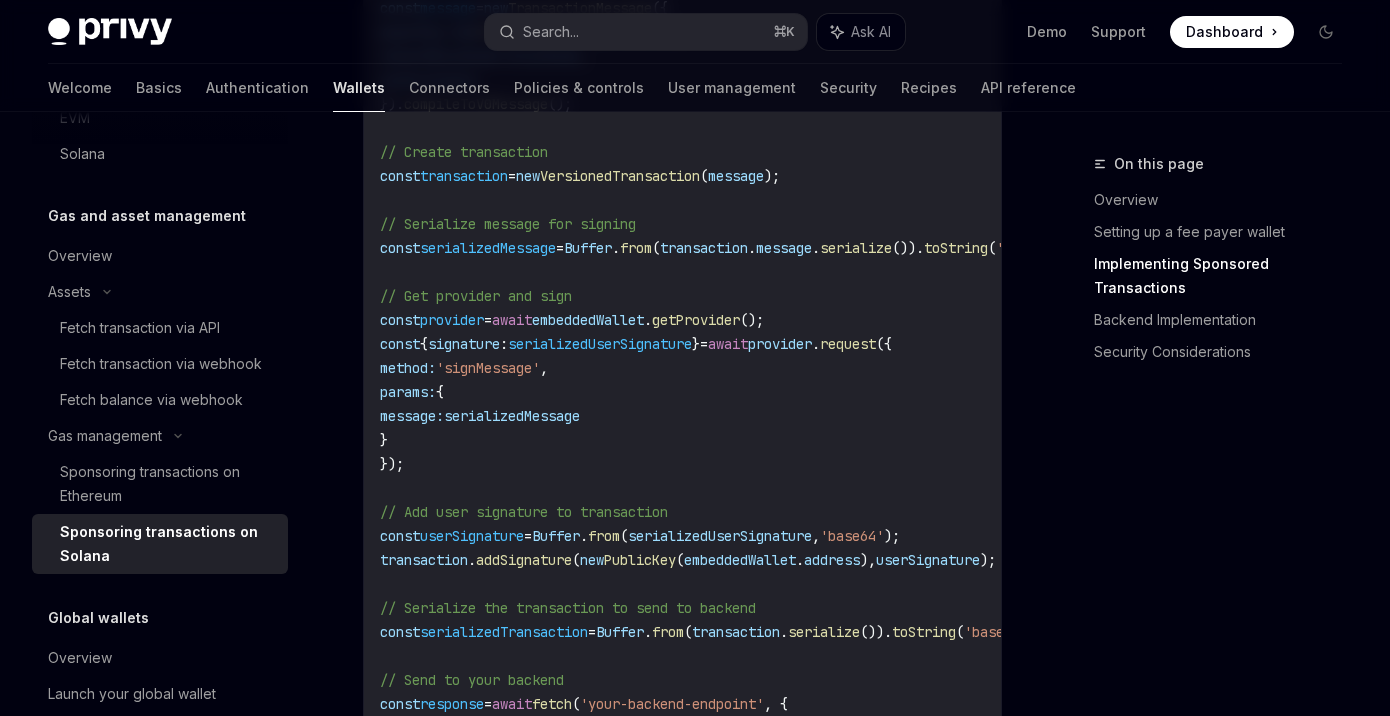 scroll, scrollTop: 2665, scrollLeft: 0, axis: vertical 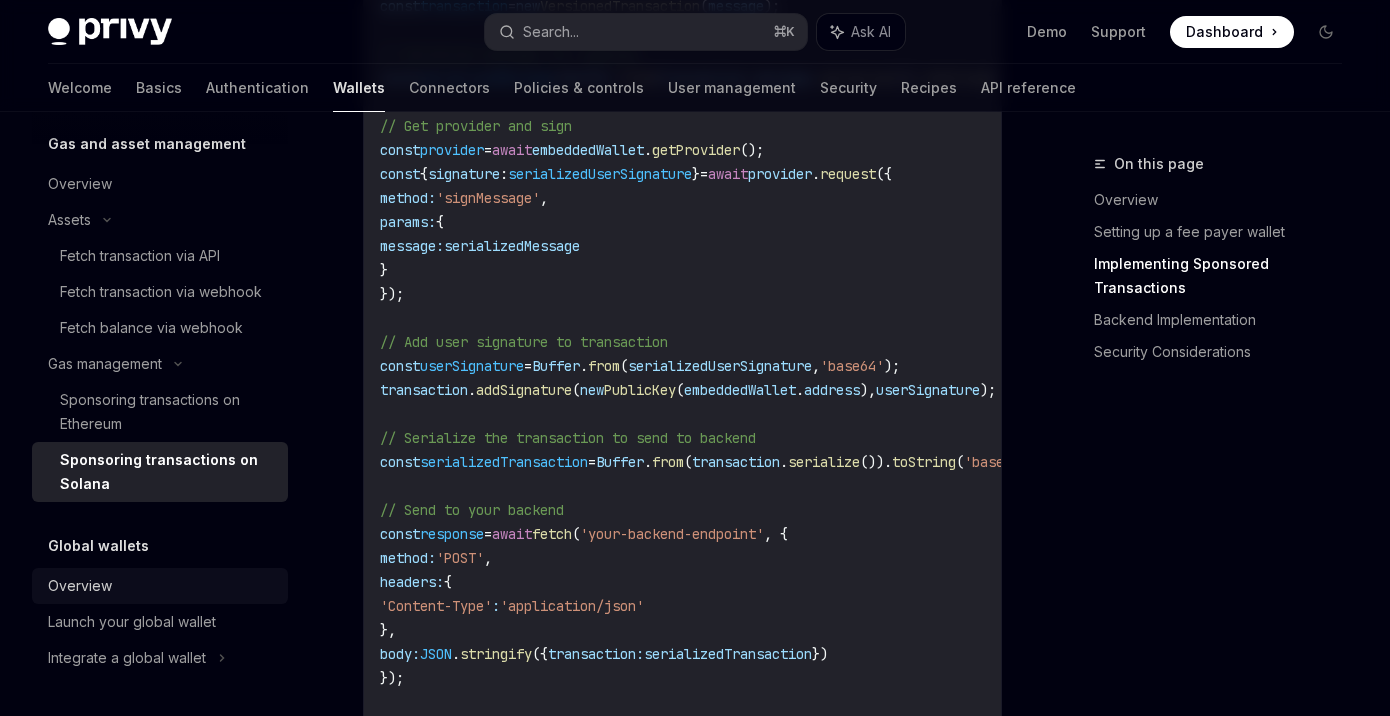 click on "Overview" at bounding box center (162, 586) 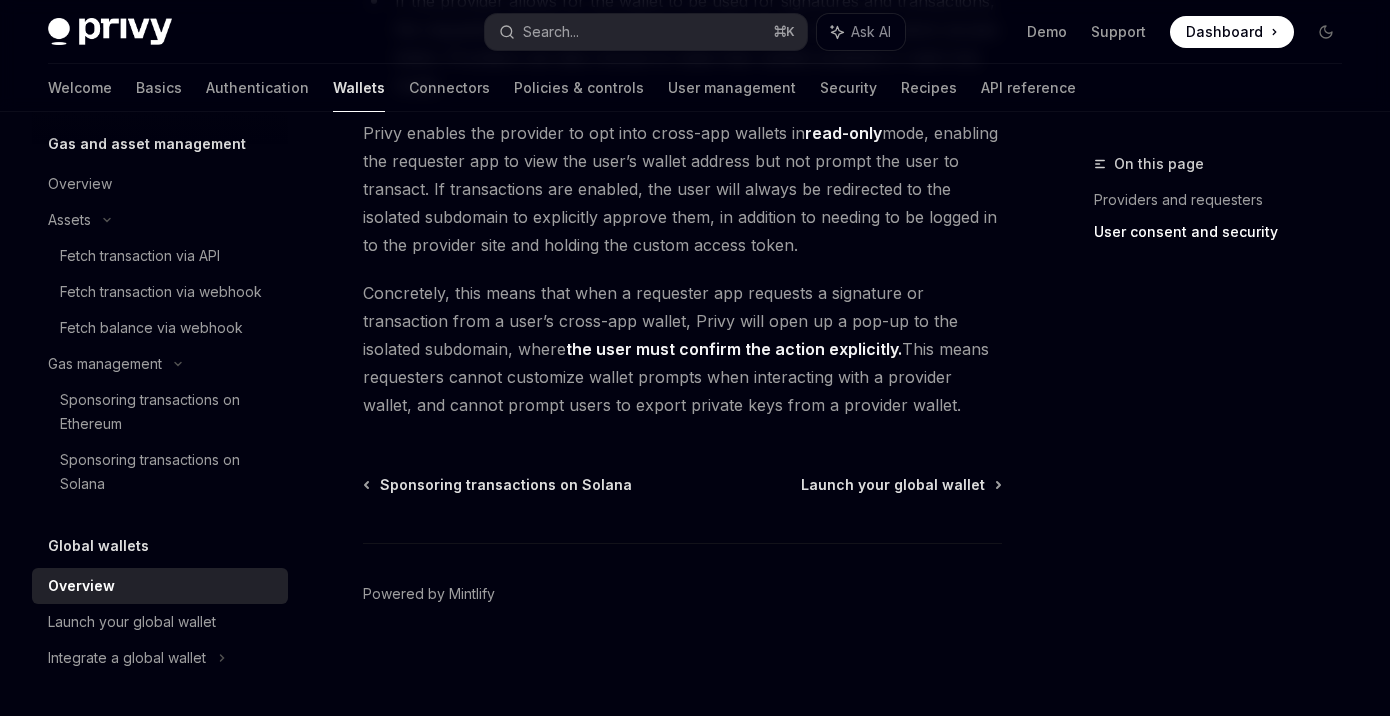 scroll, scrollTop: 1896, scrollLeft: 0, axis: vertical 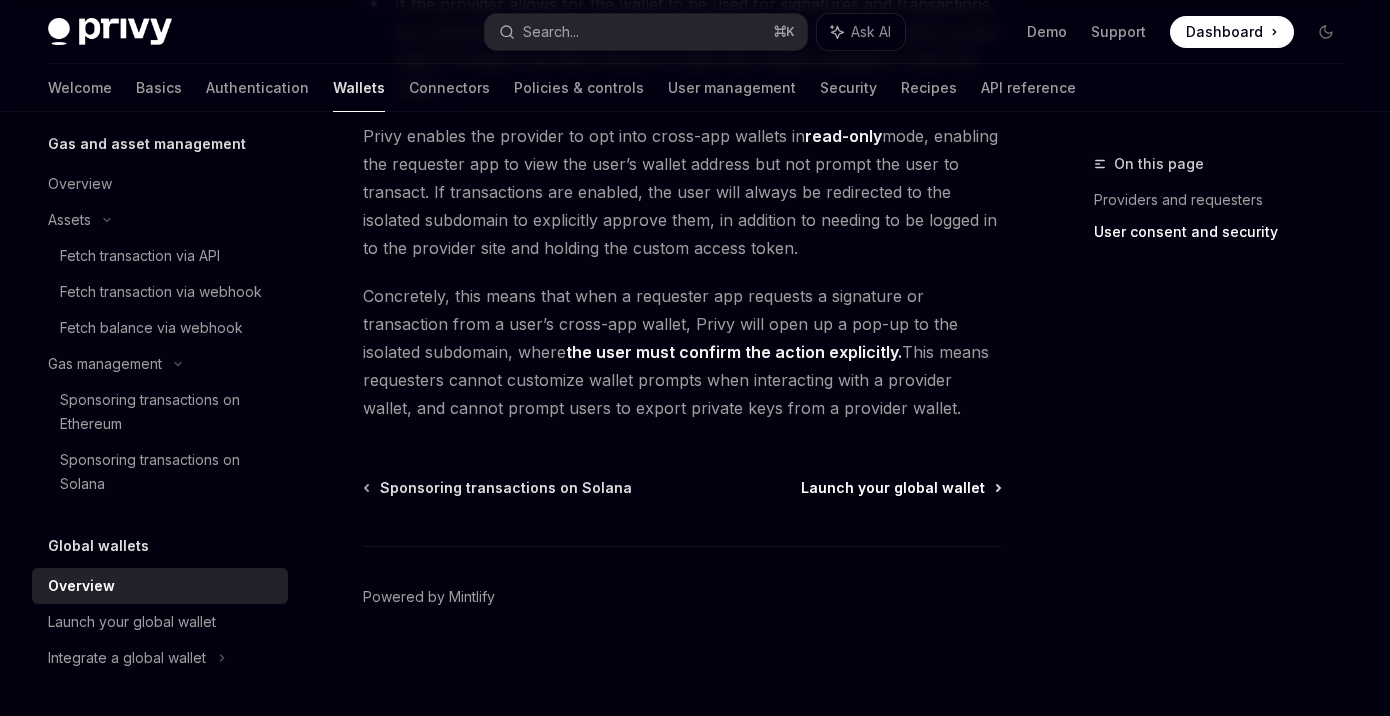 click on "Launch your global wallet" at bounding box center [893, 488] 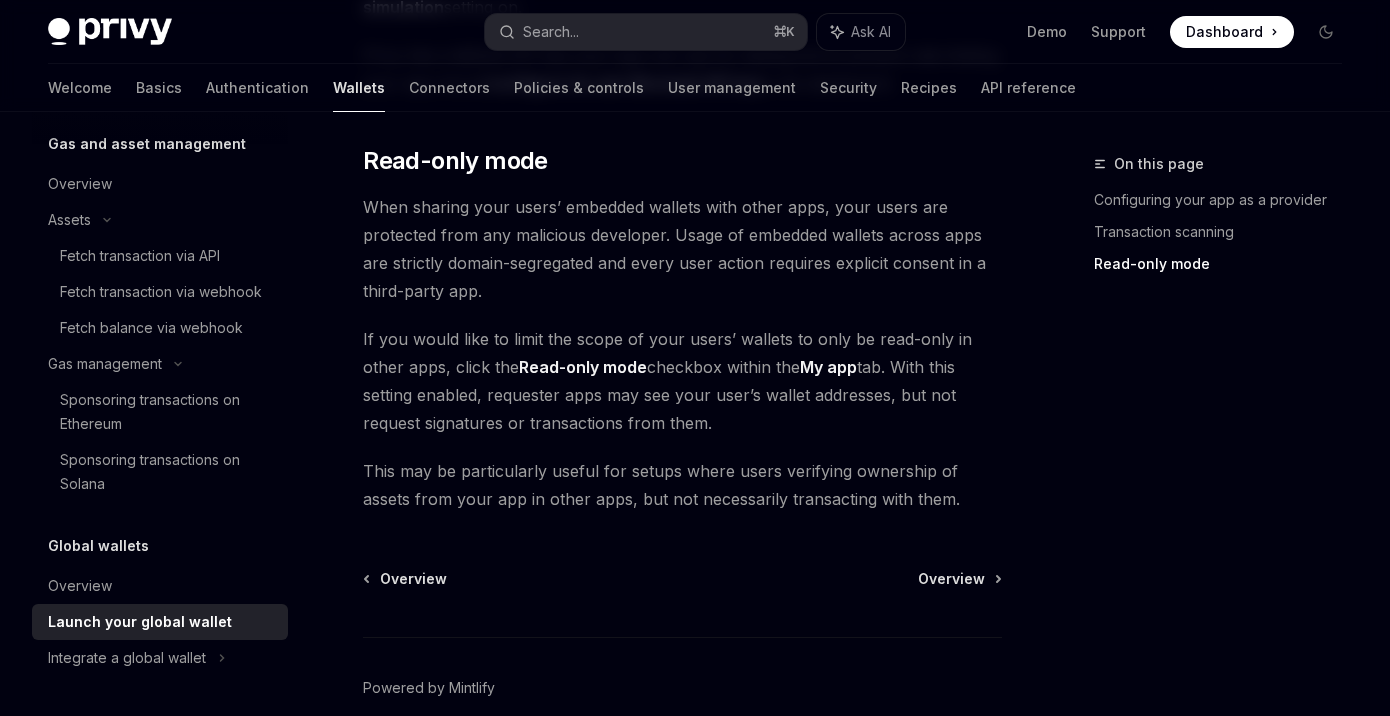 scroll, scrollTop: 1933, scrollLeft: 0, axis: vertical 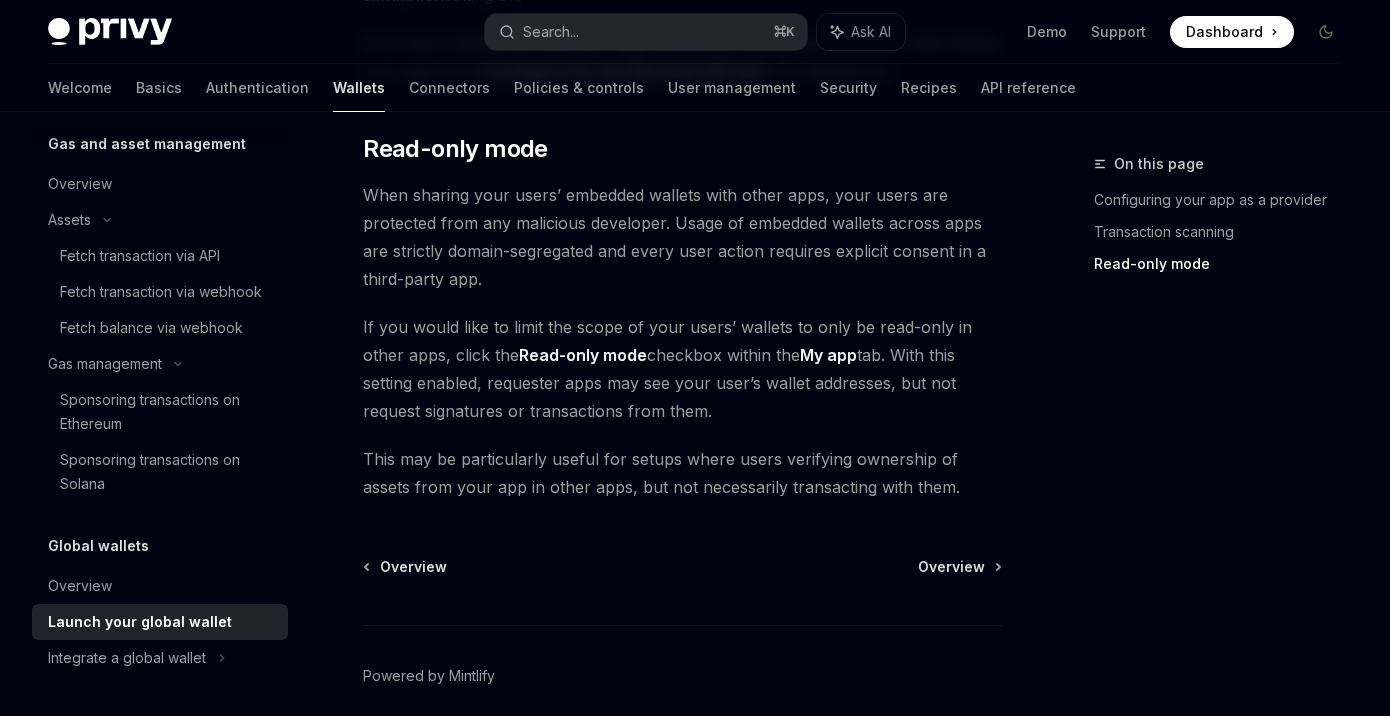 click on "Overview Overview Powered by Mintlify" at bounding box center (682, 677) 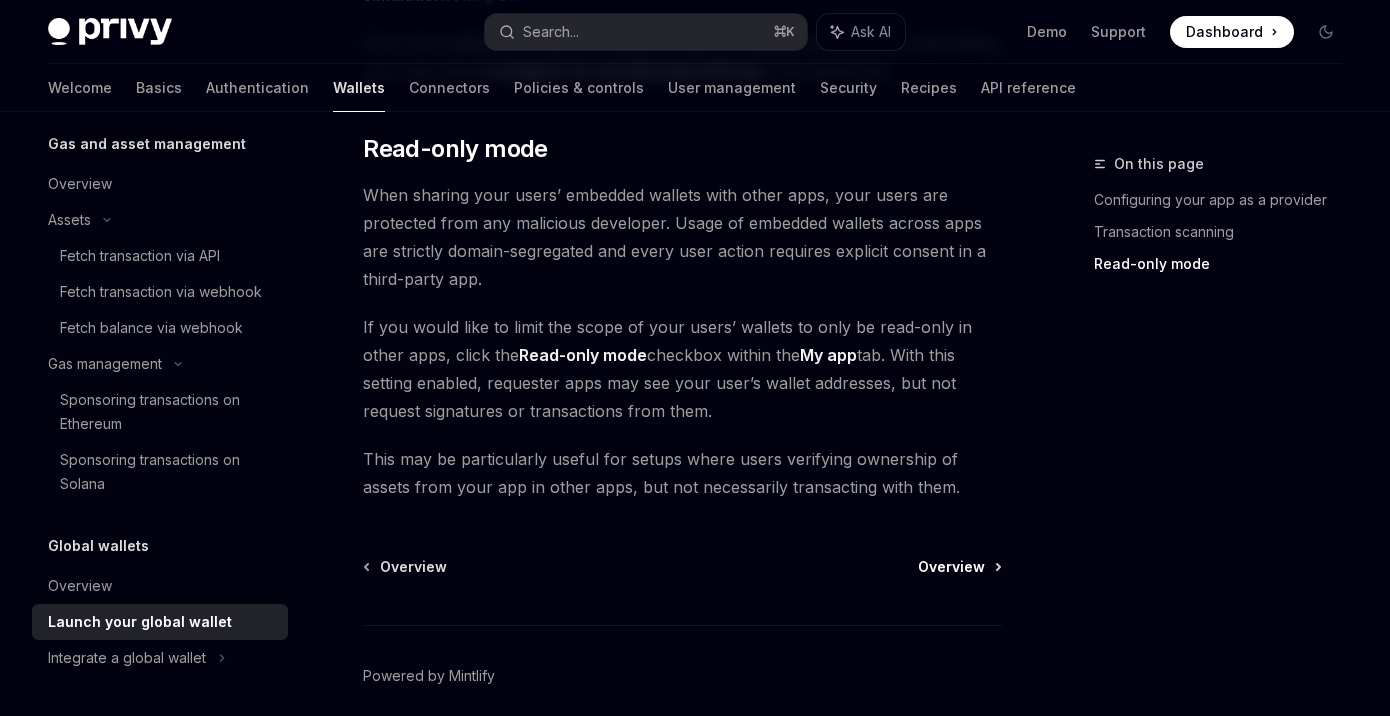 click on "Overview" at bounding box center (951, 567) 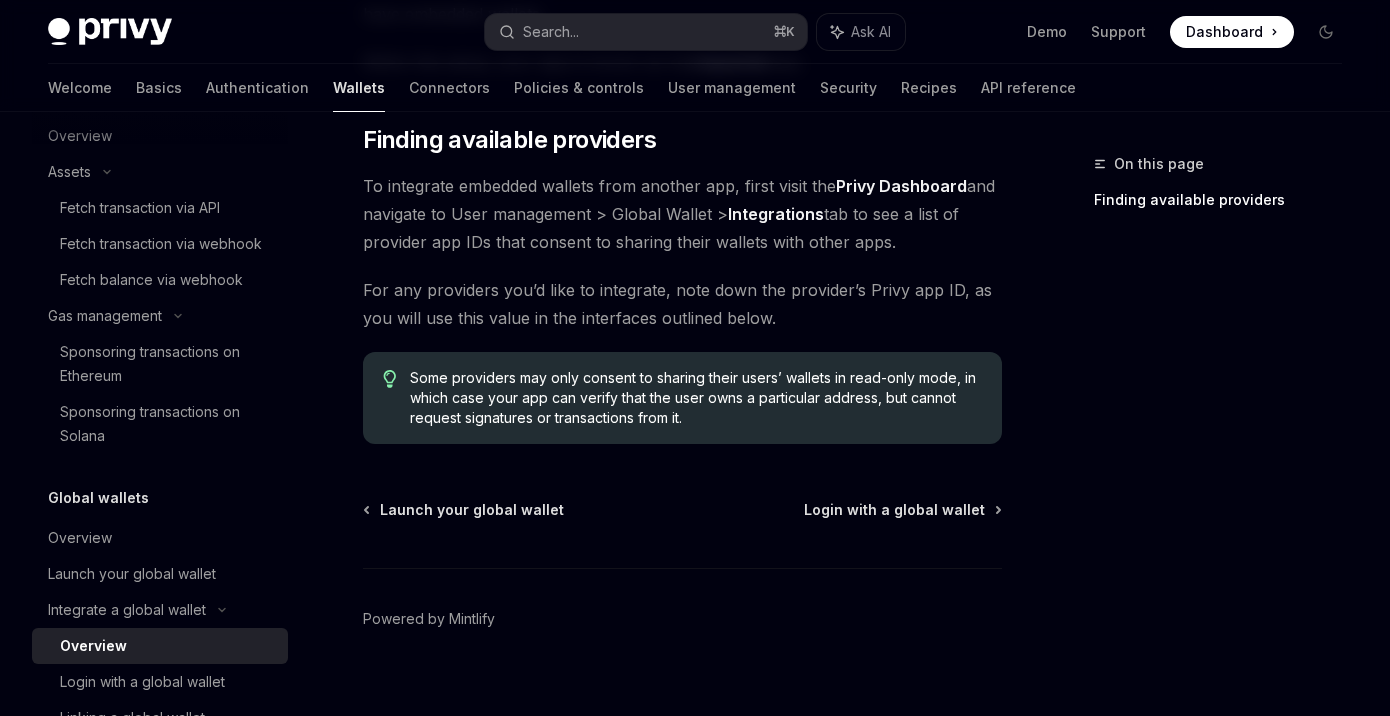 scroll, scrollTop: 416, scrollLeft: 0, axis: vertical 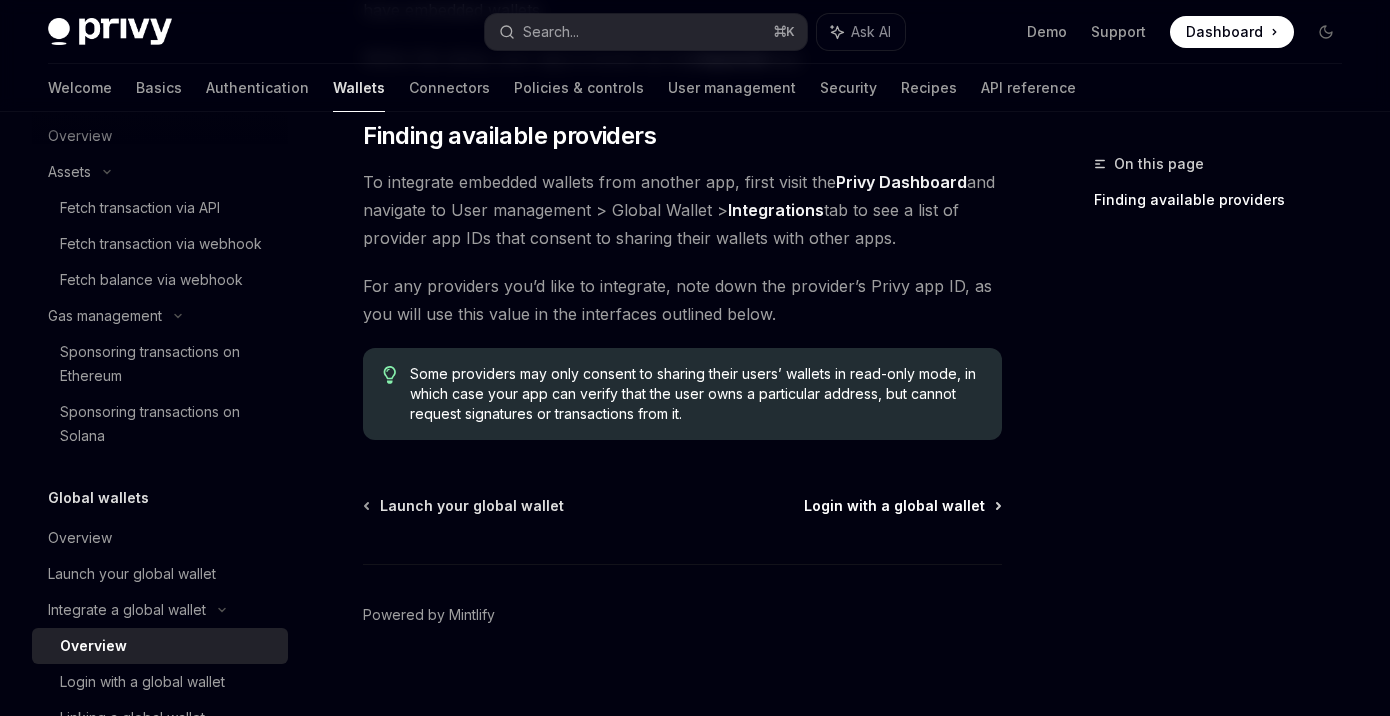click on "Login with a global wallet" at bounding box center [894, 506] 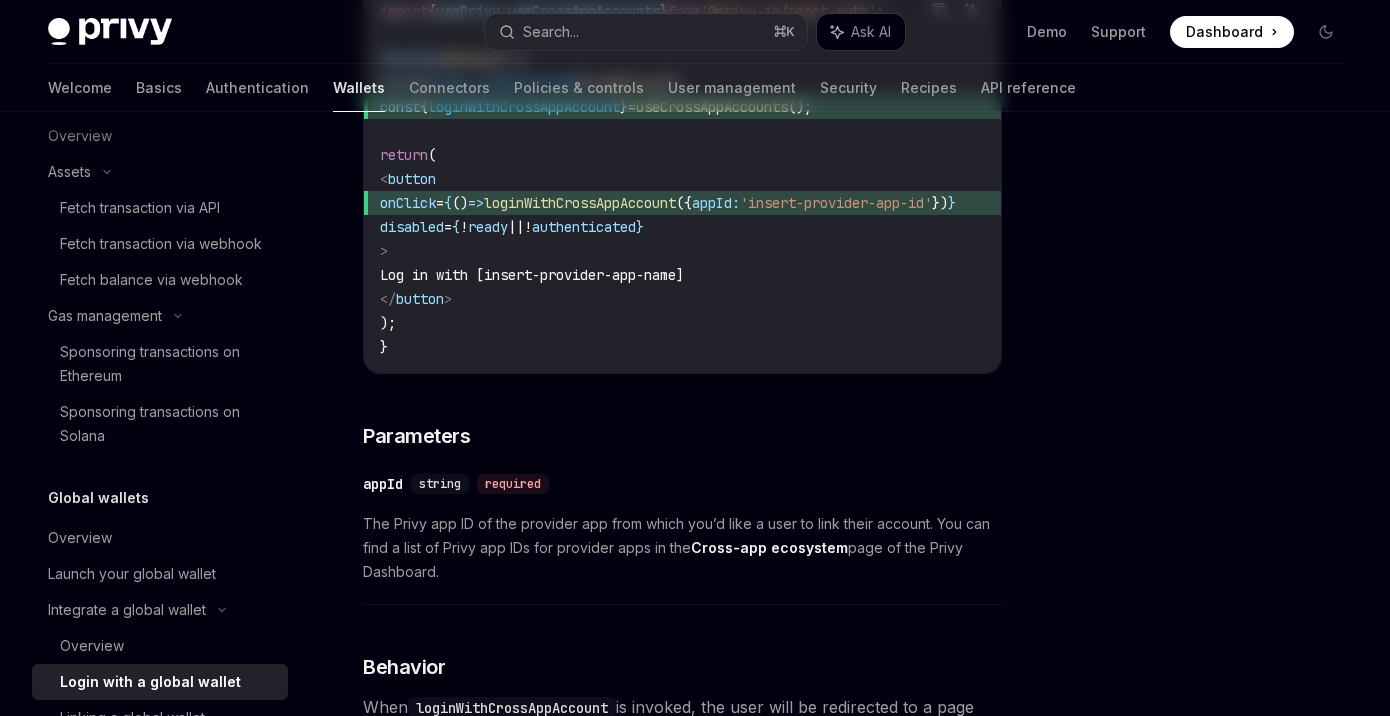 scroll, scrollTop: 0, scrollLeft: 0, axis: both 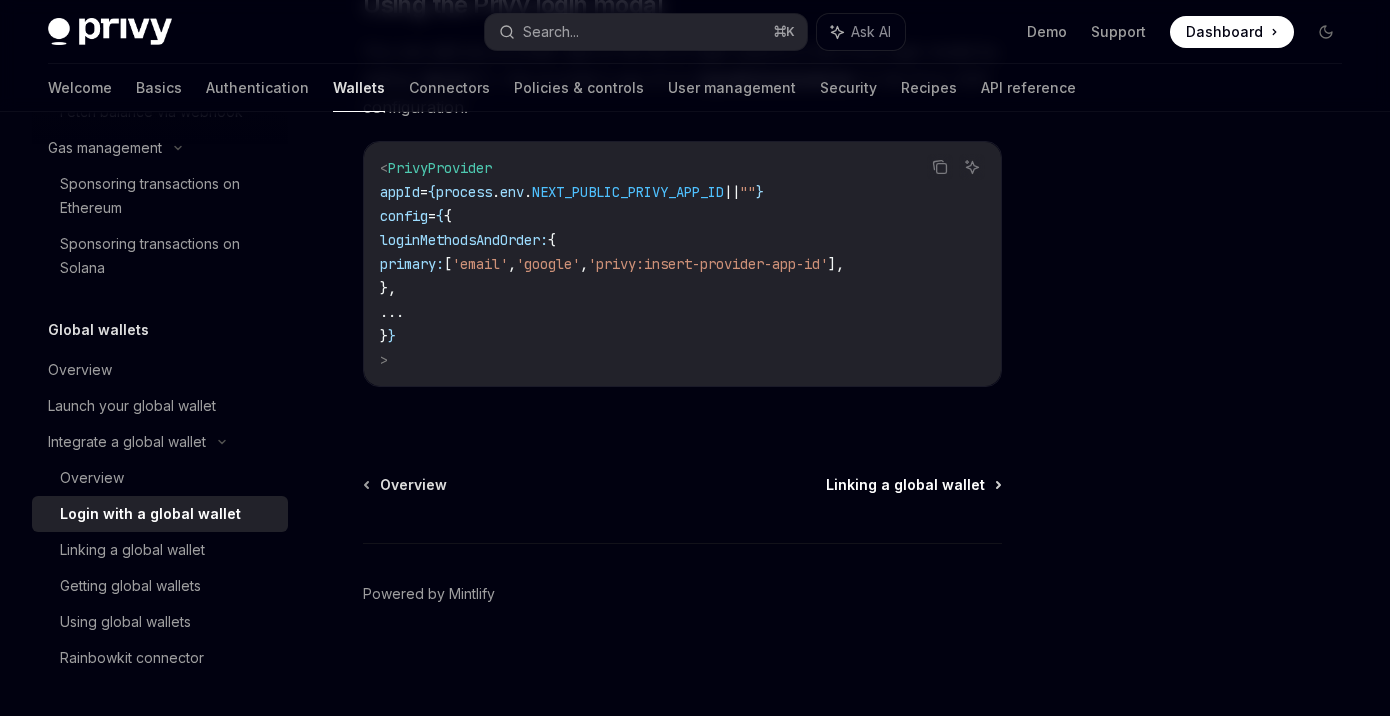click on "Linking a global wallet" at bounding box center (905, 485) 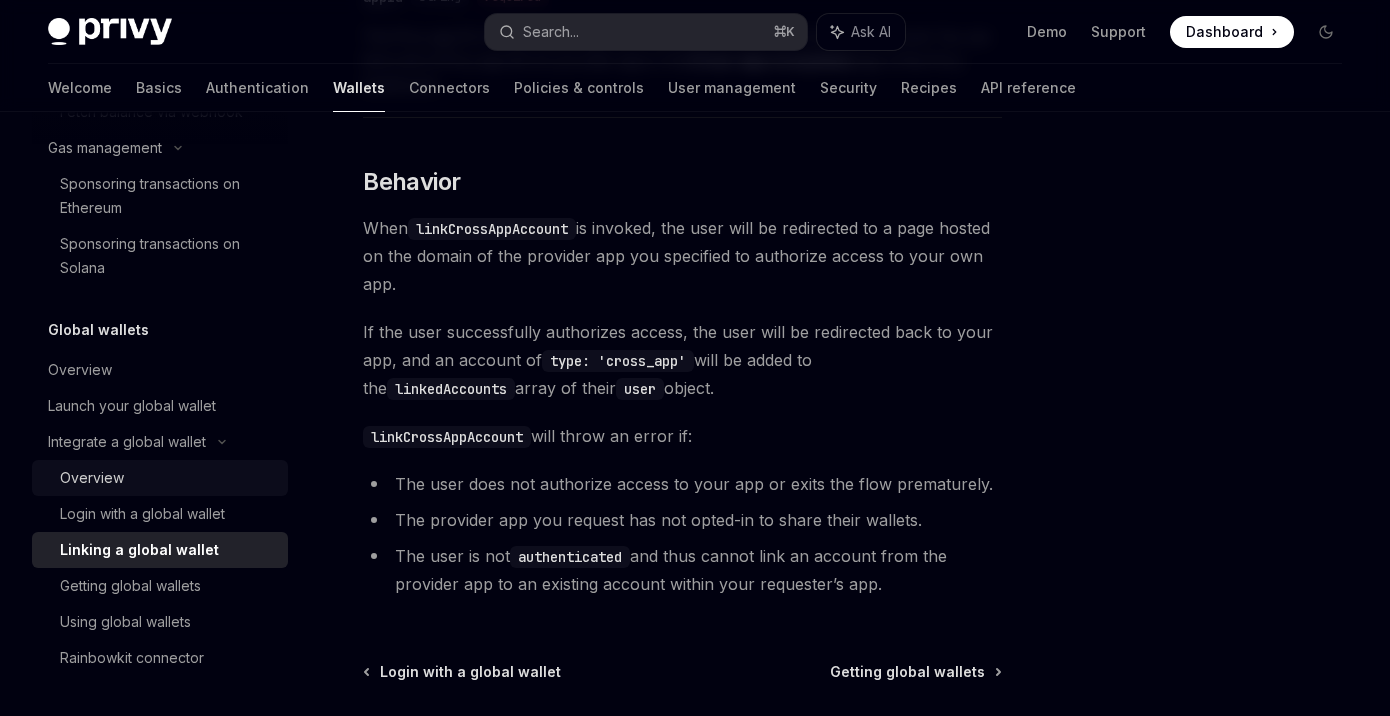 scroll, scrollTop: 1106, scrollLeft: 0, axis: vertical 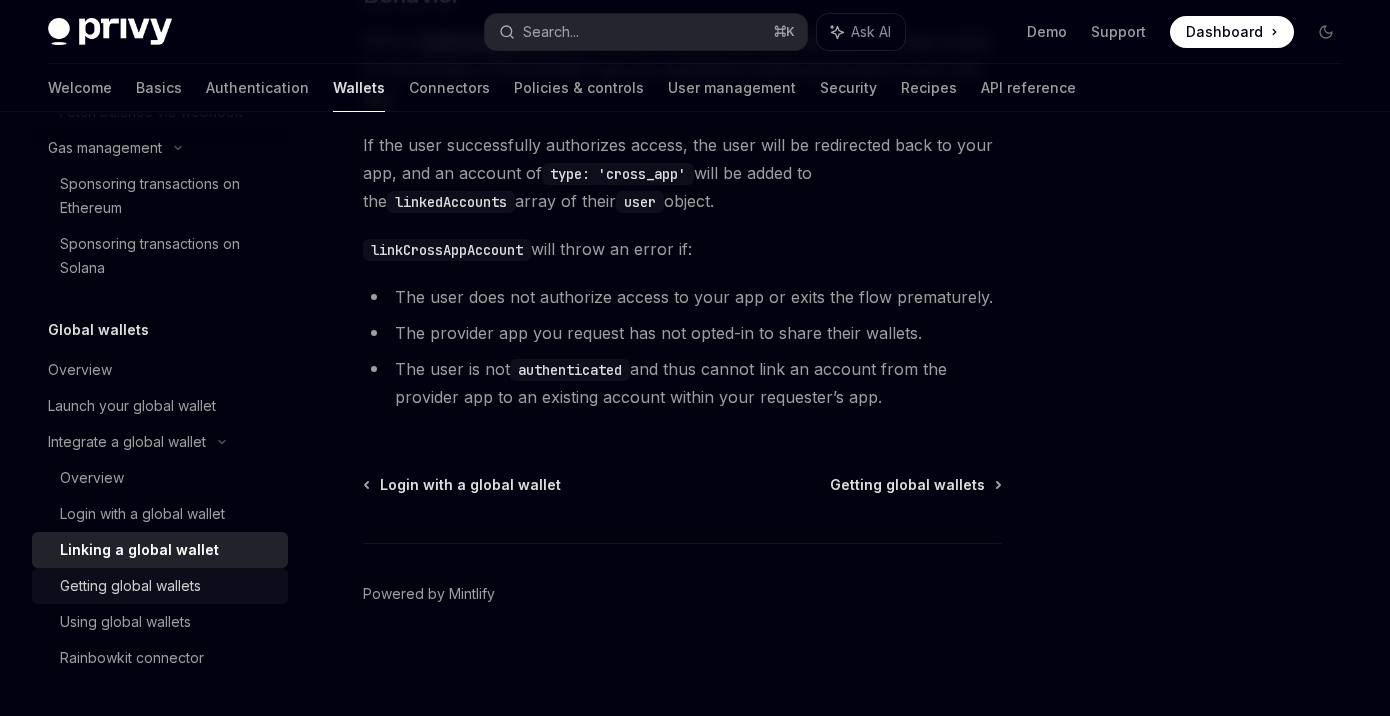 click on "Getting global wallets" at bounding box center [130, 586] 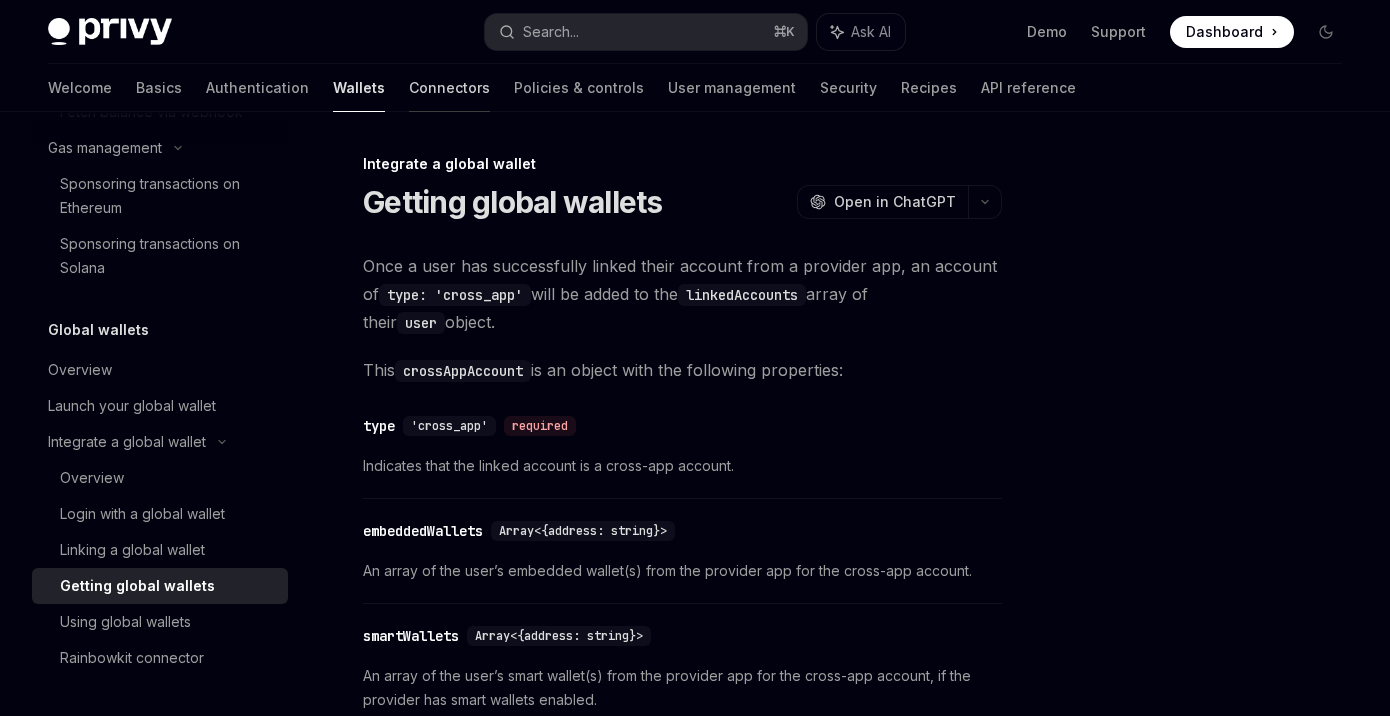 click on "Connectors" at bounding box center [449, 88] 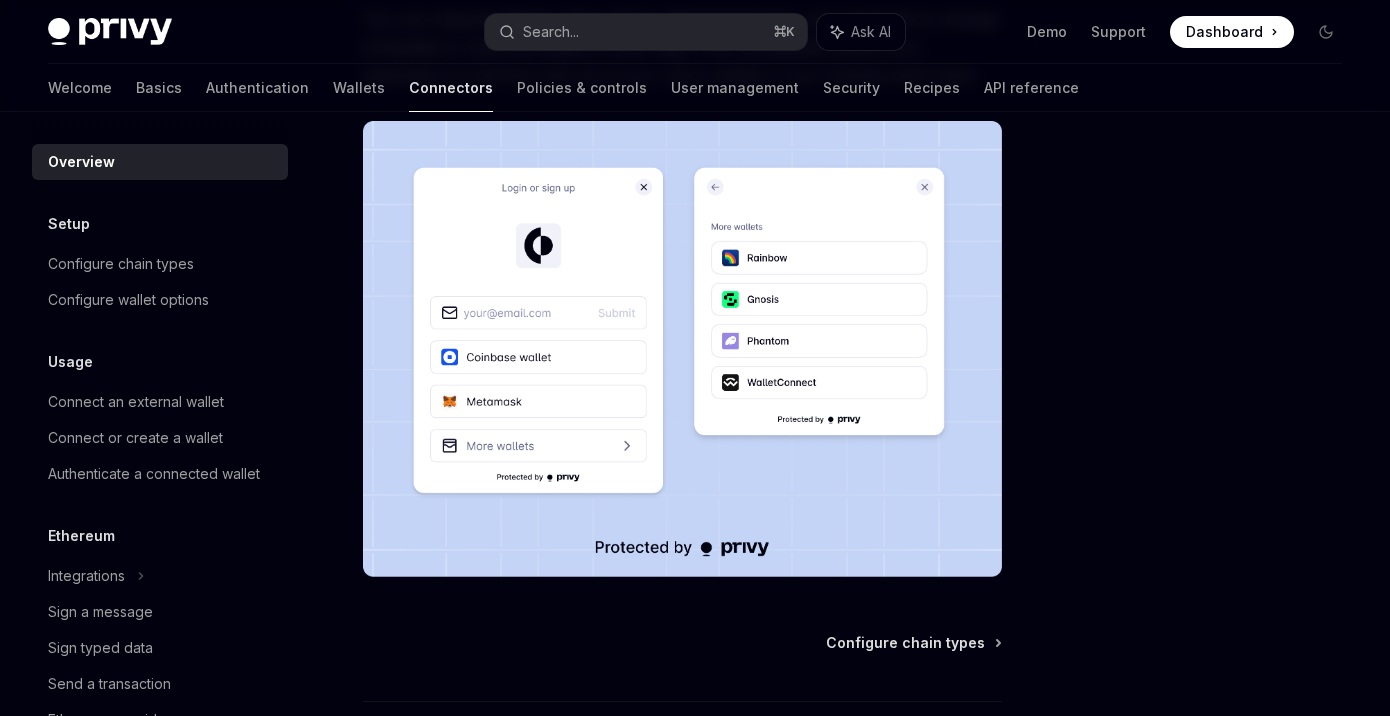 scroll, scrollTop: 352, scrollLeft: 0, axis: vertical 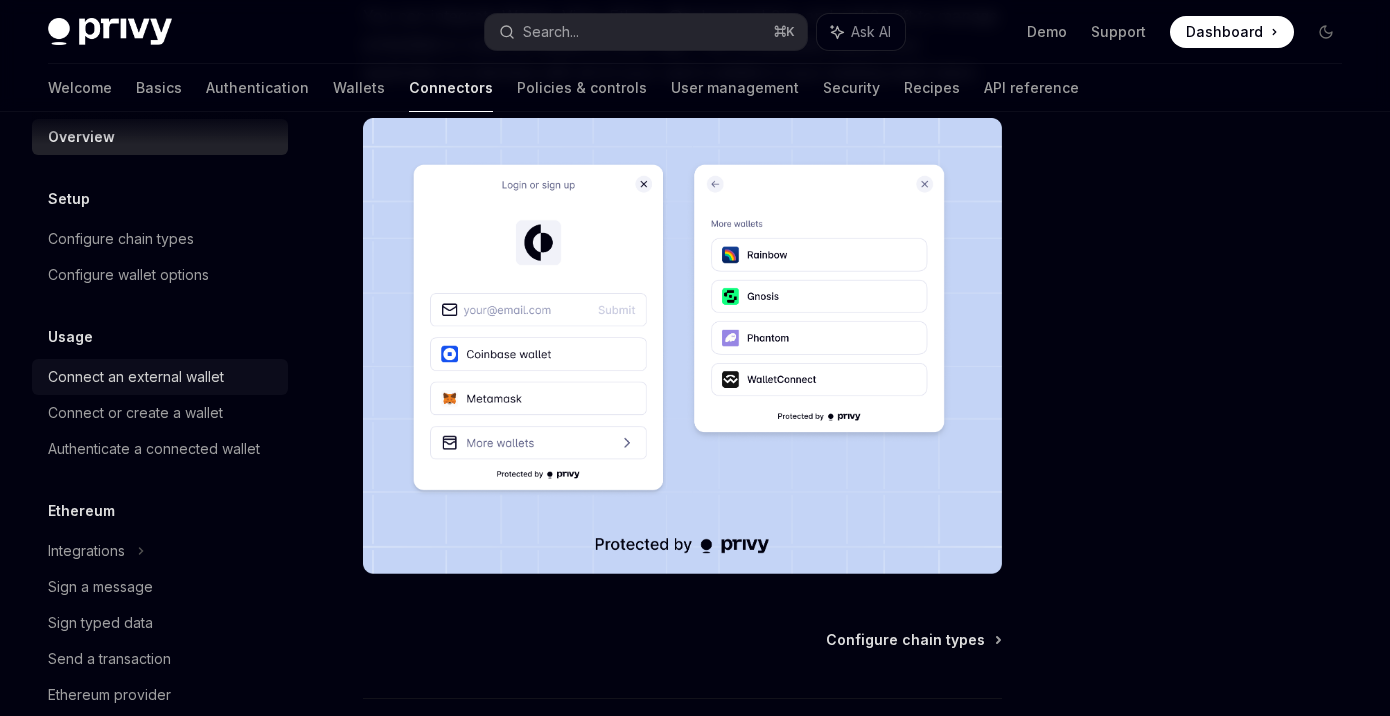 click on "Connect an external wallet" at bounding box center (136, 377) 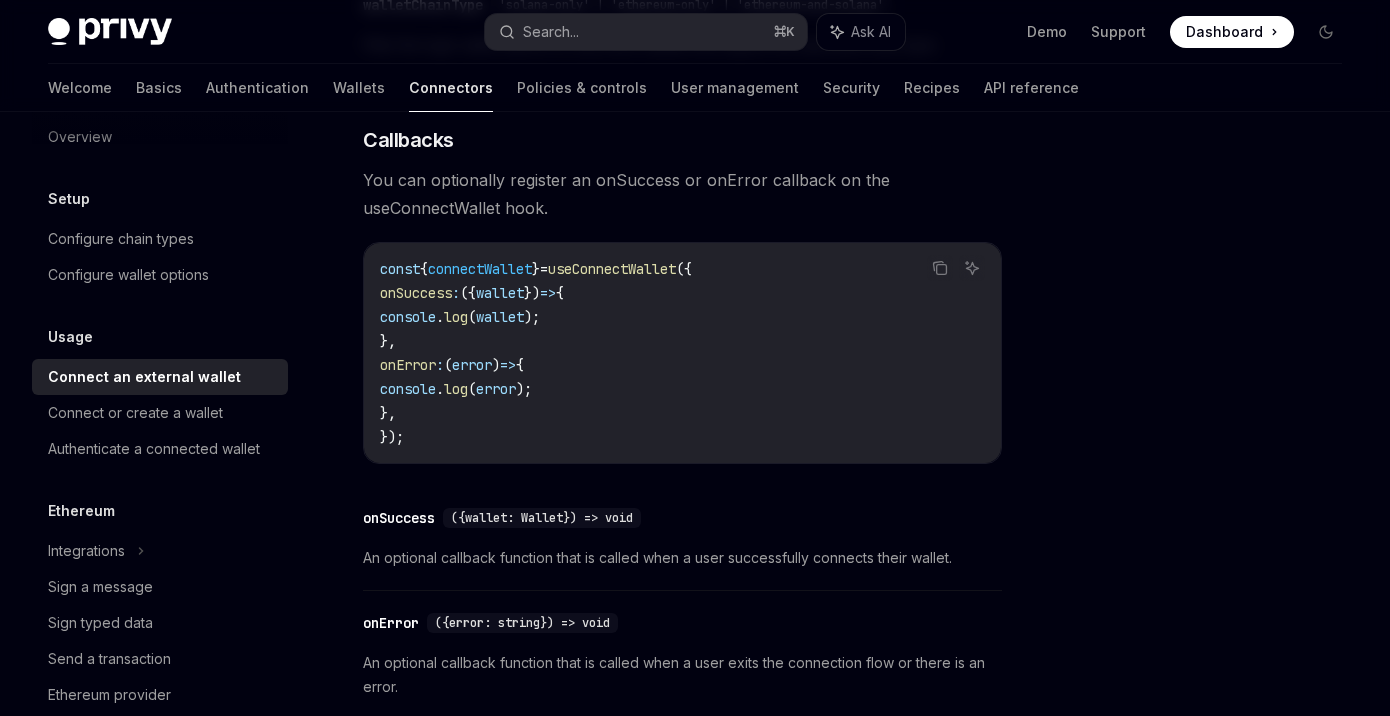 scroll, scrollTop: 1294, scrollLeft: 0, axis: vertical 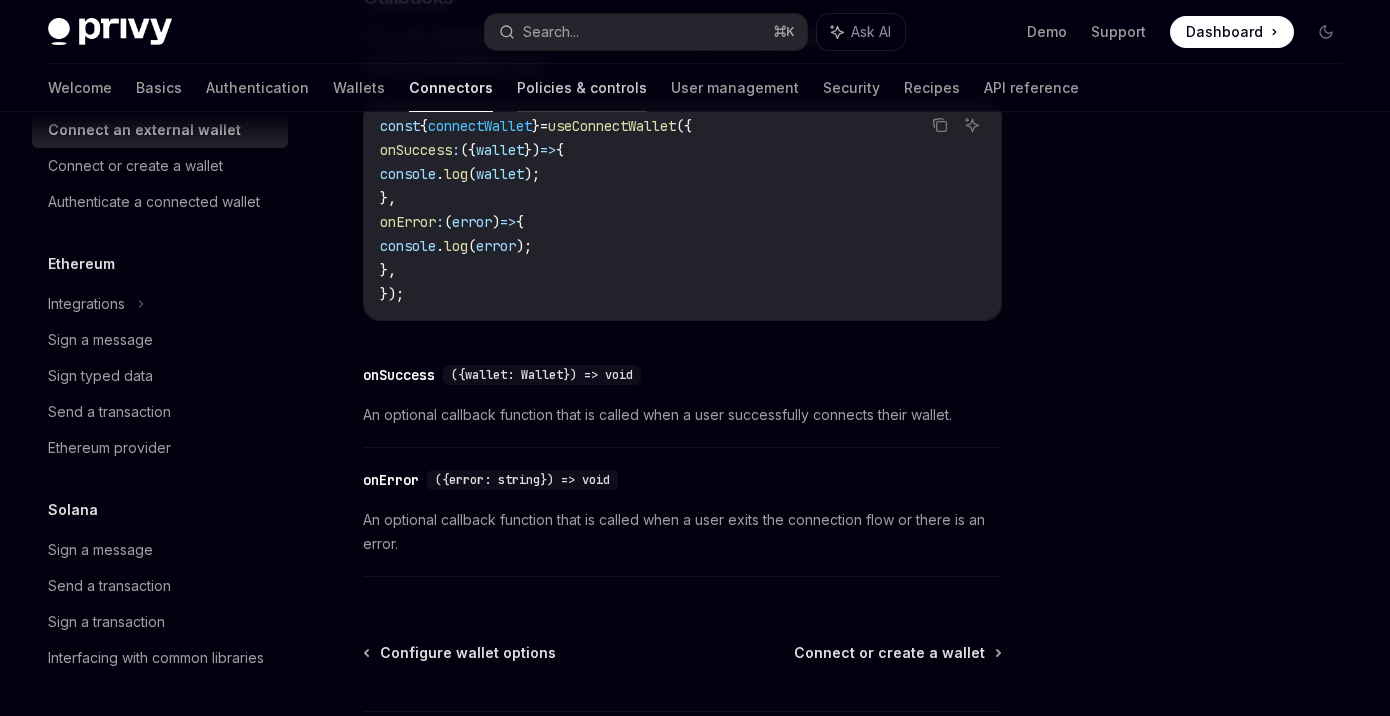 click on "Policies & controls" at bounding box center [582, 88] 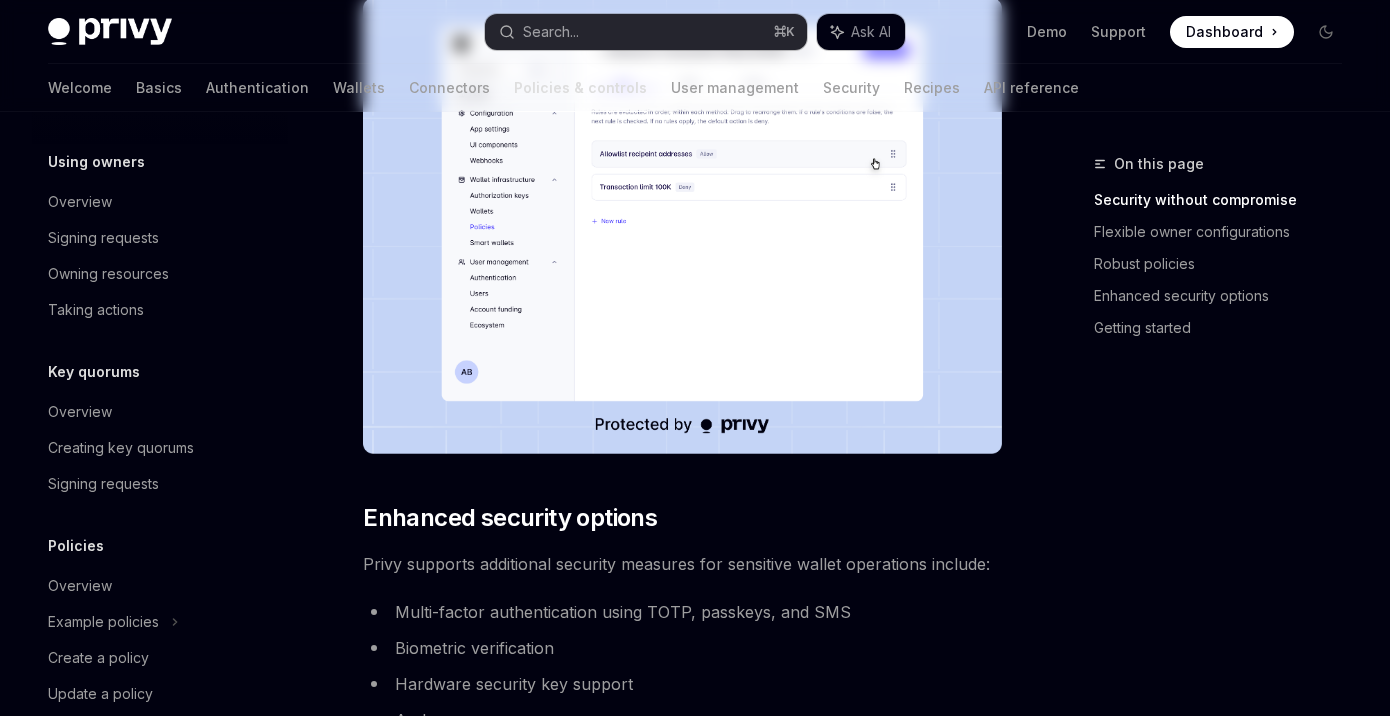 scroll, scrollTop: 0, scrollLeft: 0, axis: both 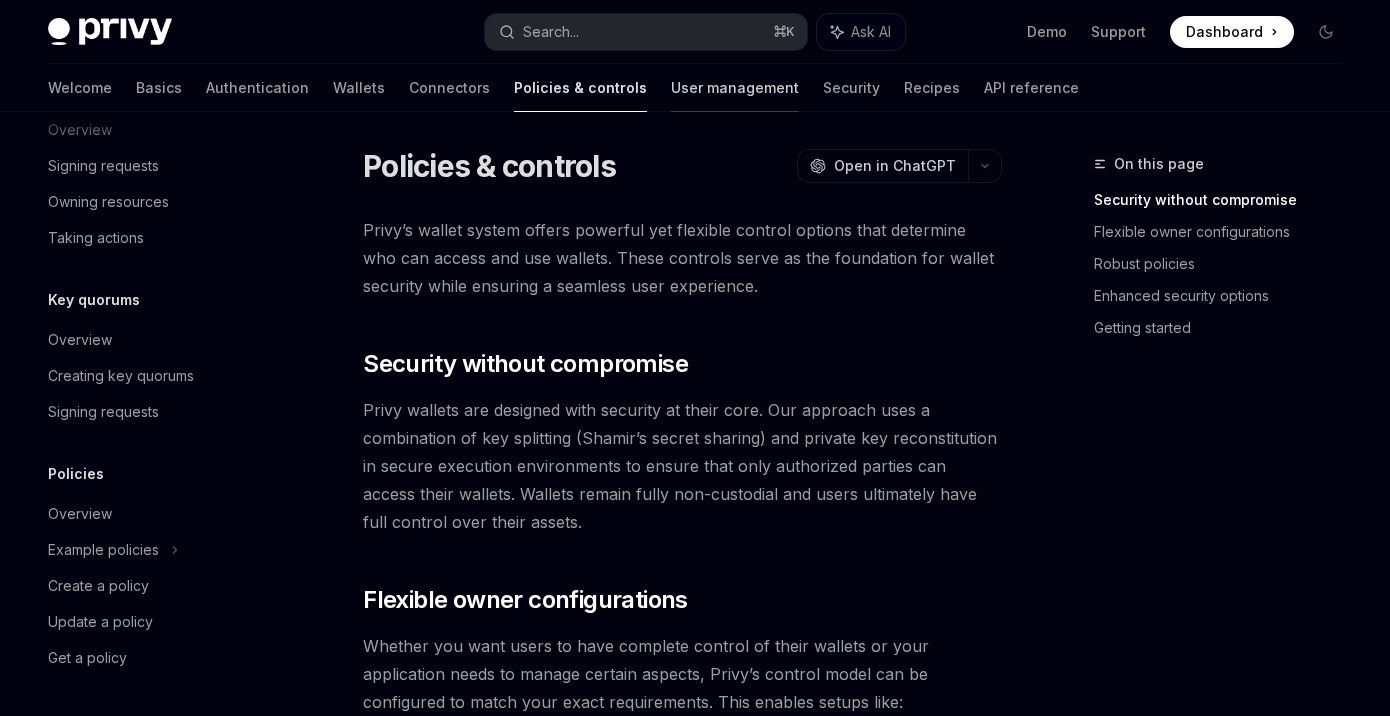 click on "User management" at bounding box center [735, 88] 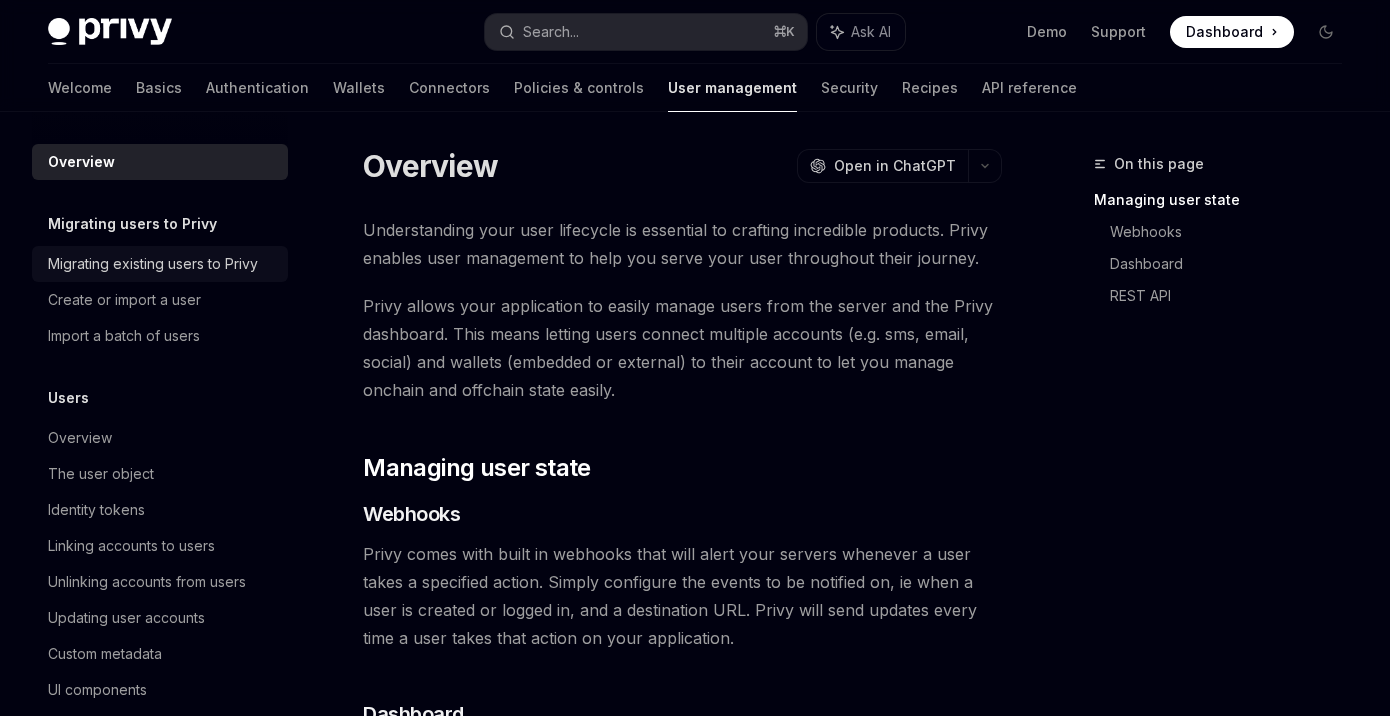 click on "Migrating existing users to Privy" at bounding box center [160, 264] 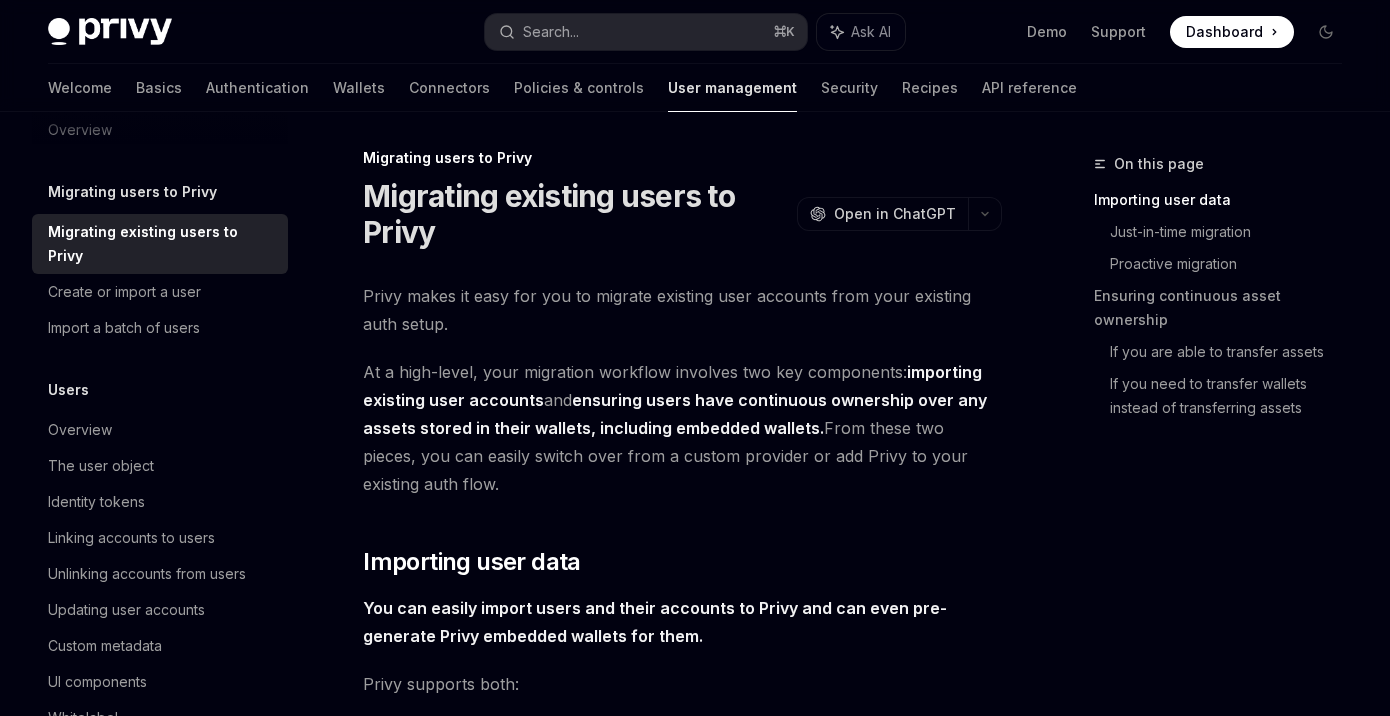 scroll, scrollTop: 39, scrollLeft: 0, axis: vertical 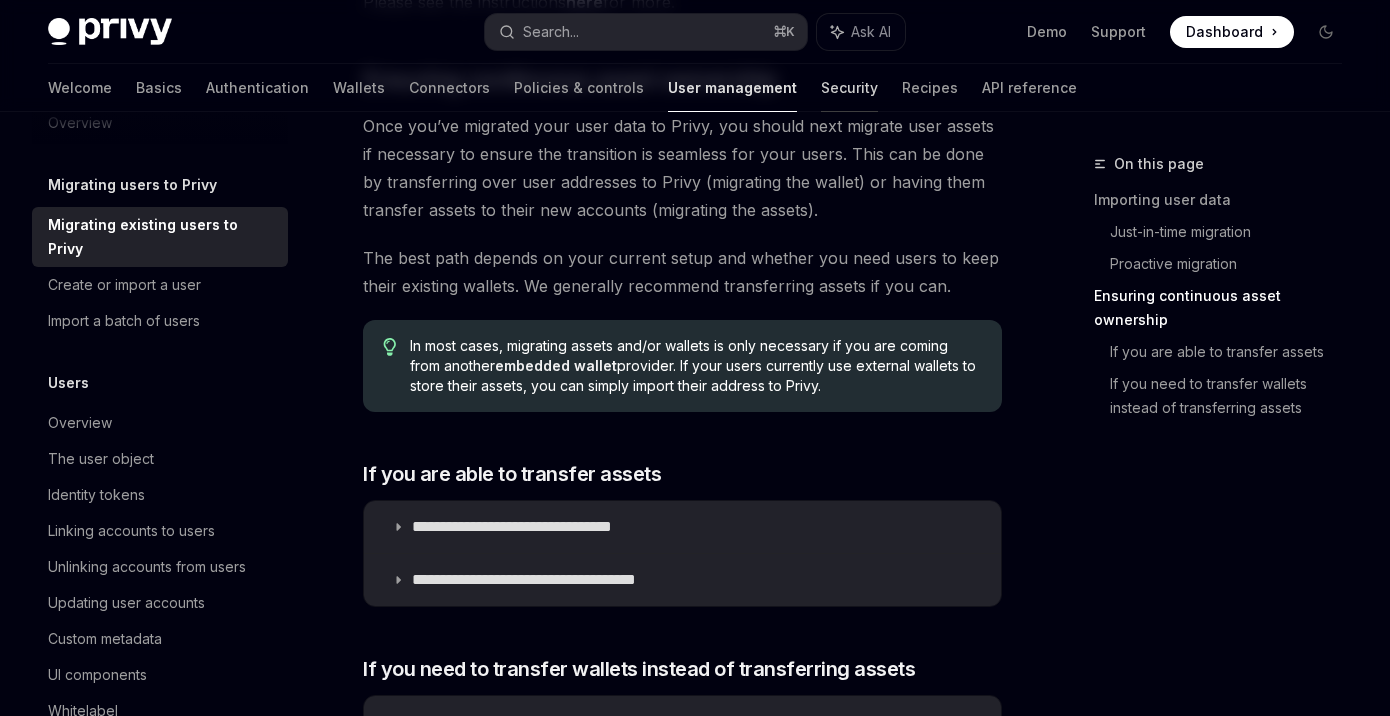 click on "Security" at bounding box center [849, 88] 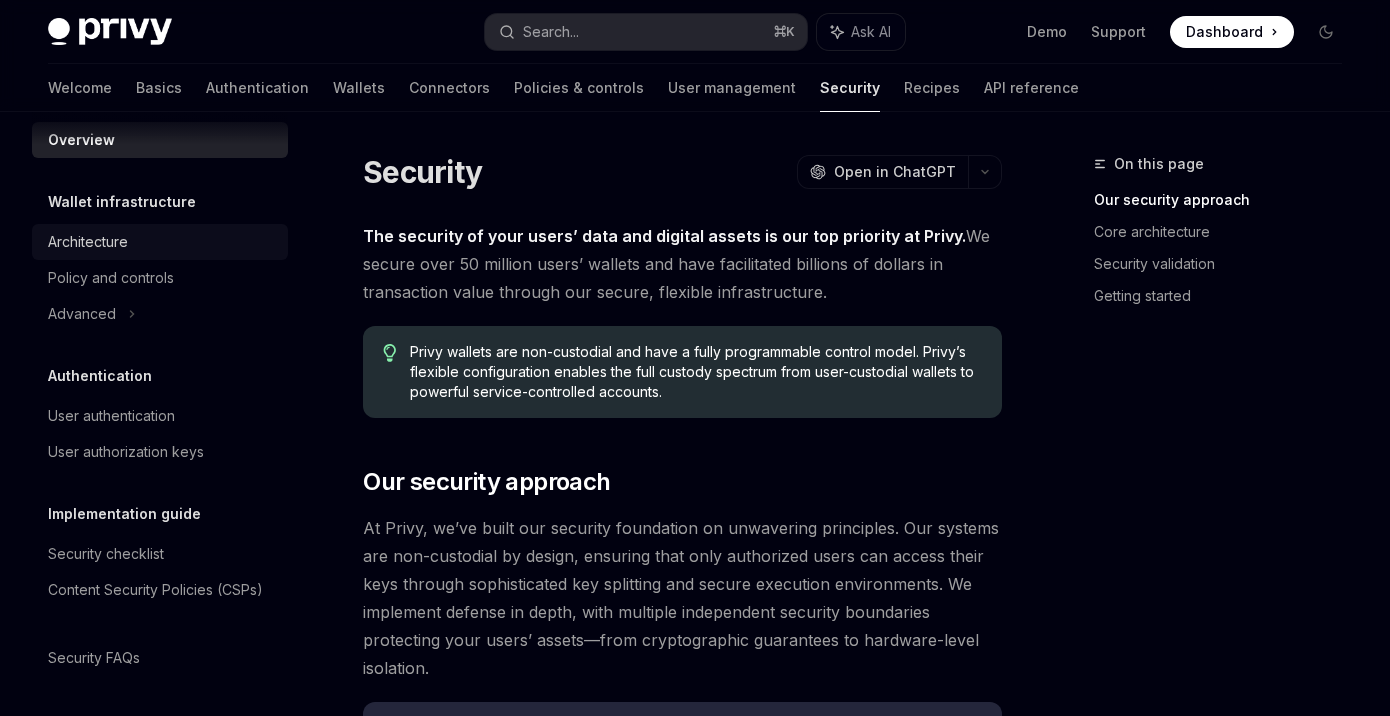 scroll, scrollTop: 0, scrollLeft: 0, axis: both 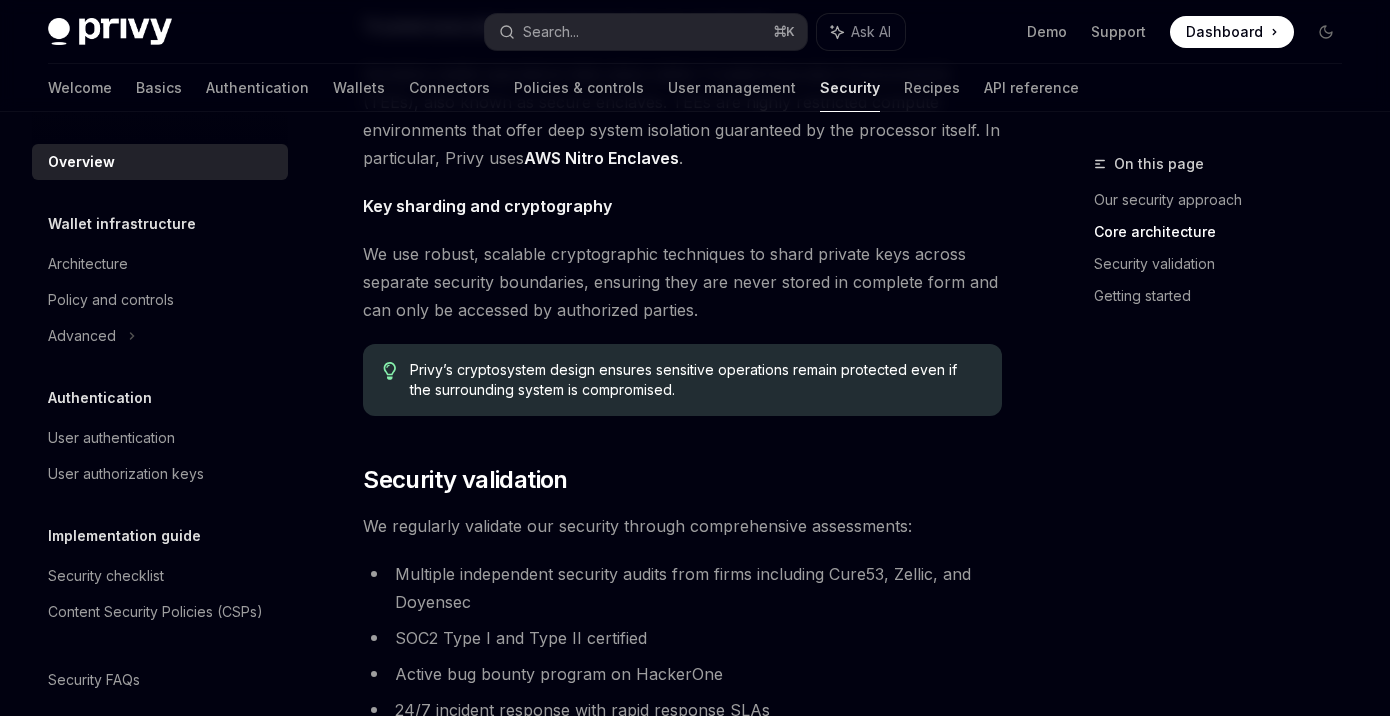 click on "AWS Nitro Enclaves" at bounding box center (601, 158) 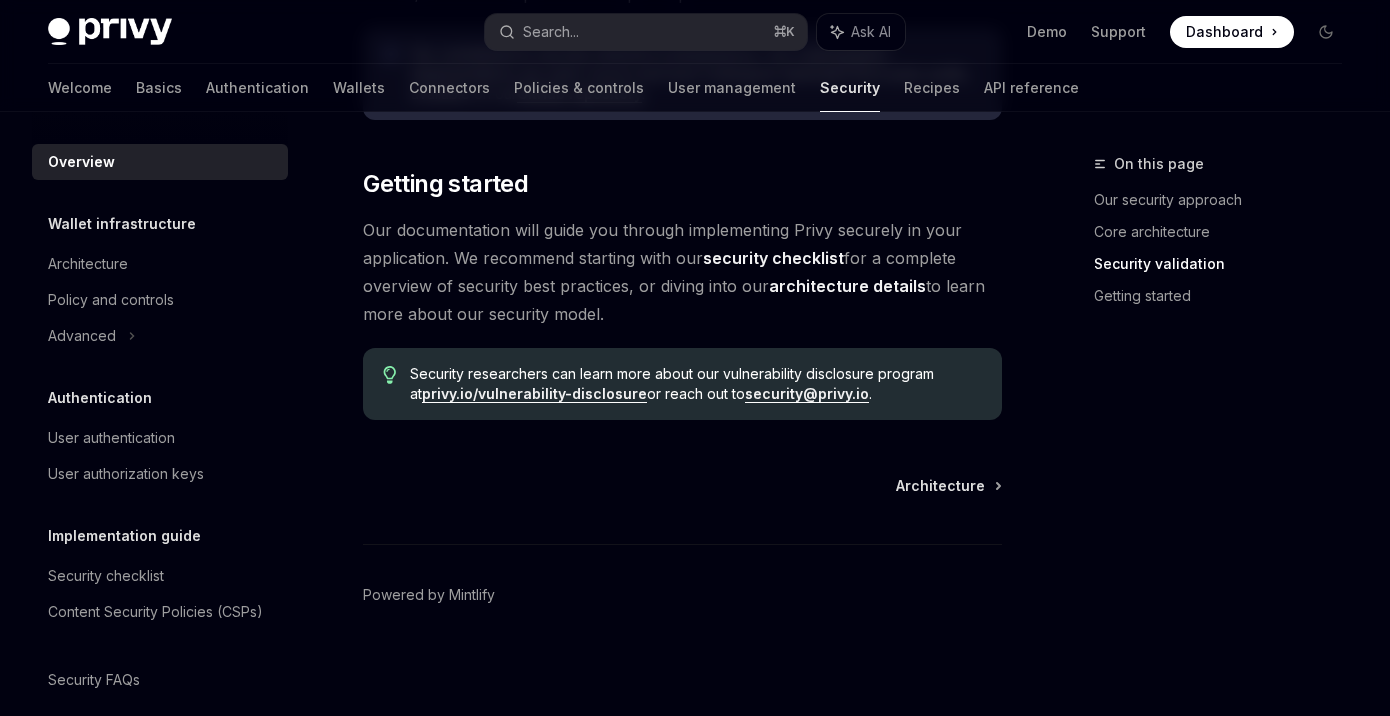 scroll, scrollTop: 1671, scrollLeft: 0, axis: vertical 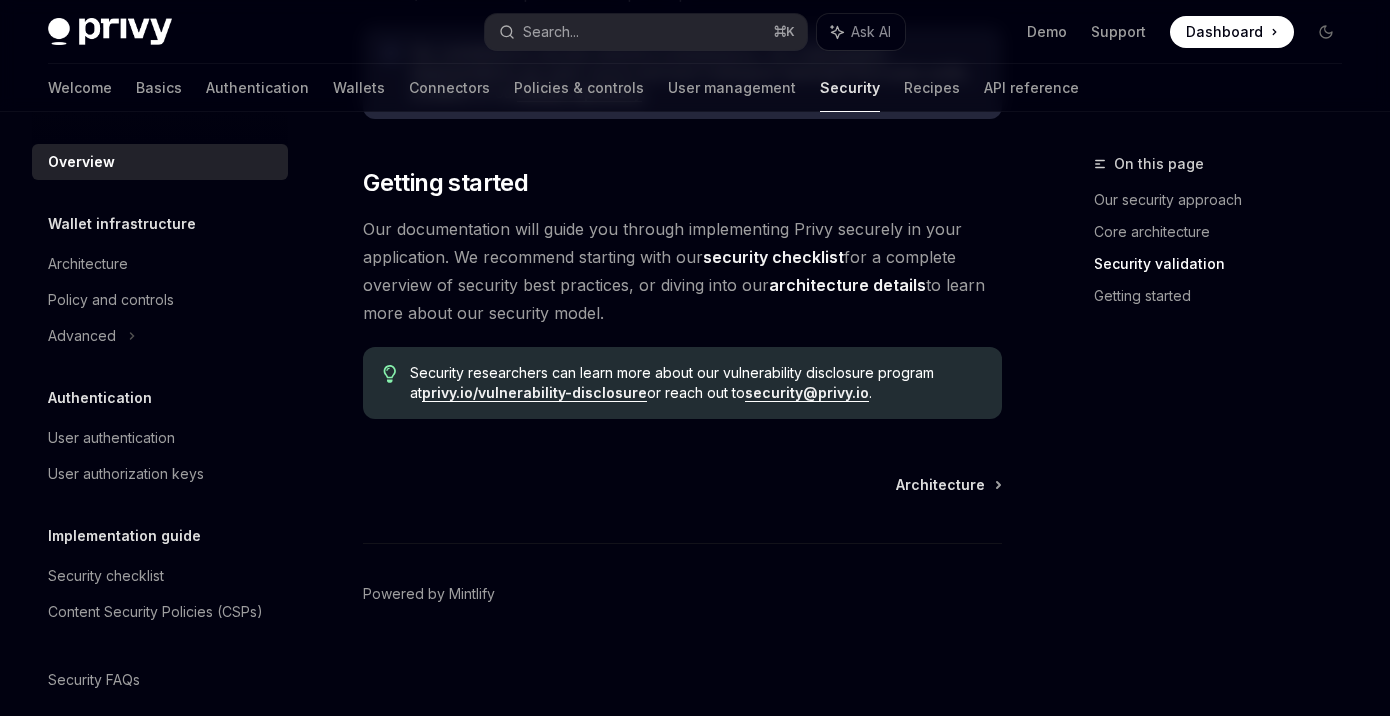 click on "security checklist" at bounding box center (773, 257) 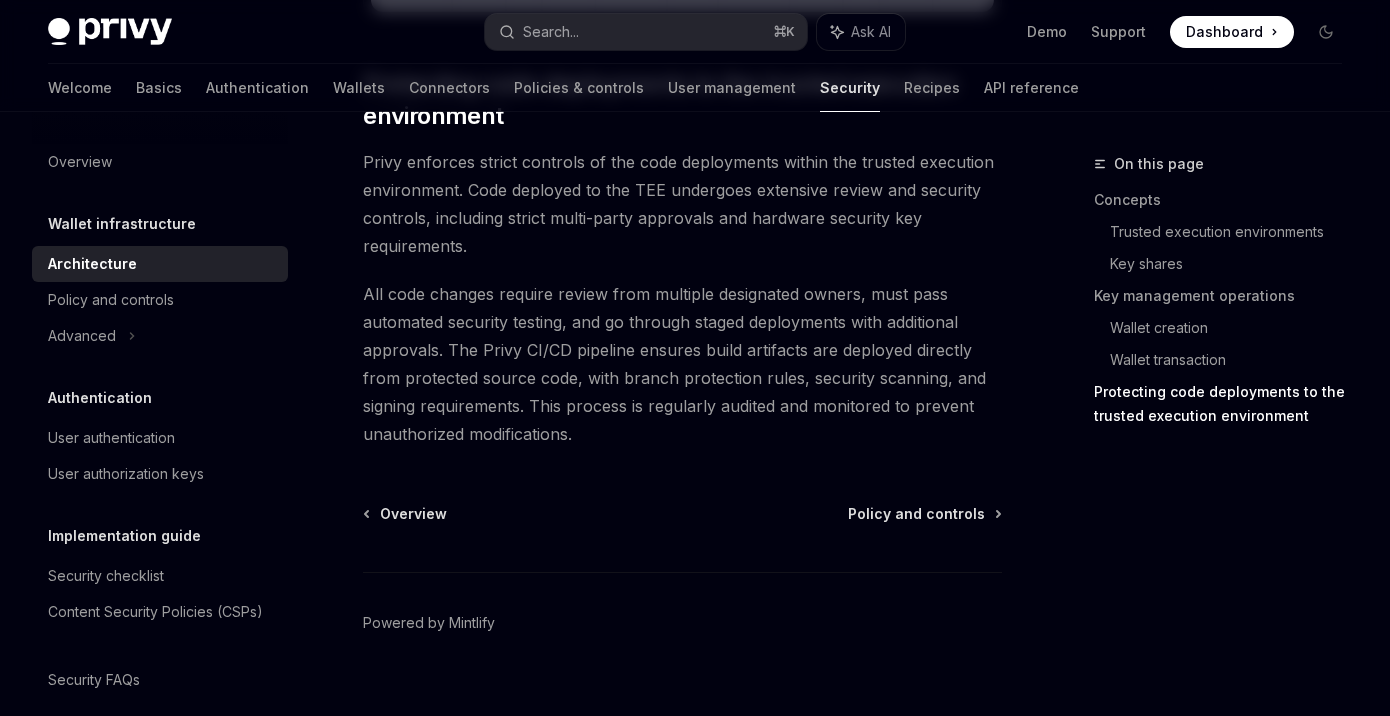 scroll, scrollTop: 4370, scrollLeft: 0, axis: vertical 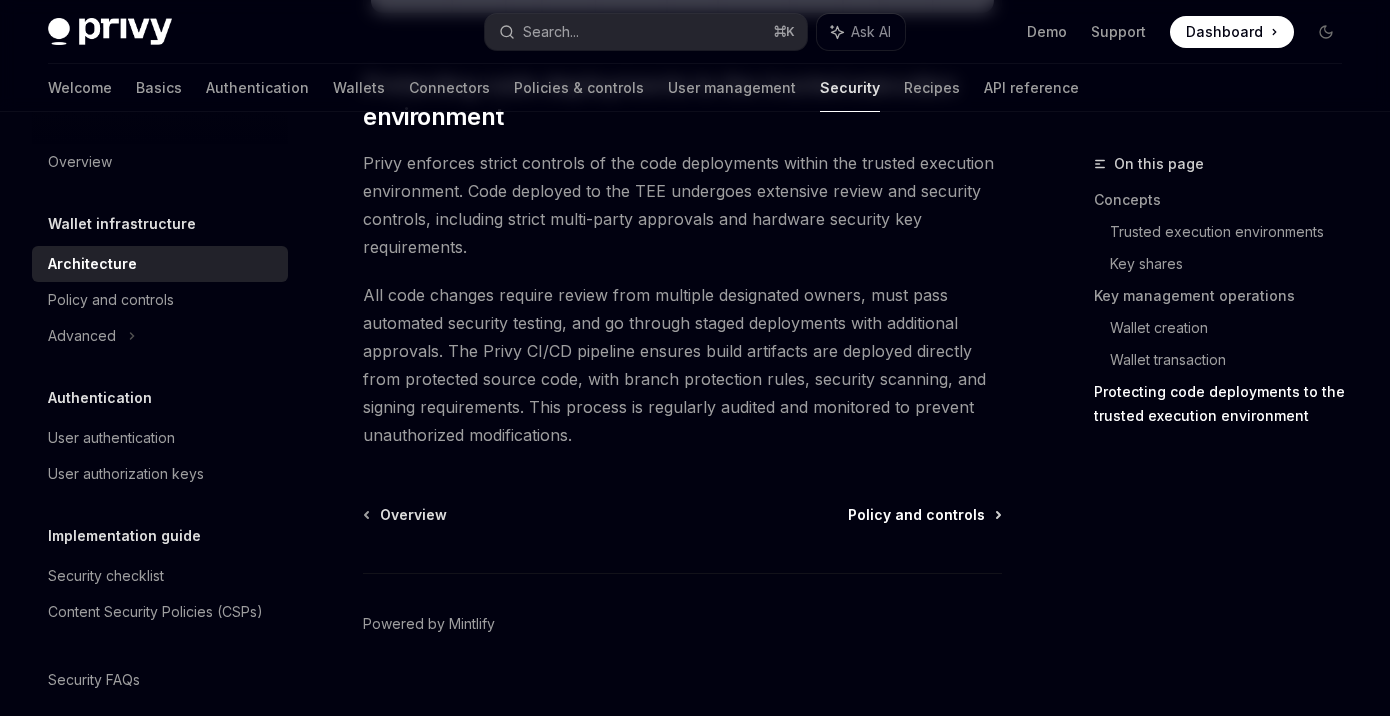 click on "Policy and controls" at bounding box center [916, 515] 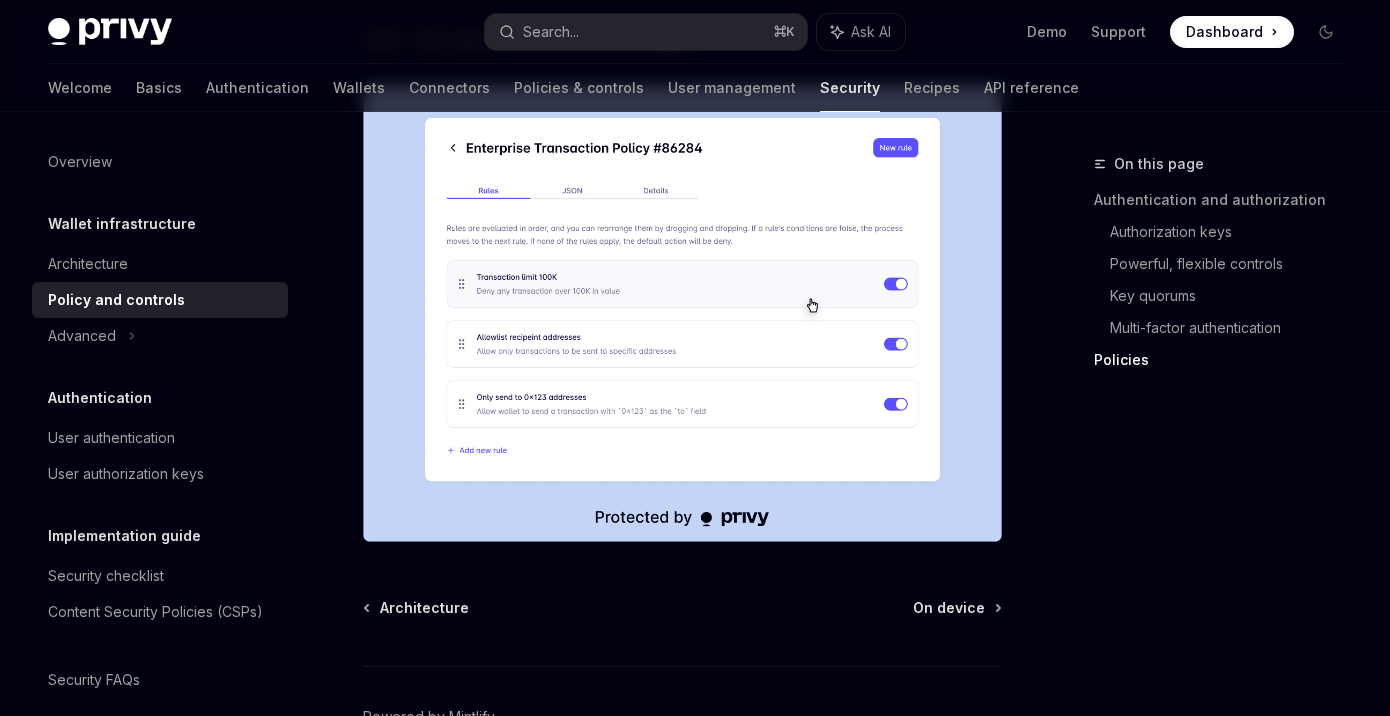 scroll, scrollTop: 2849, scrollLeft: 0, axis: vertical 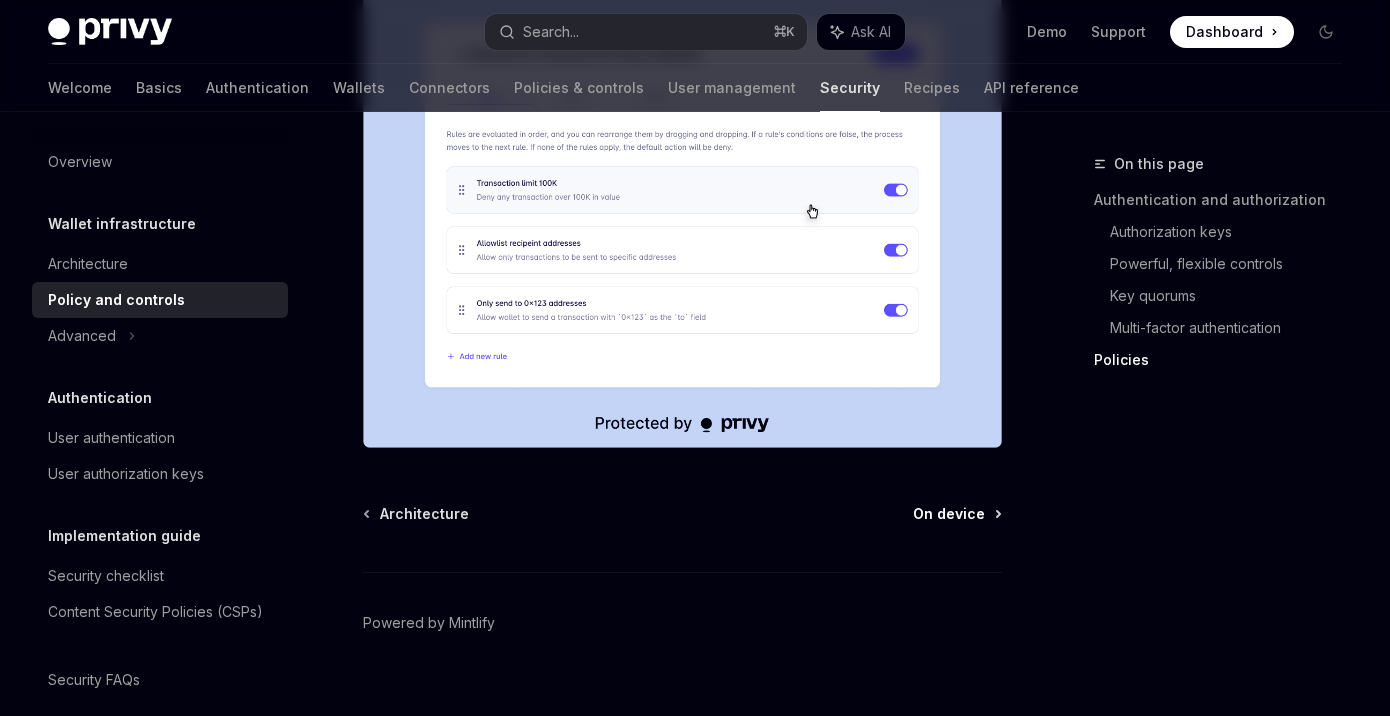 click on "On device" at bounding box center [949, 514] 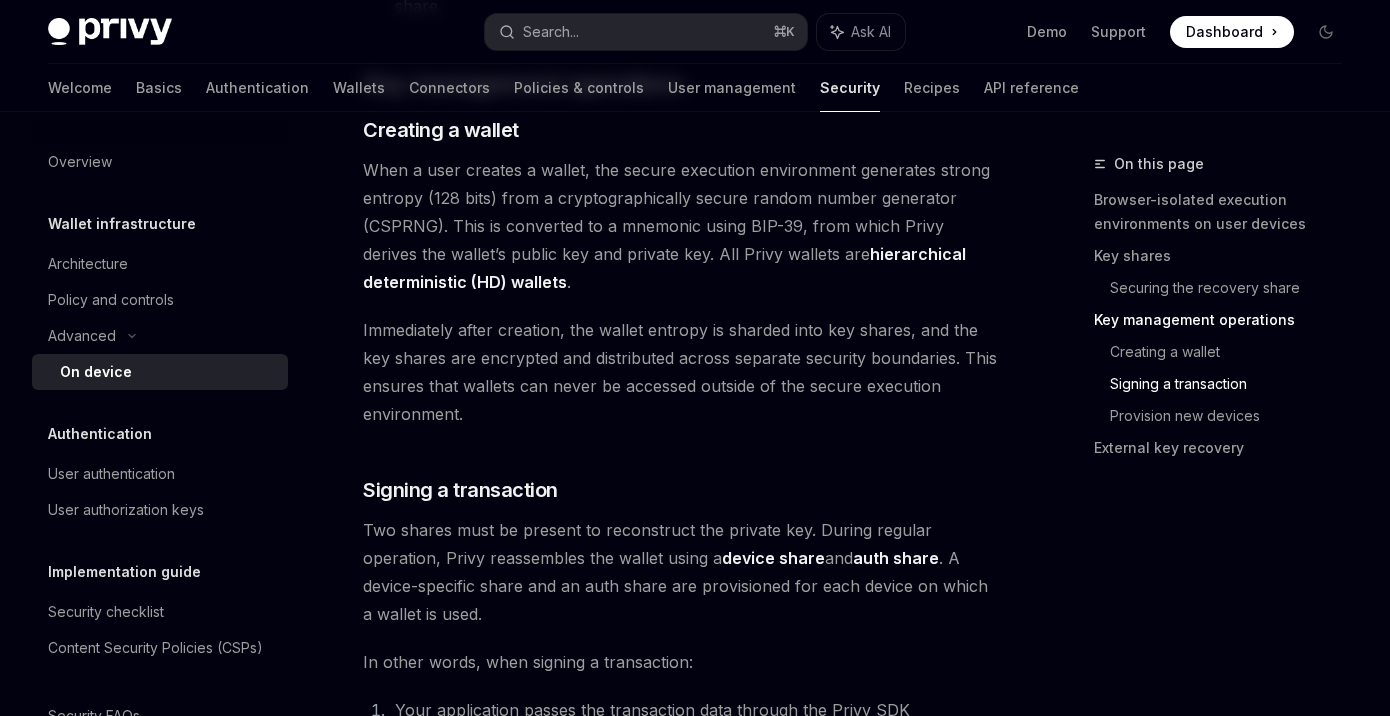 scroll, scrollTop: 3308, scrollLeft: 0, axis: vertical 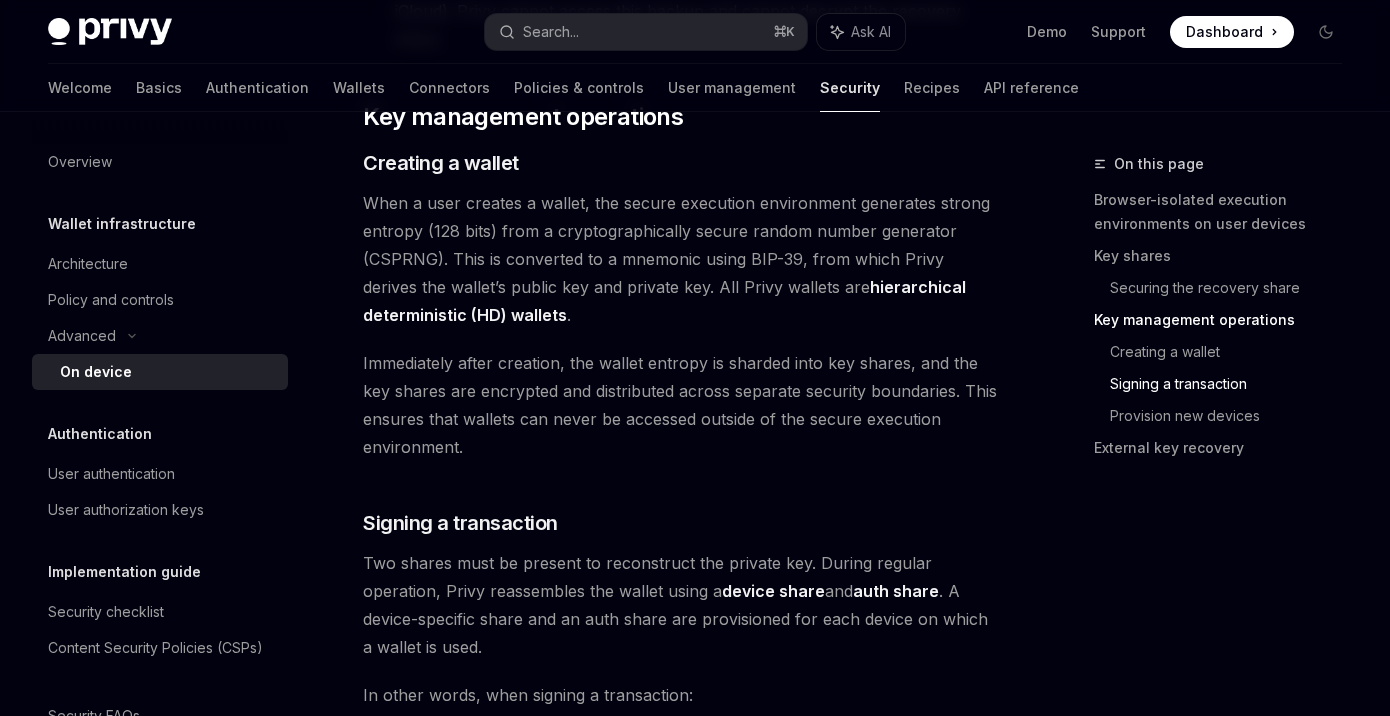 click on "hierarchical deterministic (HD) wallets" at bounding box center [664, 301] 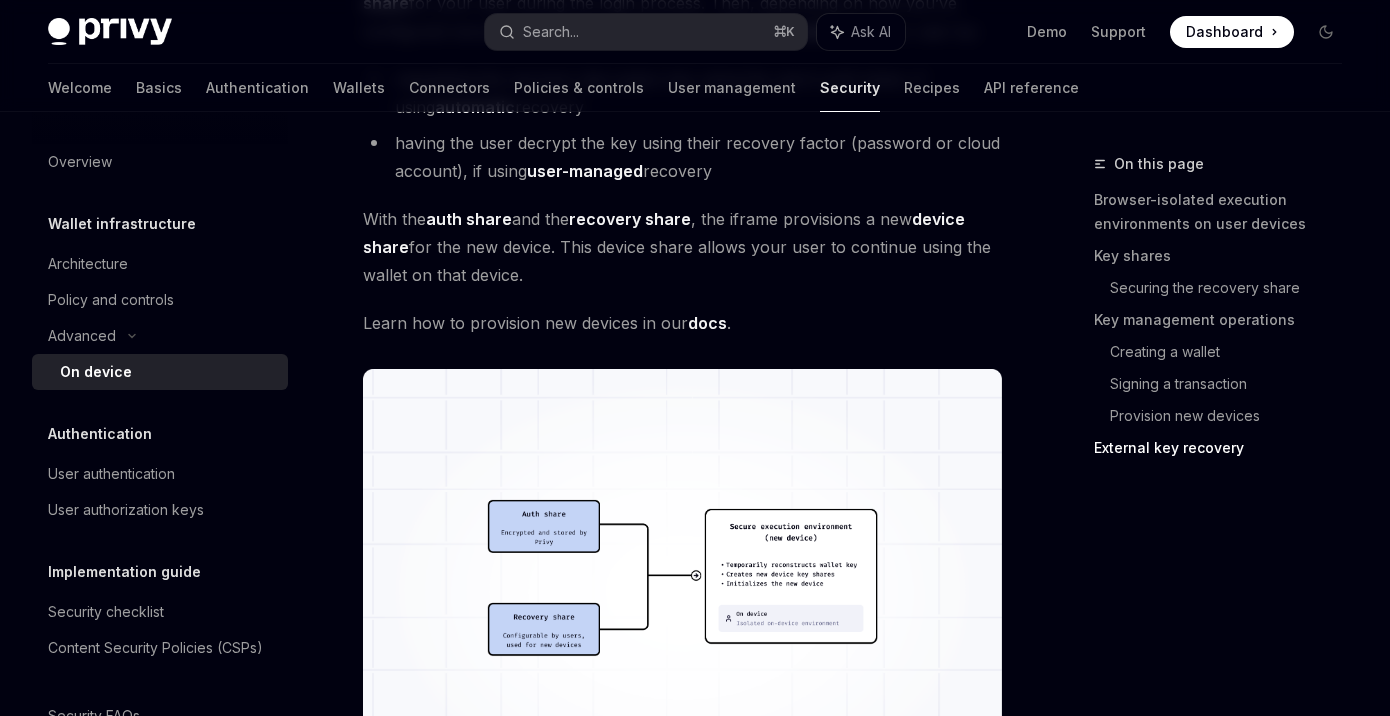 scroll, scrollTop: 5017, scrollLeft: 0, axis: vertical 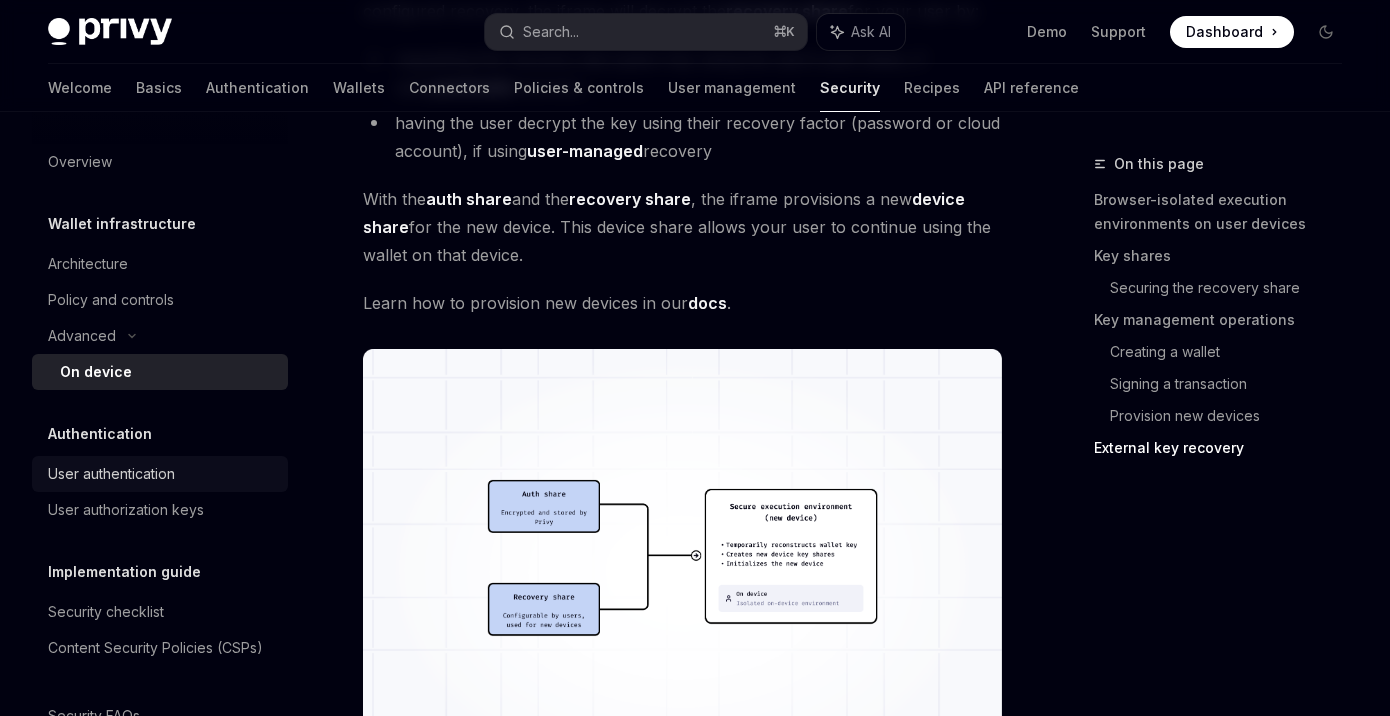 click on "User authentication" at bounding box center (162, 474) 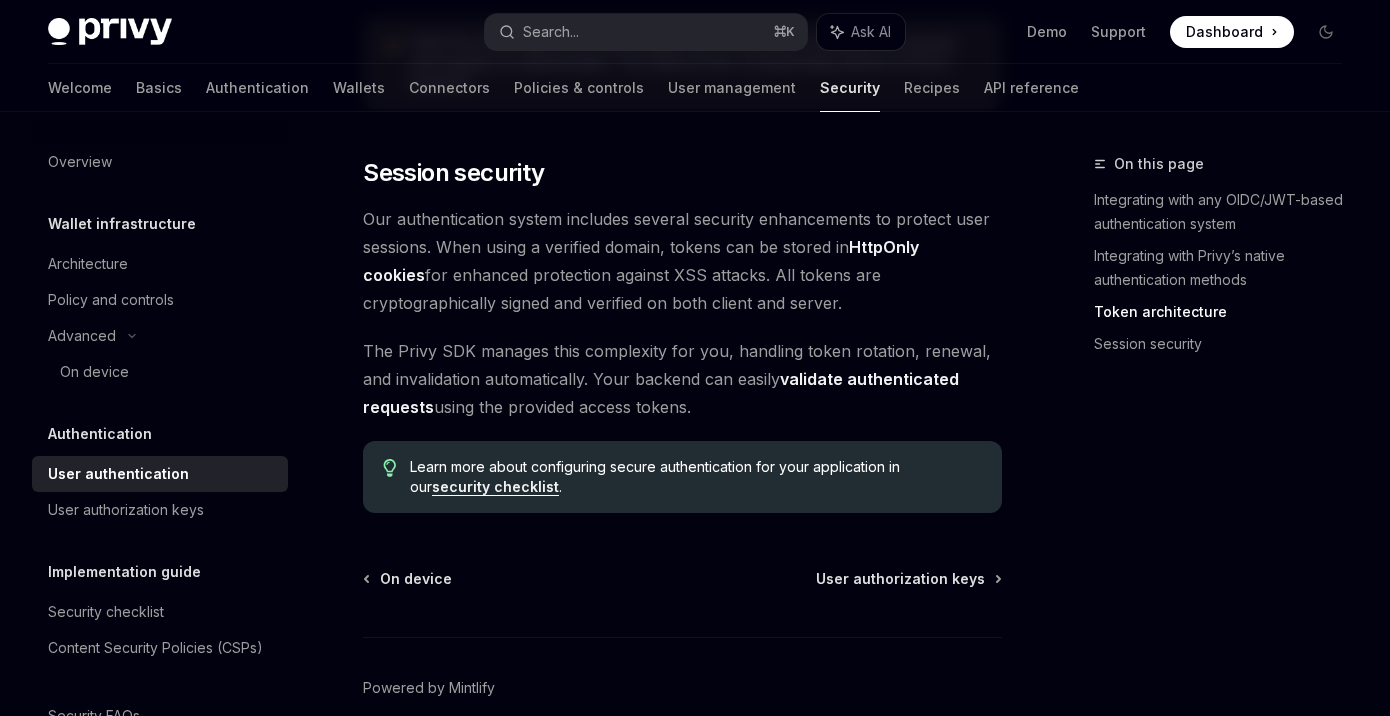 scroll, scrollTop: 1853, scrollLeft: 0, axis: vertical 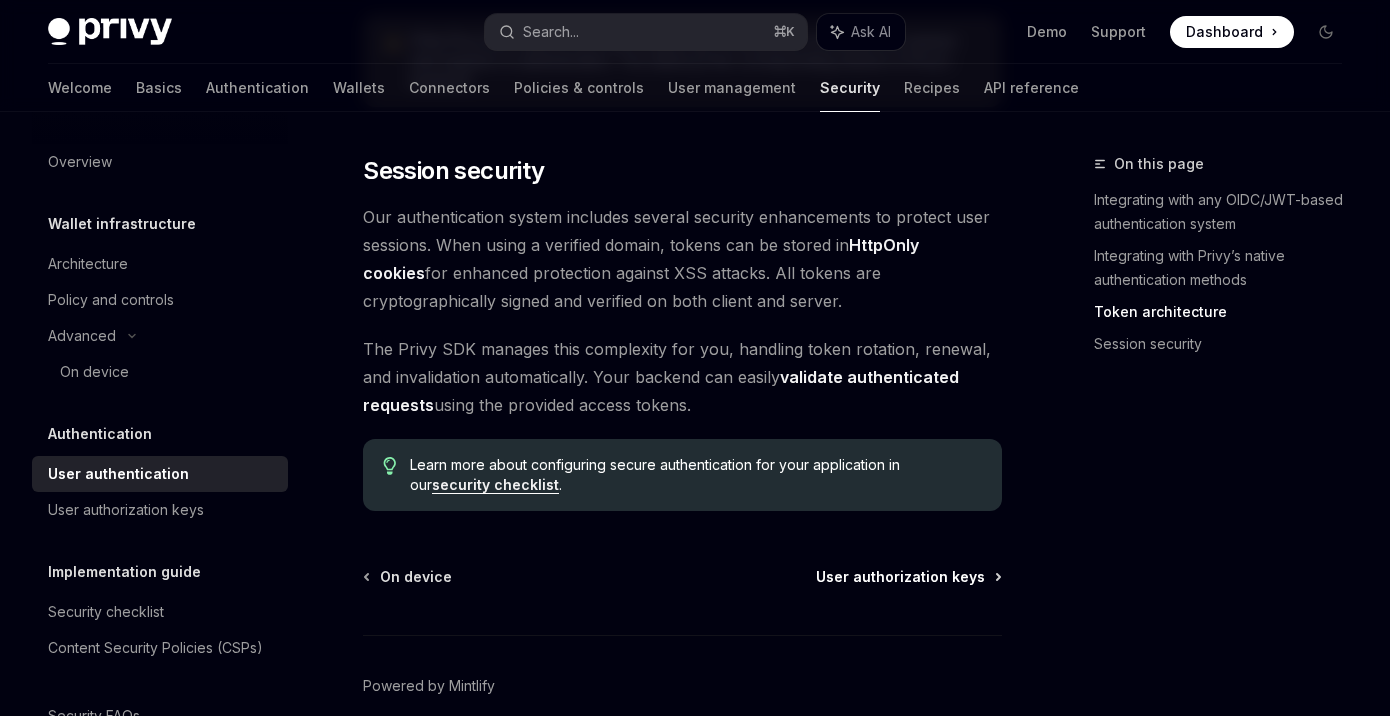 click on "User authorization keys" at bounding box center [900, 577] 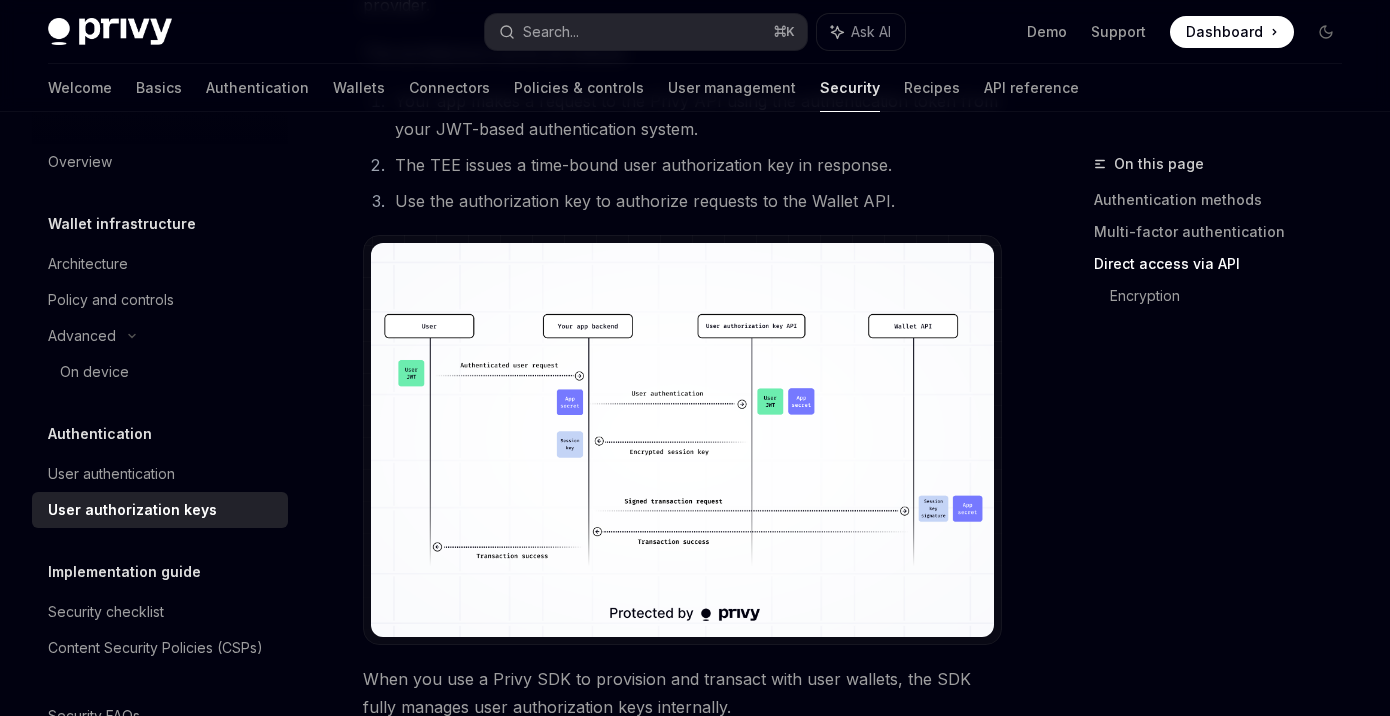 scroll, scrollTop: 1499, scrollLeft: 0, axis: vertical 